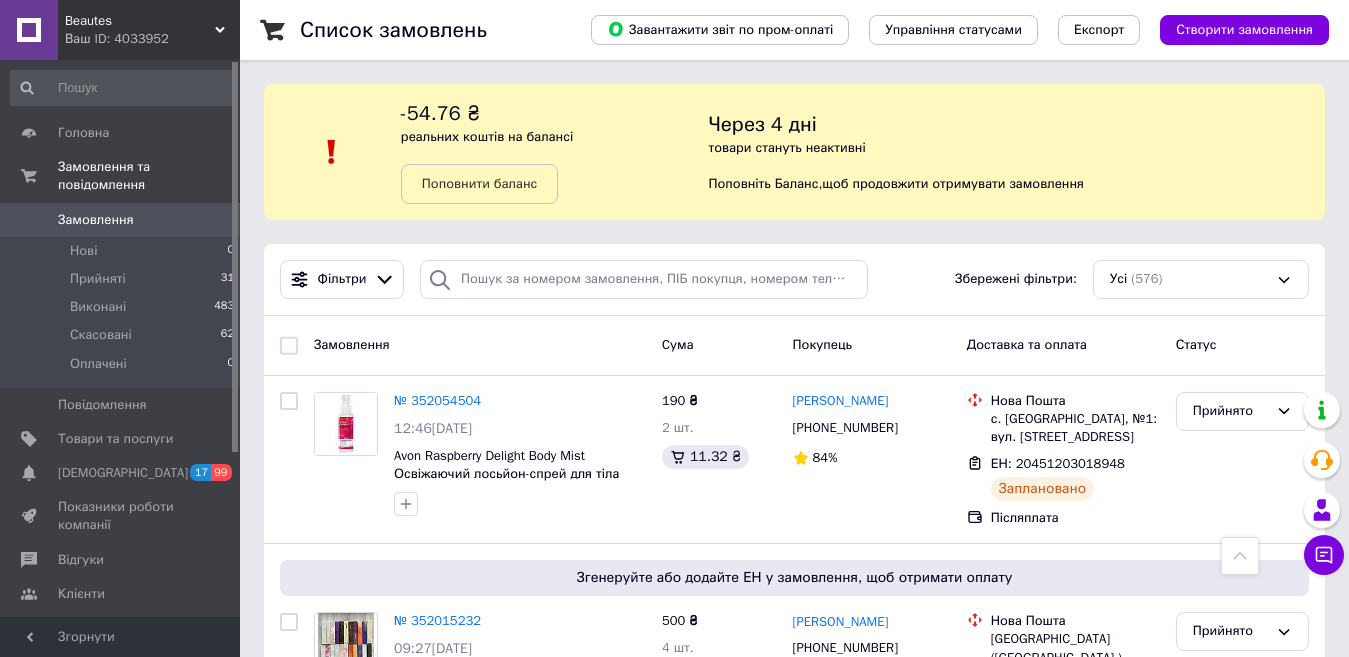 scroll, scrollTop: 1466, scrollLeft: 0, axis: vertical 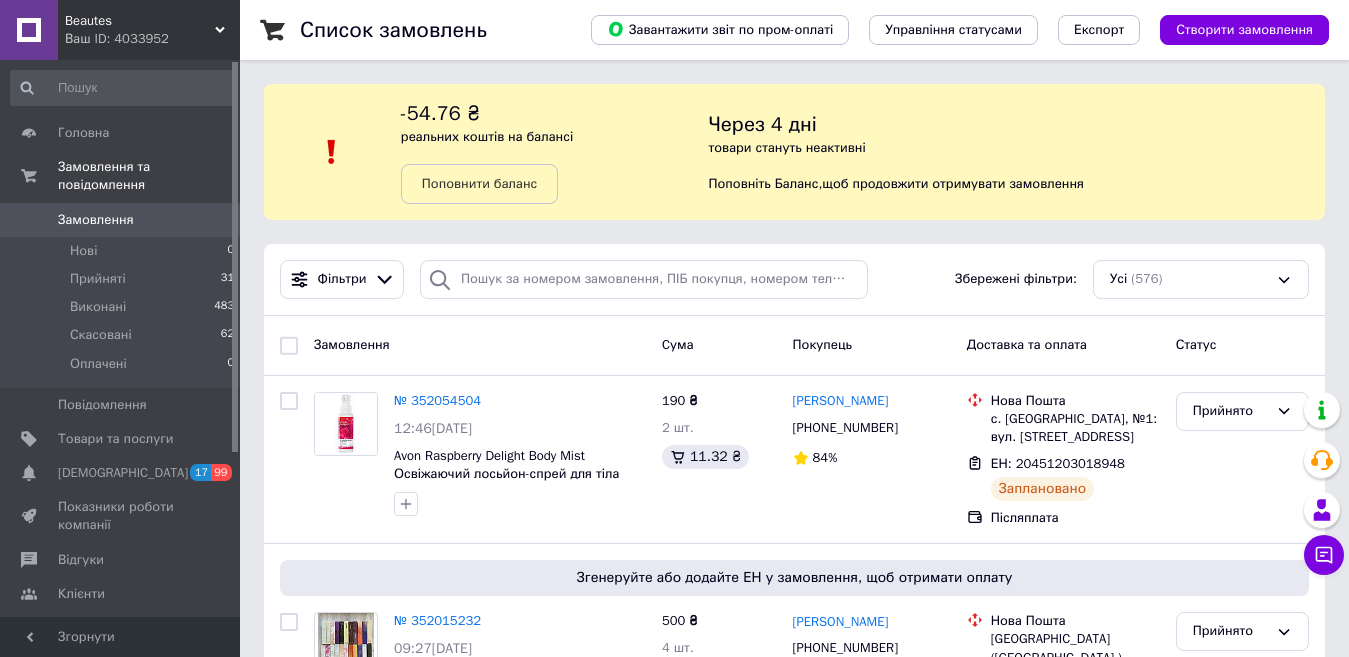 click on "Beautes" at bounding box center [140, 21] 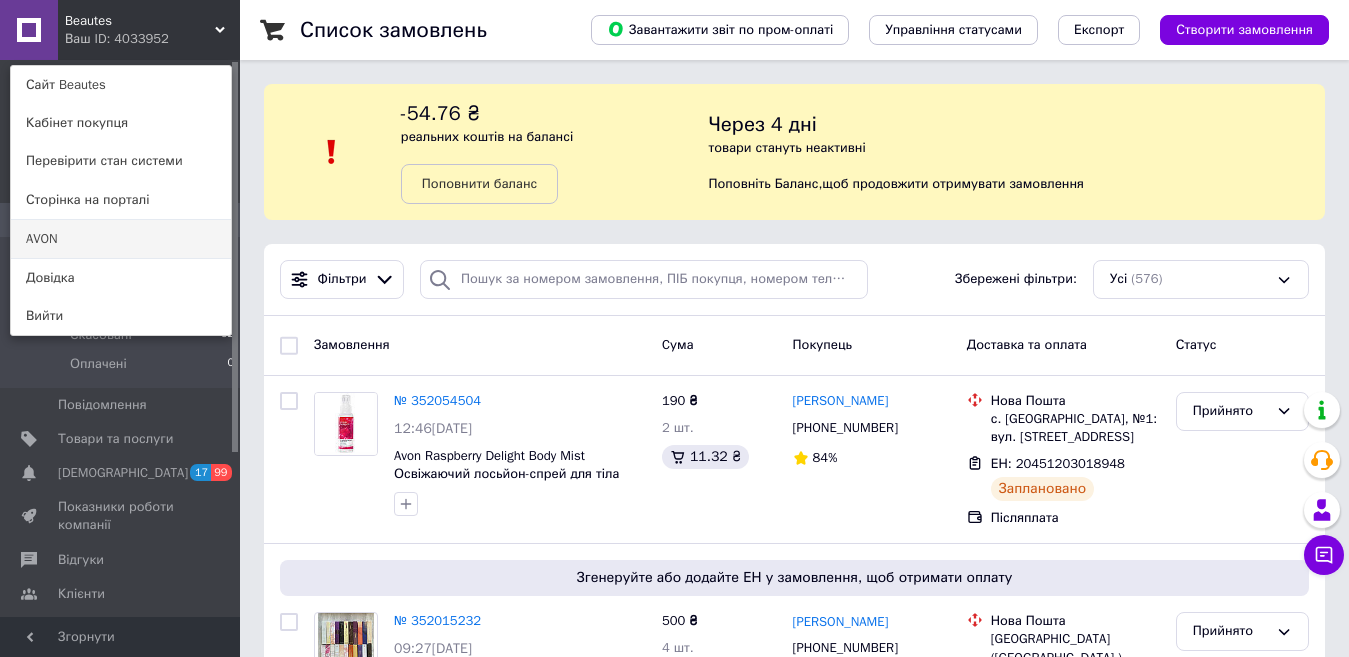 click on "AVON" at bounding box center (121, 239) 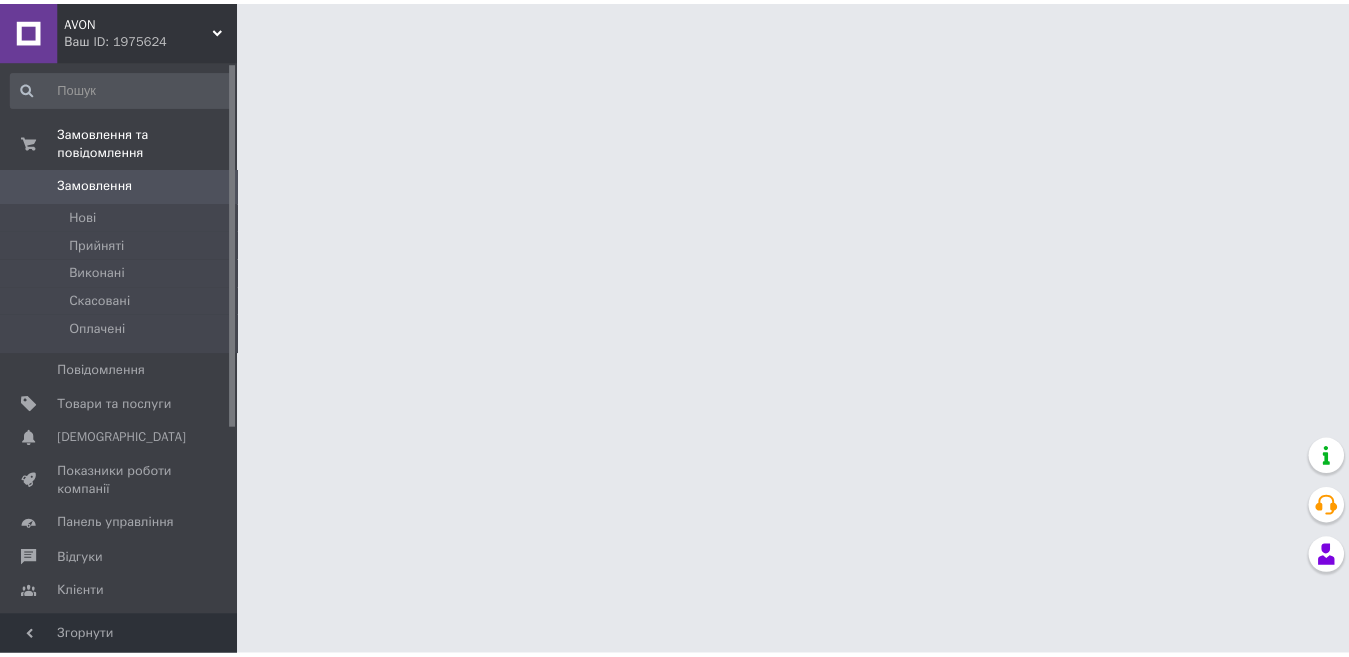 scroll, scrollTop: 0, scrollLeft: 0, axis: both 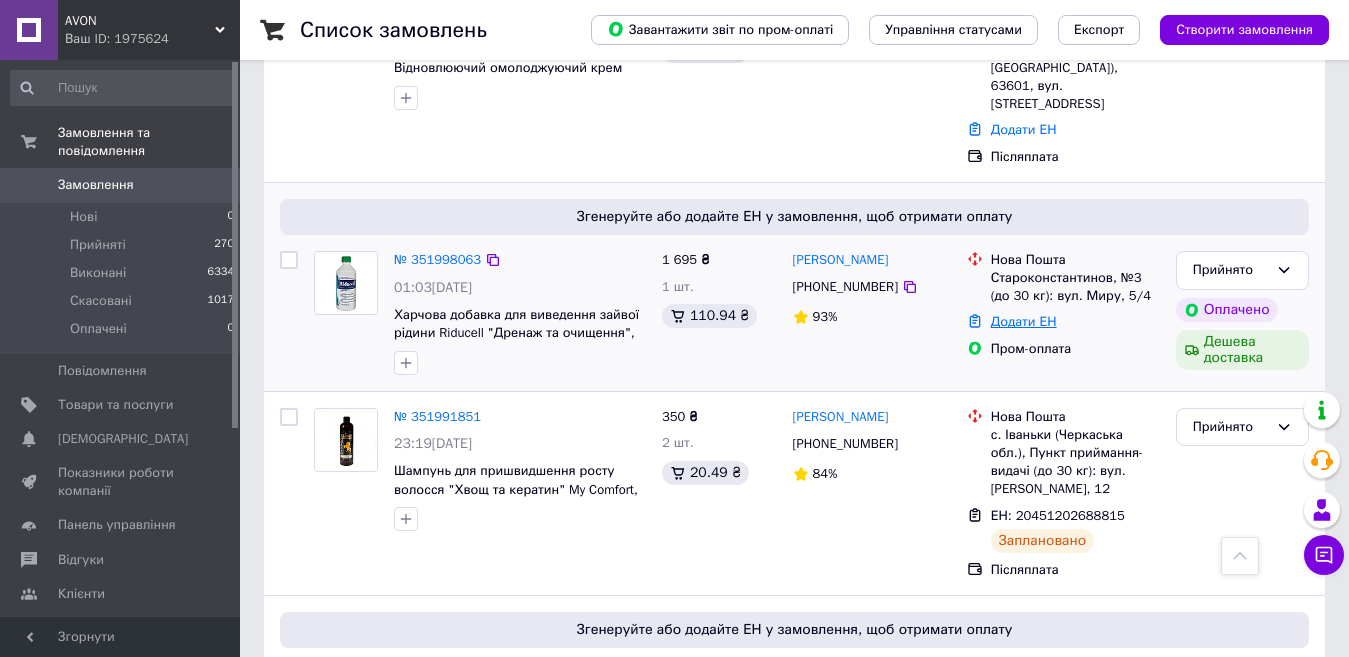 click on "Додати ЕН" at bounding box center (1024, 321) 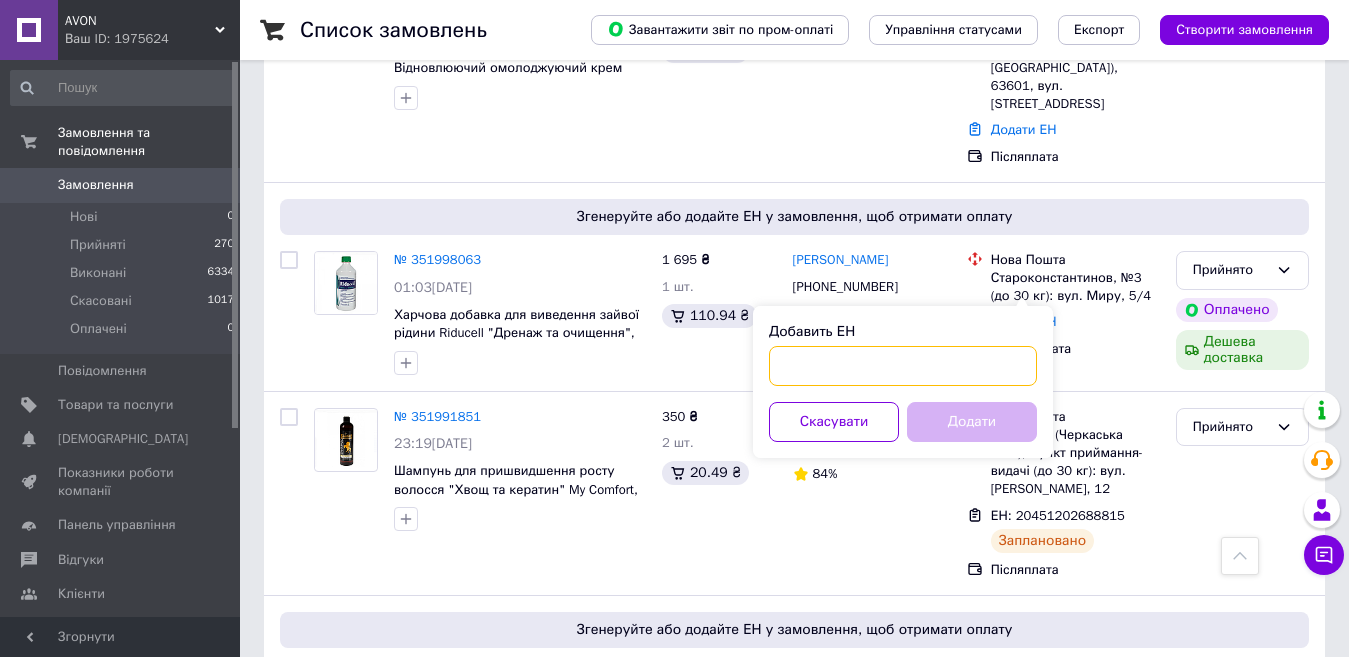 click on "Добавить ЕН" at bounding box center (903, 366) 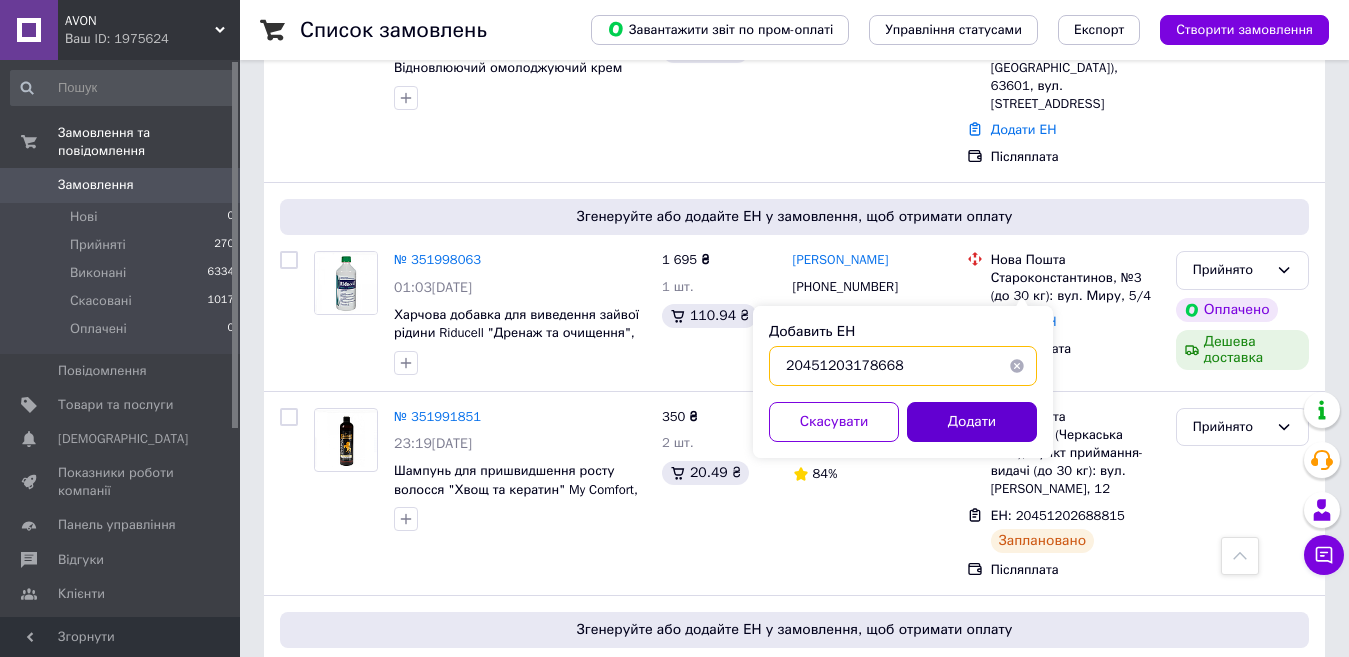 type on "20451203178668" 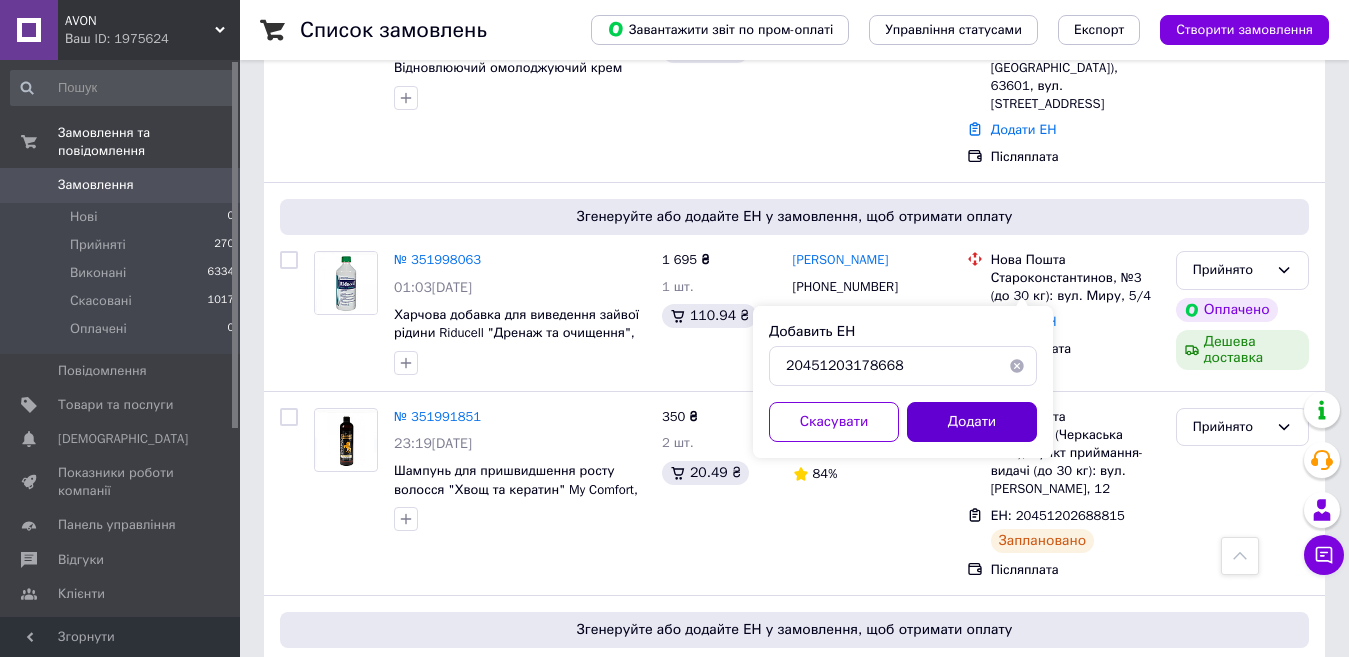 click on "Додати" at bounding box center [972, 422] 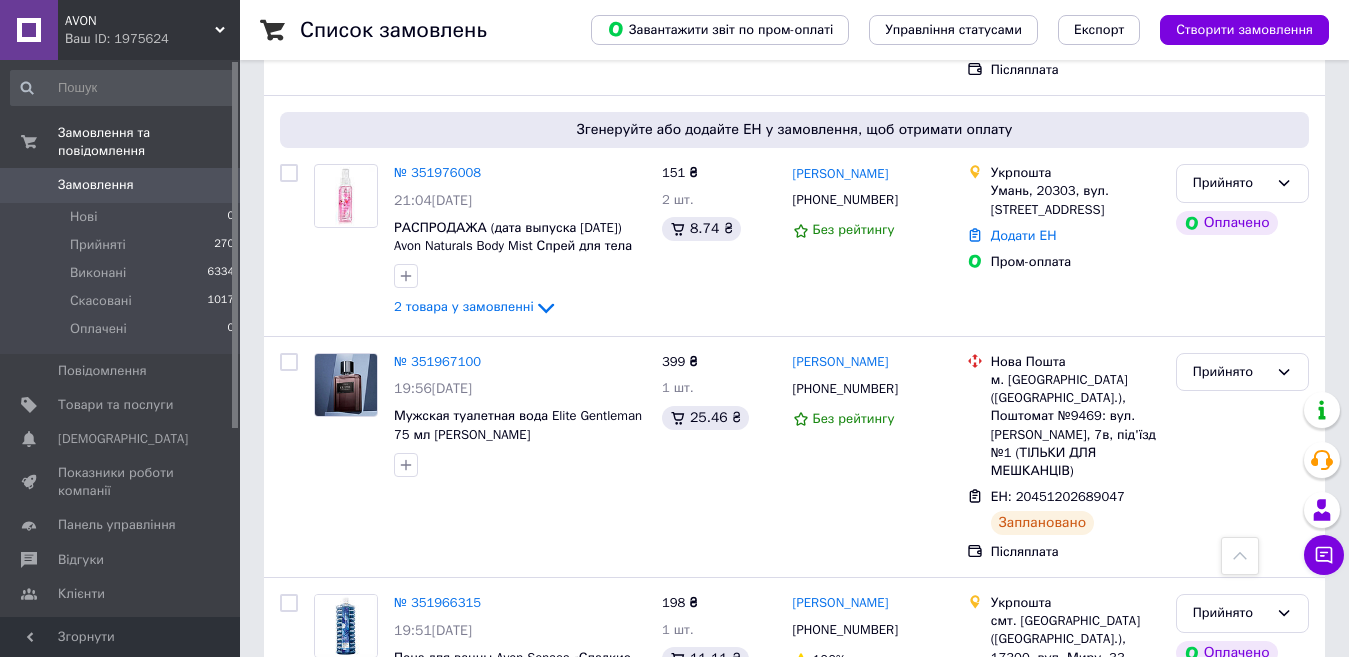 scroll, scrollTop: 1222, scrollLeft: 0, axis: vertical 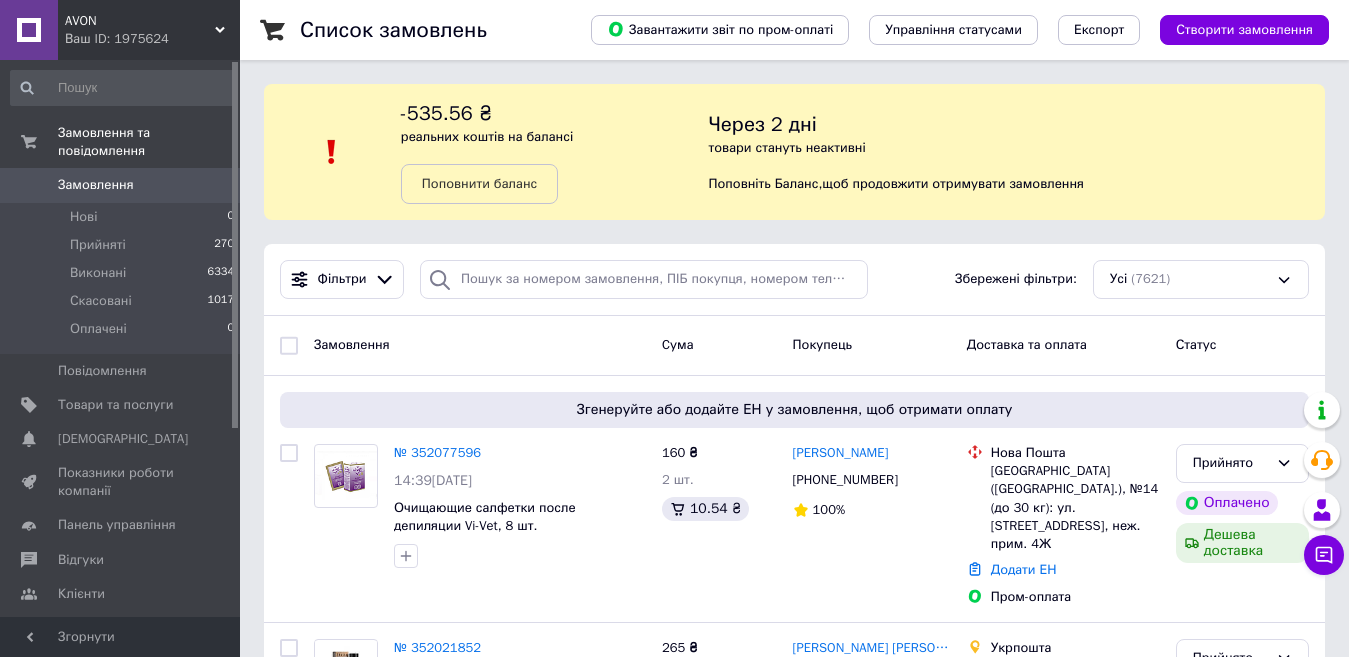 click on "AVON" at bounding box center [140, 21] 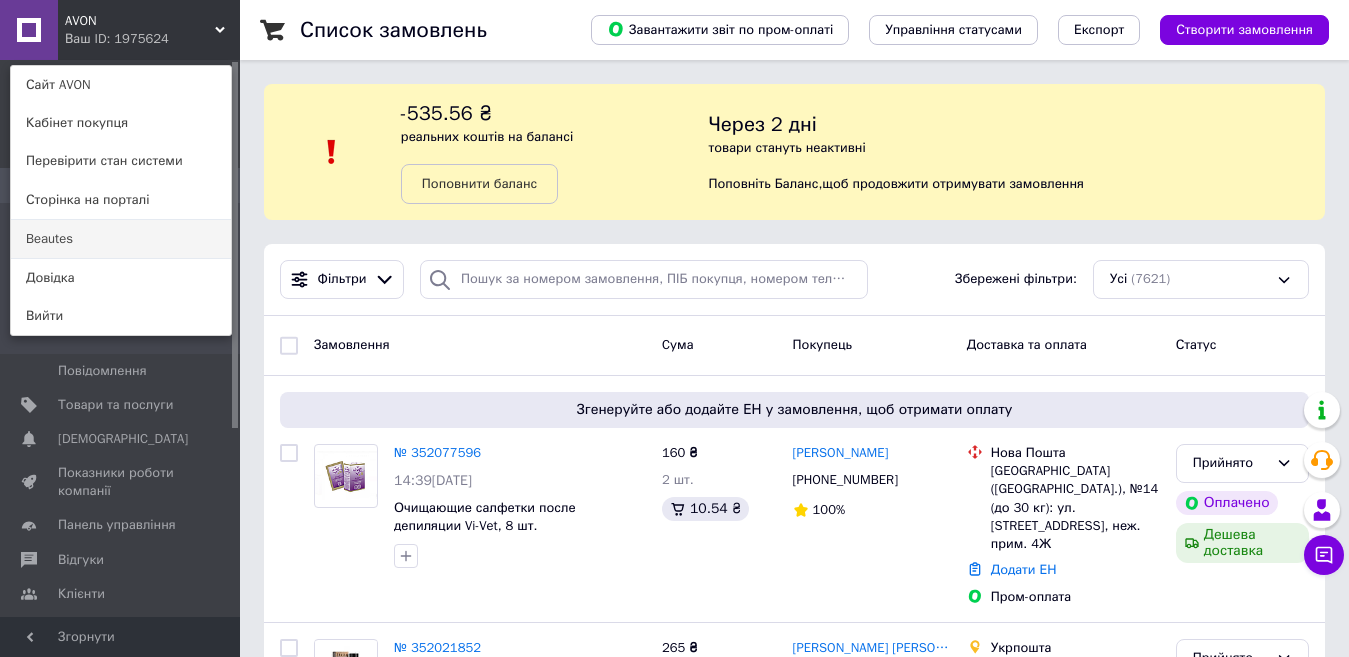 click on "Beautes" at bounding box center [121, 239] 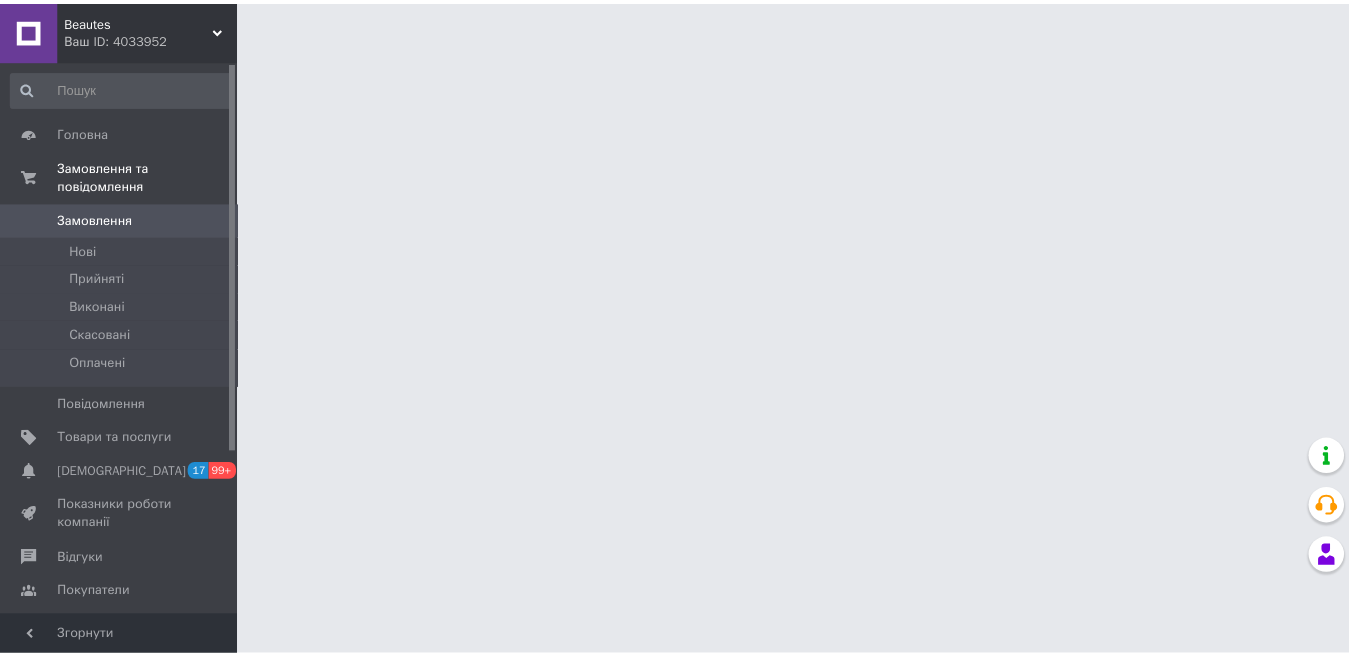 scroll, scrollTop: 0, scrollLeft: 0, axis: both 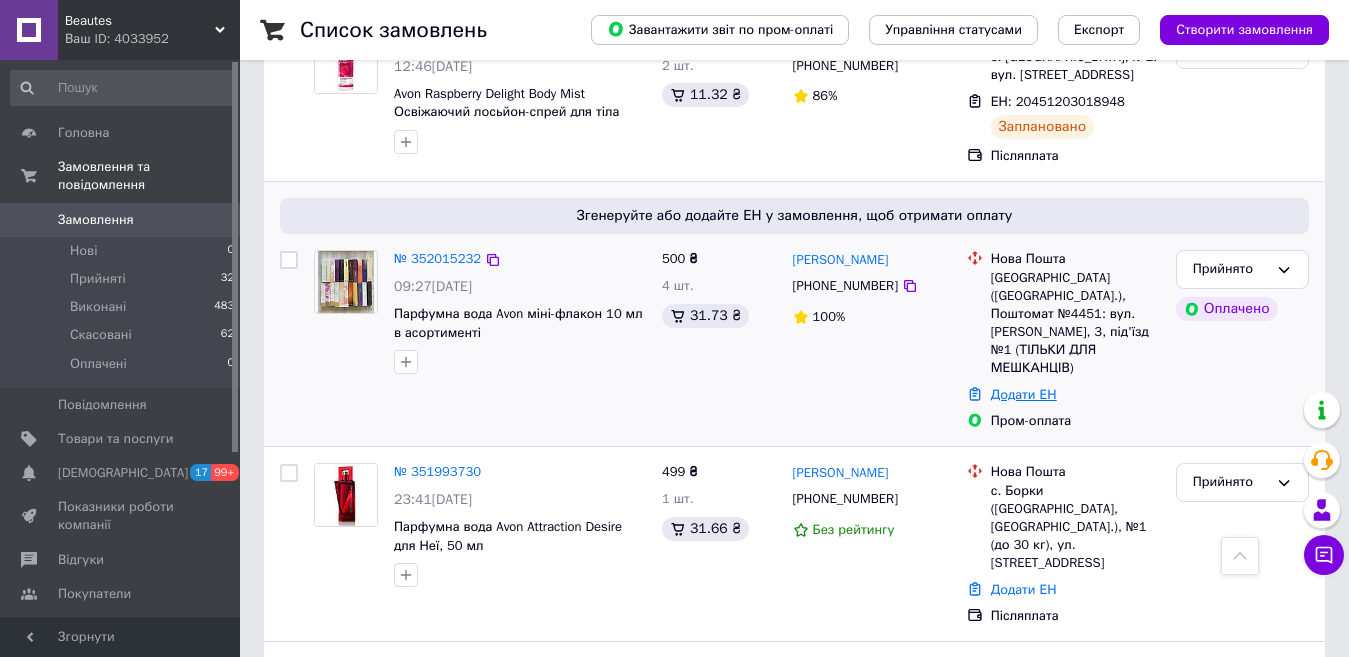 click on "Додати ЕН" at bounding box center (1024, 394) 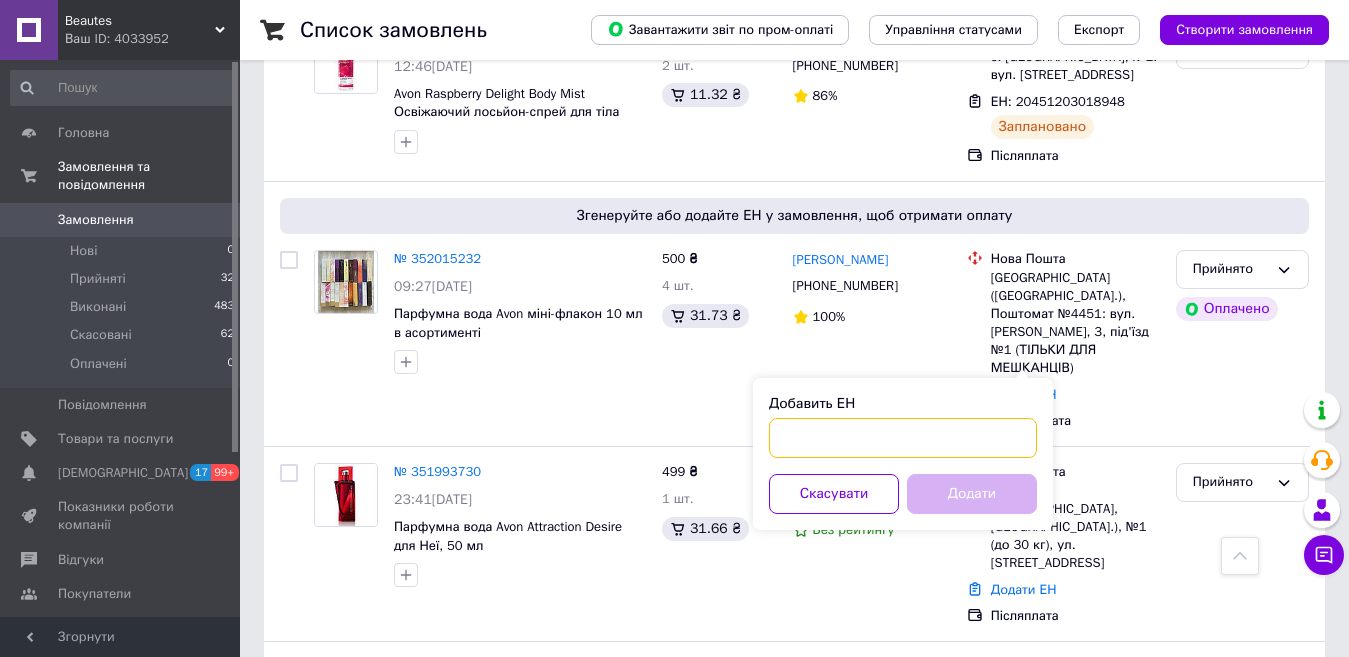 click on "Добавить ЕН" at bounding box center [903, 438] 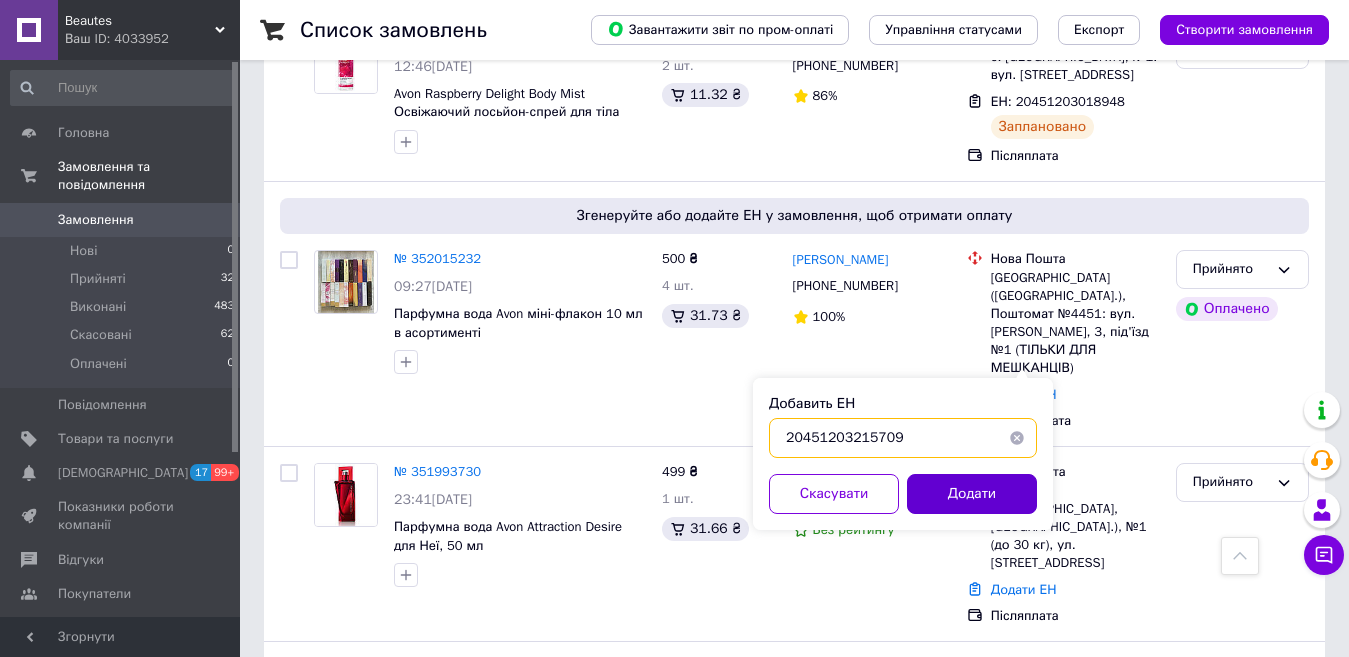 type on "20451203215709" 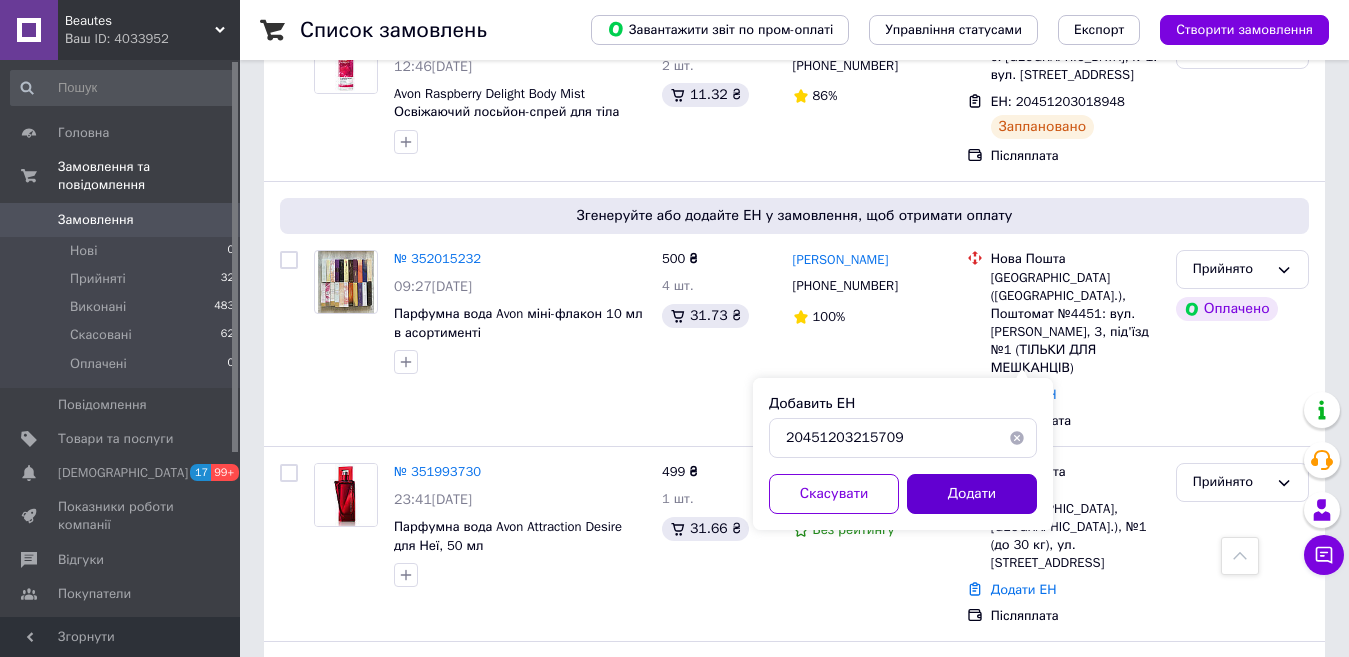 click on "Додати" at bounding box center (972, 494) 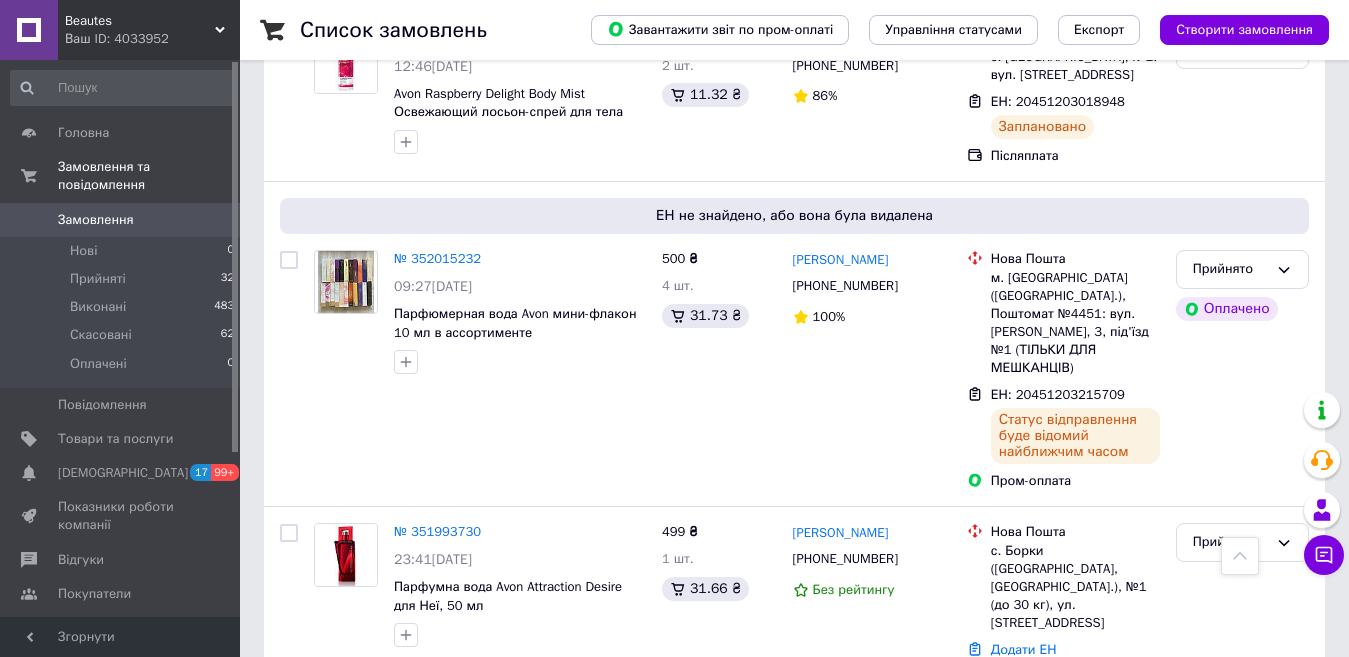 click on "Beautes" at bounding box center (140, 21) 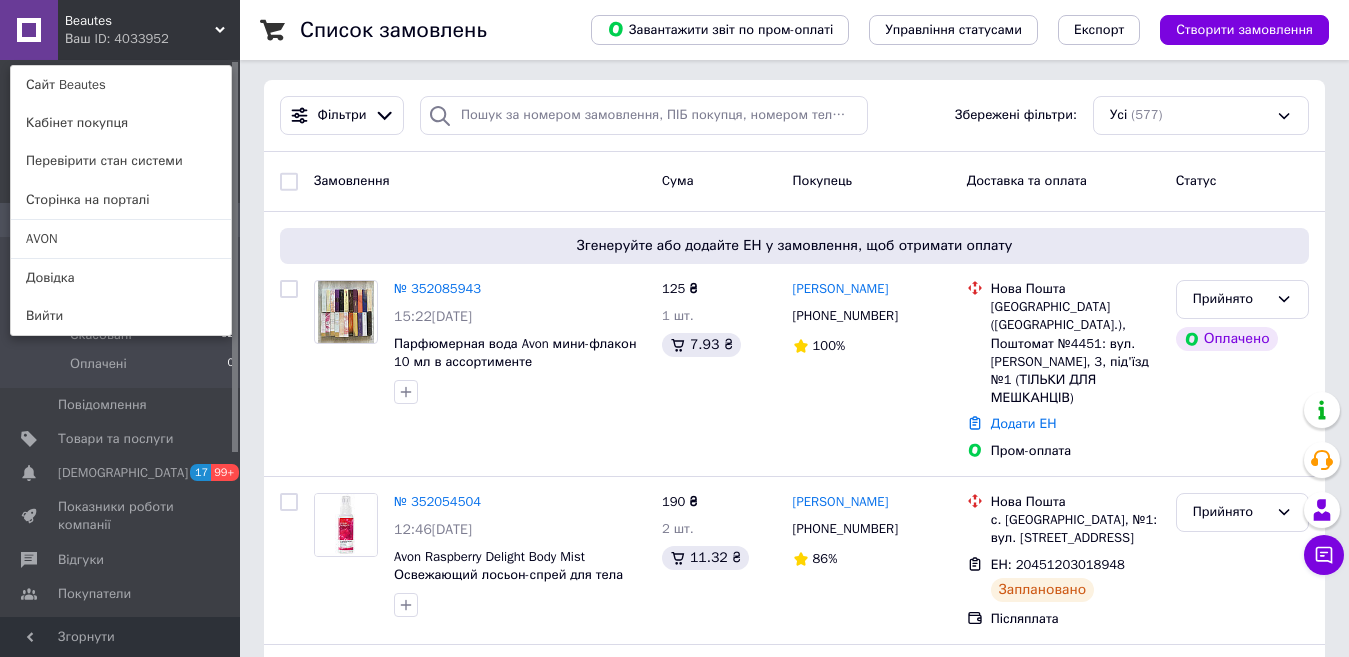 scroll, scrollTop: 136, scrollLeft: 0, axis: vertical 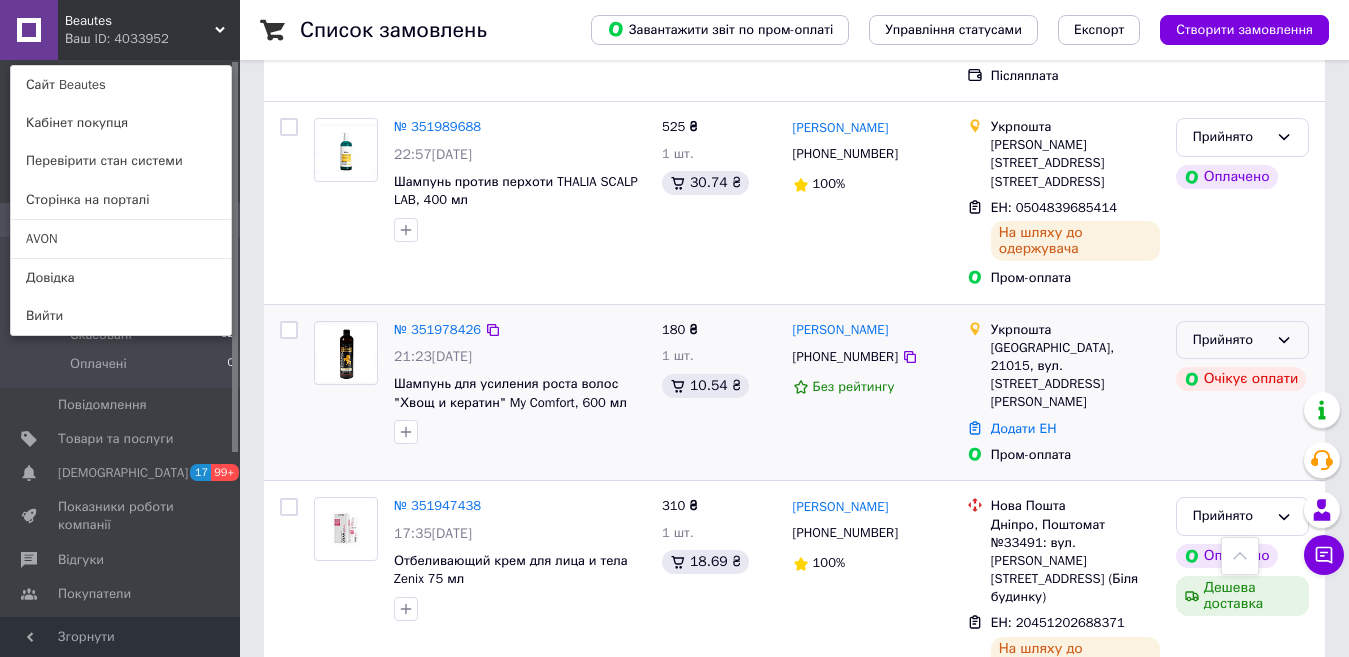 click 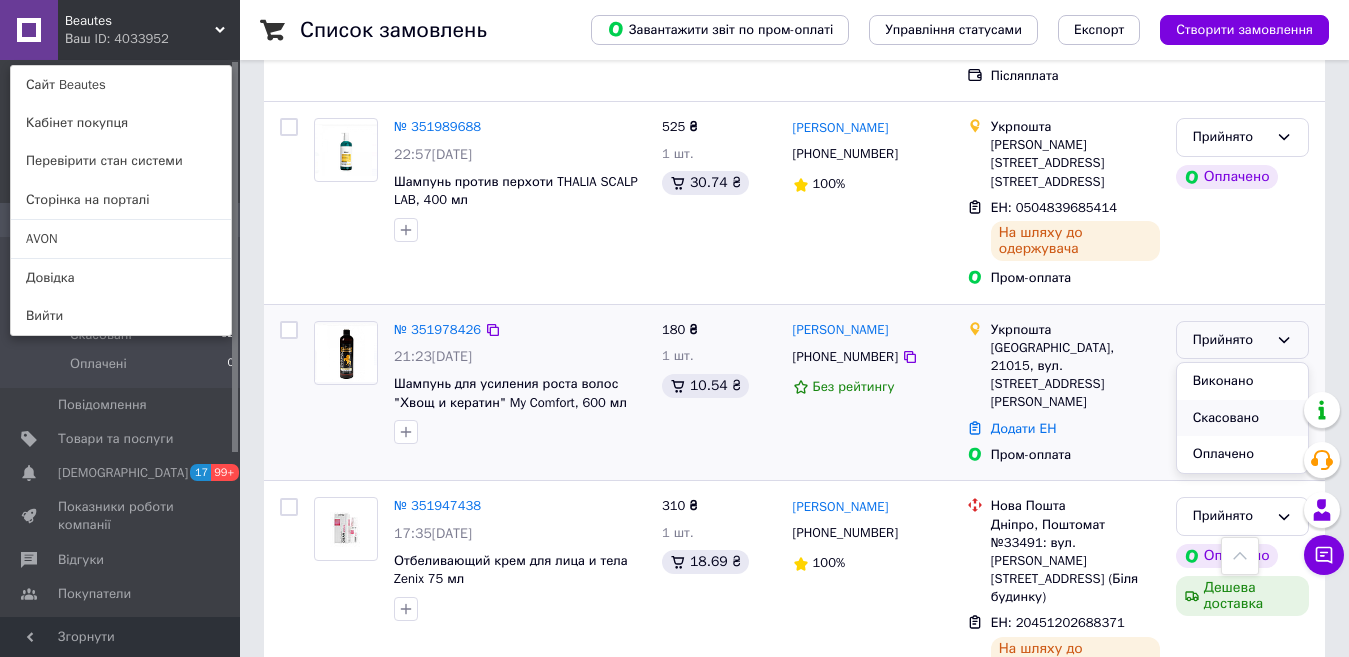 click on "Скасовано" at bounding box center [1242, 418] 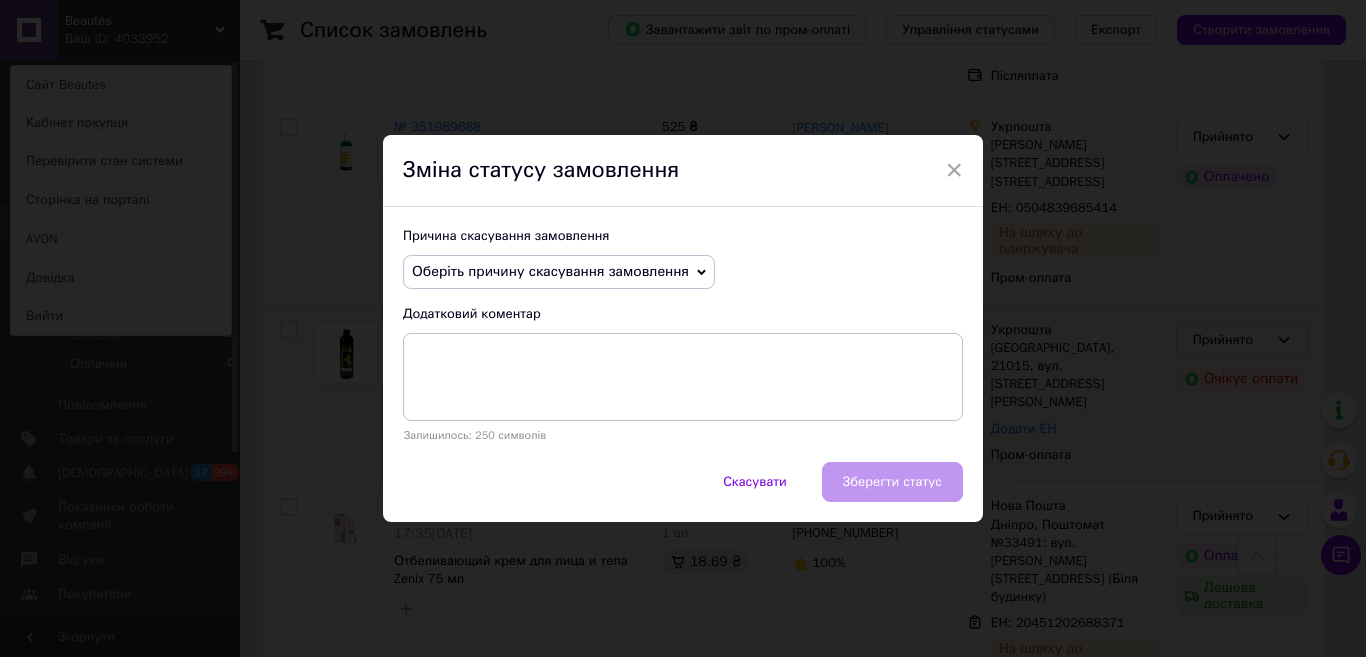 click on "Оберіть причину скасування замовлення" at bounding box center (559, 272) 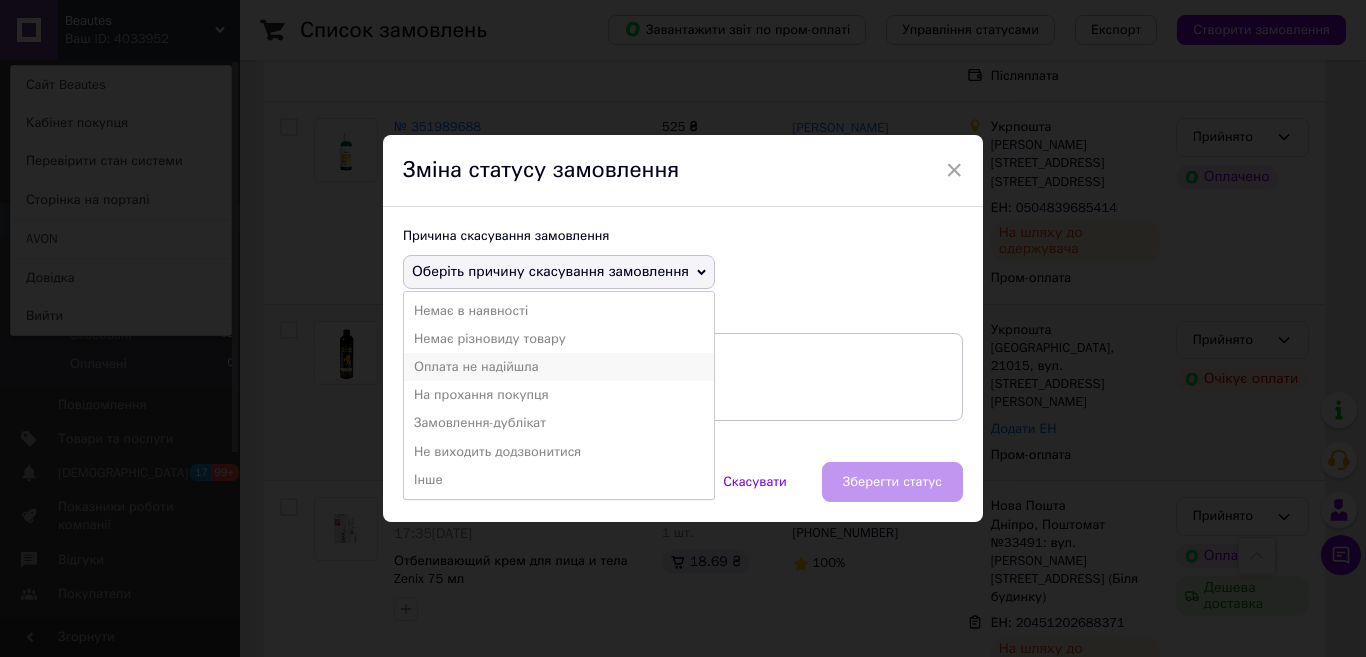 click on "Оплата не надійшла" at bounding box center (559, 367) 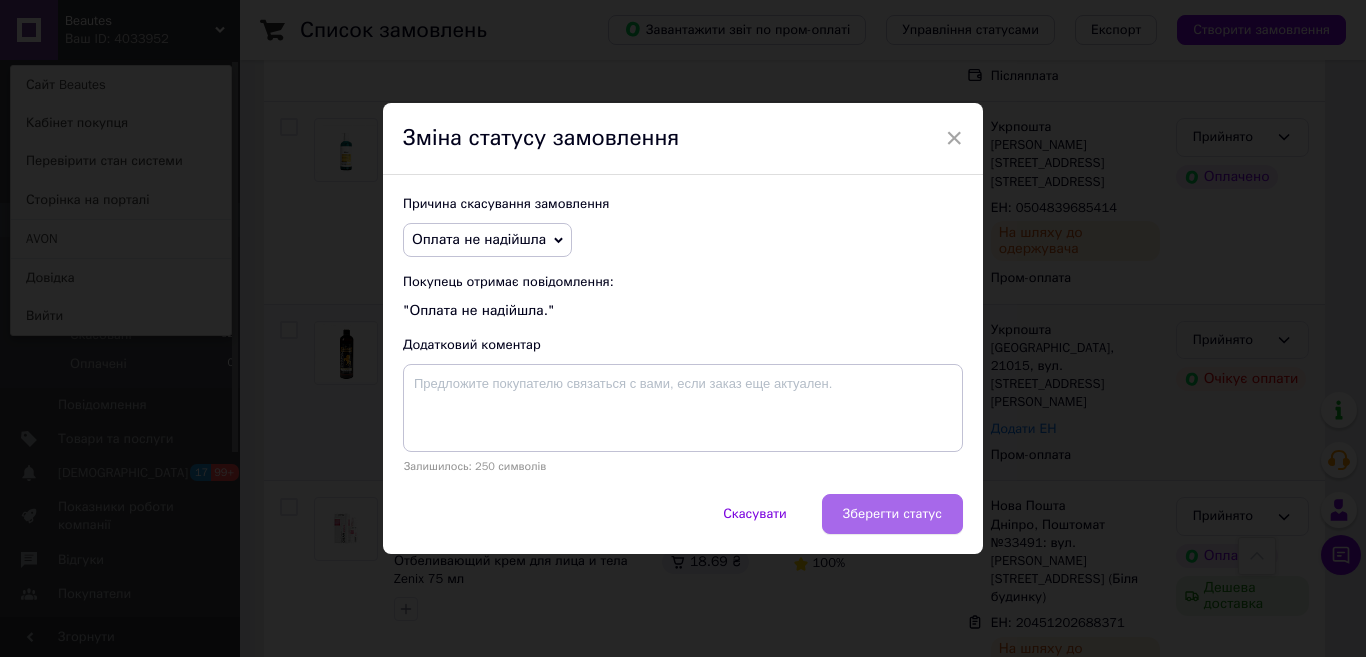 click on "Зберегти статус" at bounding box center [892, 514] 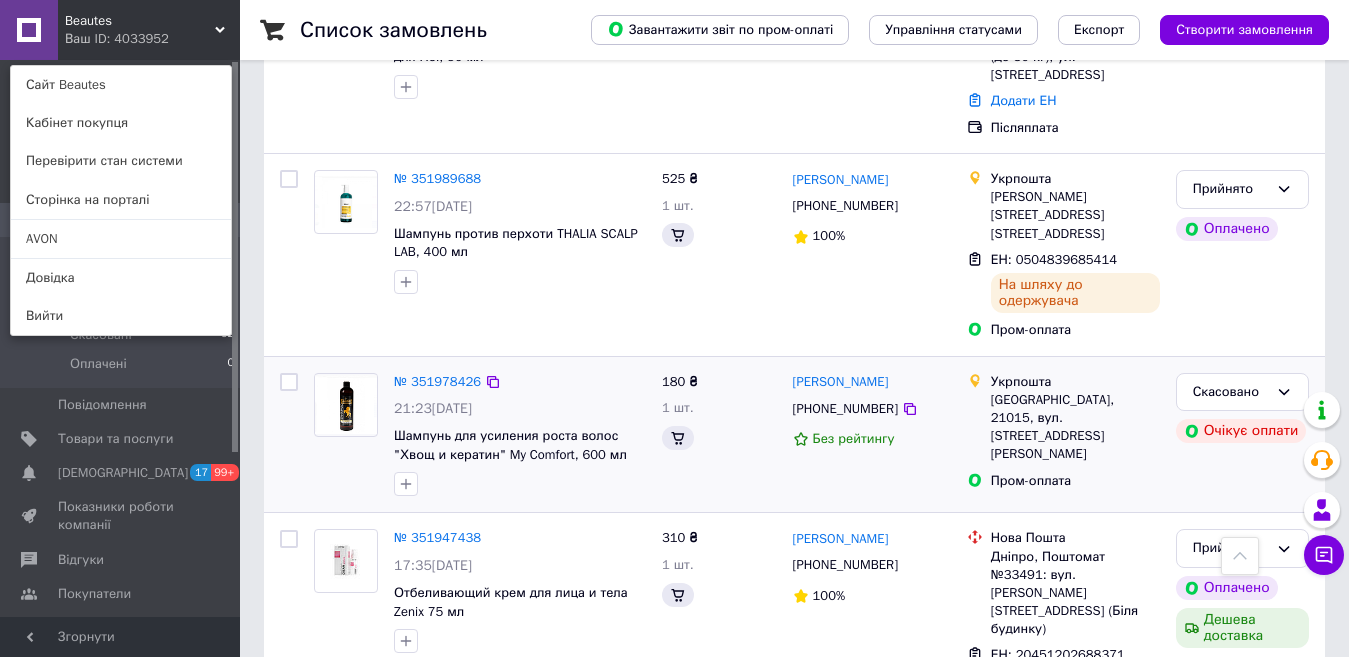 scroll, scrollTop: 1585, scrollLeft: 0, axis: vertical 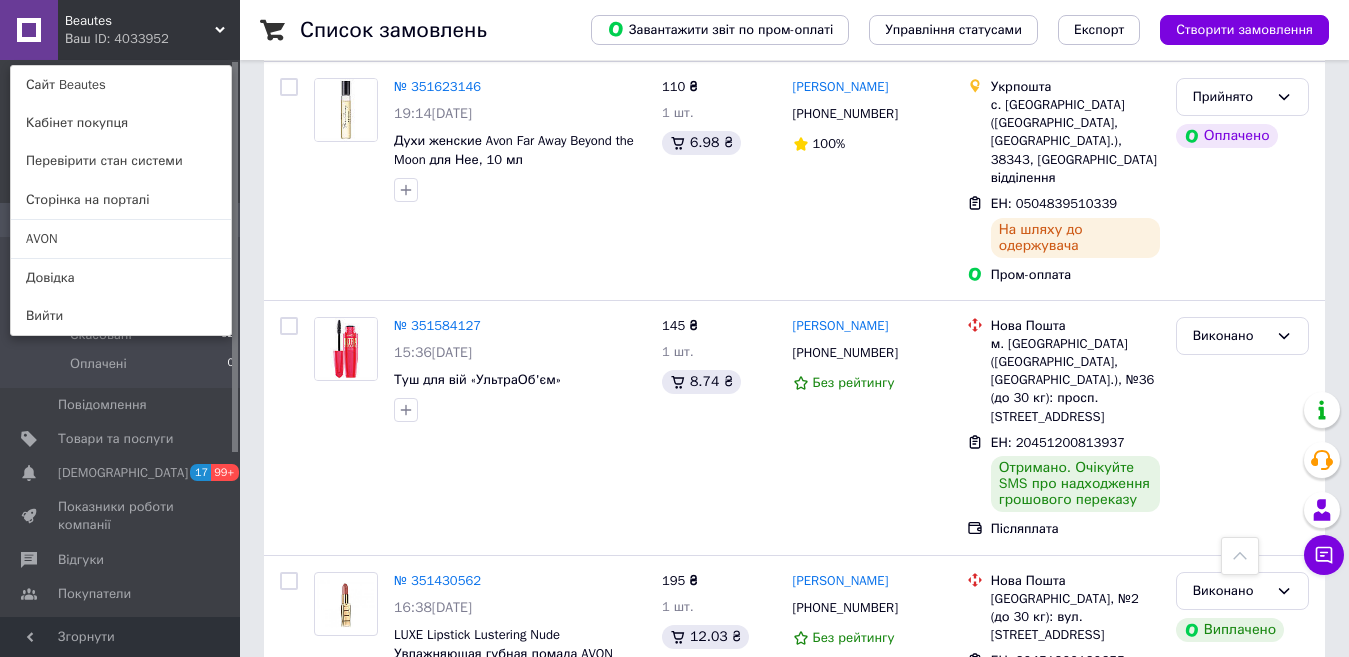 click on "2" at bounding box center (327, 954) 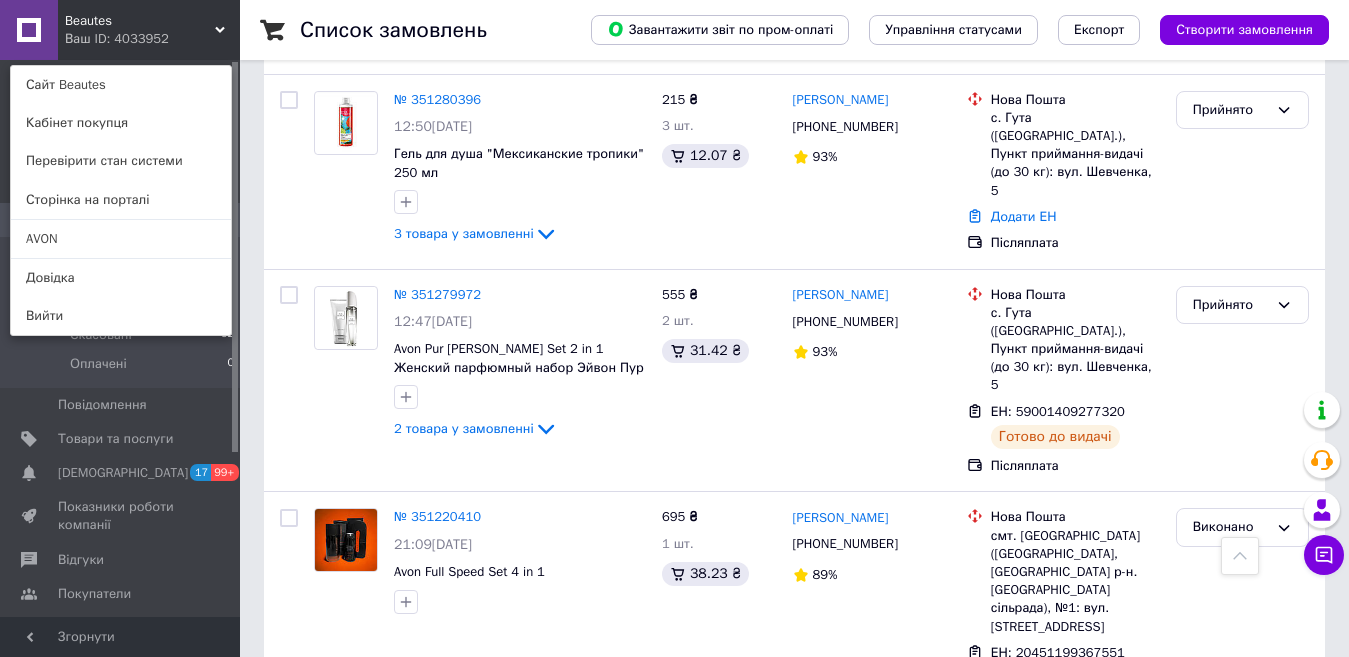 scroll, scrollTop: 543, scrollLeft: 0, axis: vertical 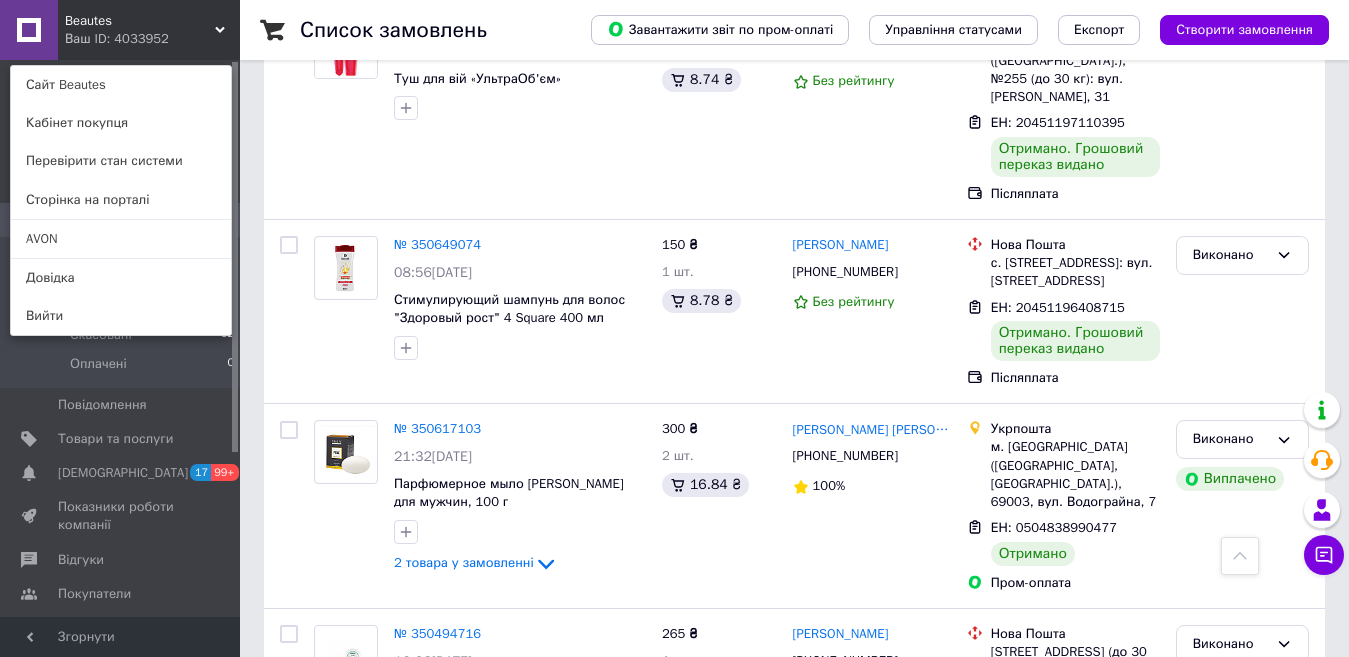 click on "1" at bounding box center (404, 892) 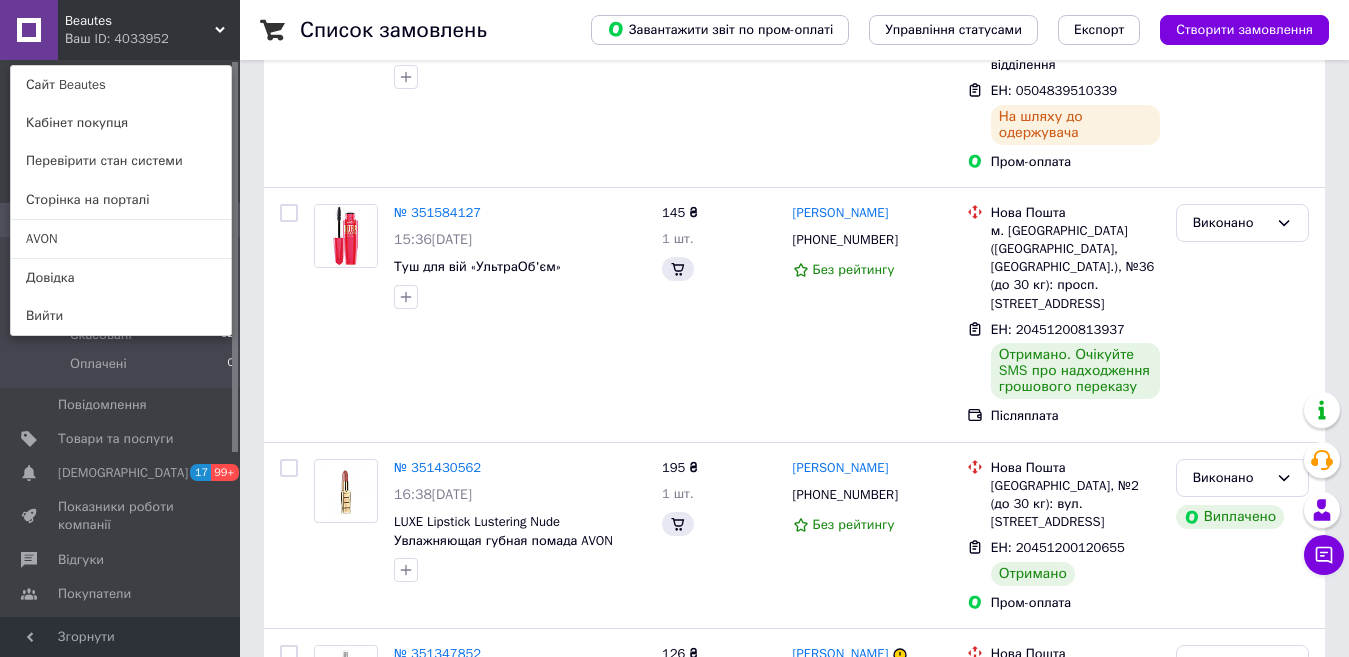 scroll, scrollTop: 0, scrollLeft: 0, axis: both 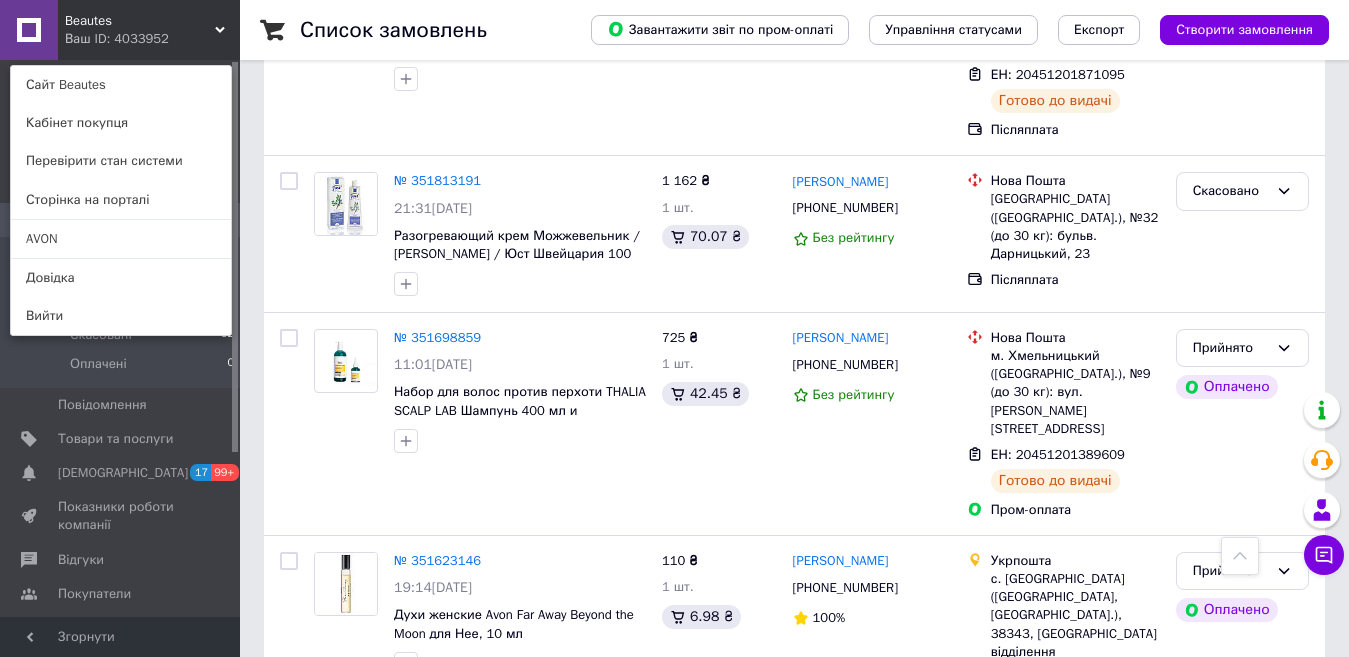 click on "Beautes Ваш ID: 4033952 Сайт Beautes Кабінет покупця Перевірити стан системи Сторінка на порталі AVON Довідка Вийти" at bounding box center (120, 30) 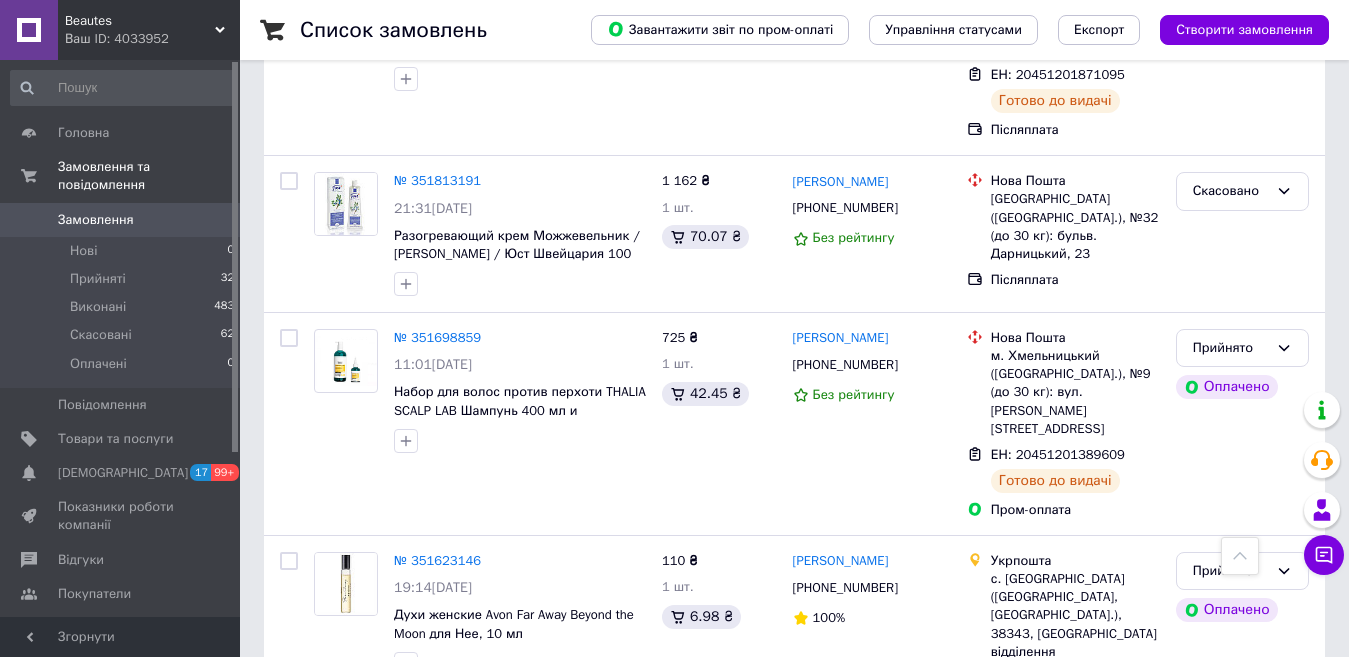 click on "Beautes" at bounding box center [140, 21] 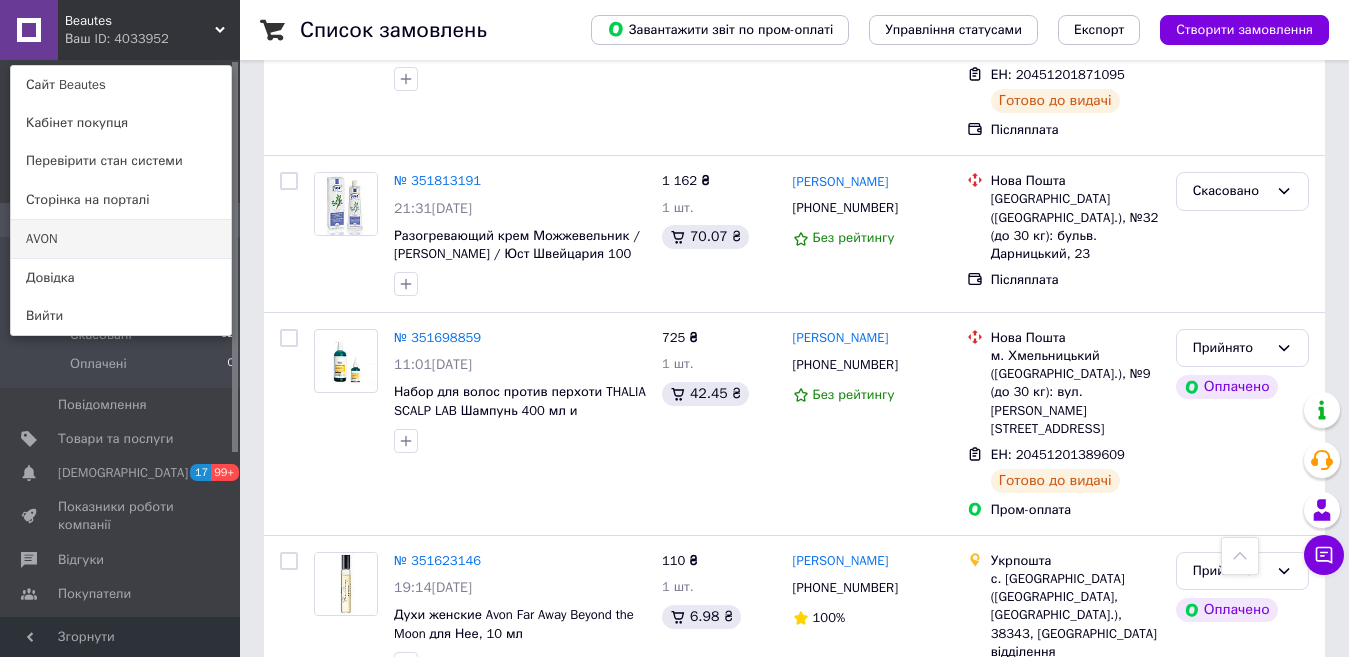 click on "AVON" at bounding box center [121, 239] 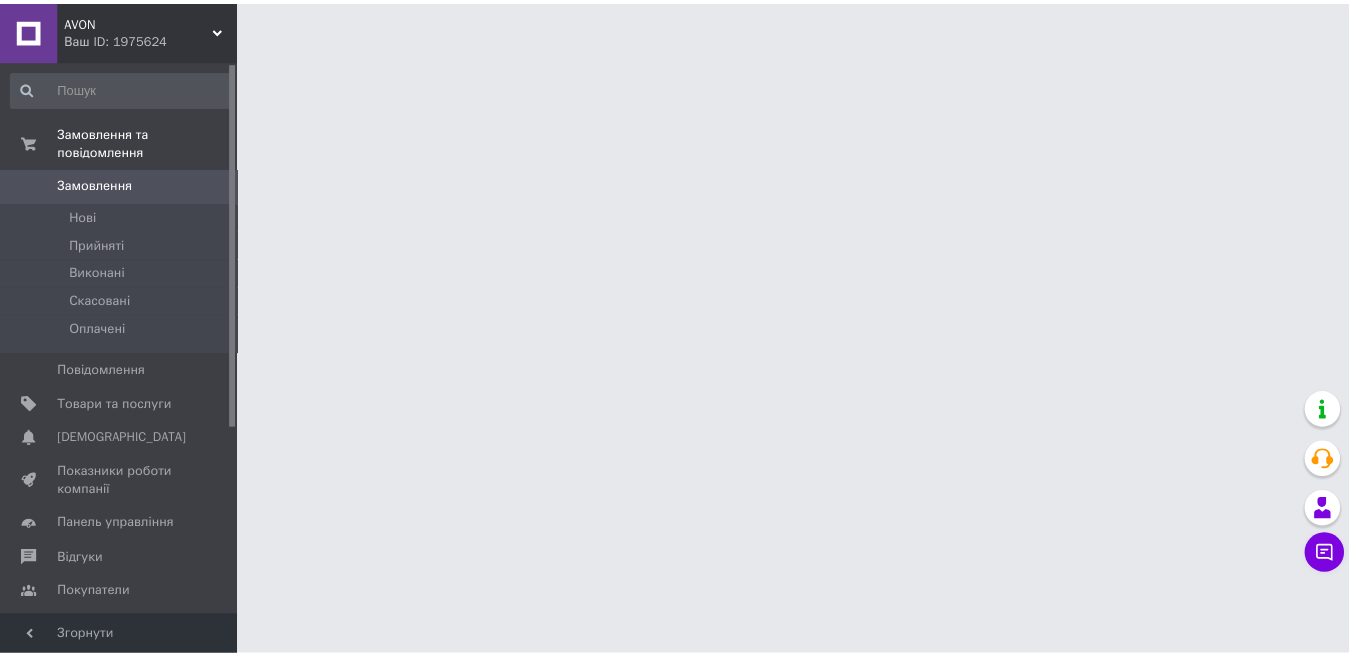 scroll, scrollTop: 0, scrollLeft: 0, axis: both 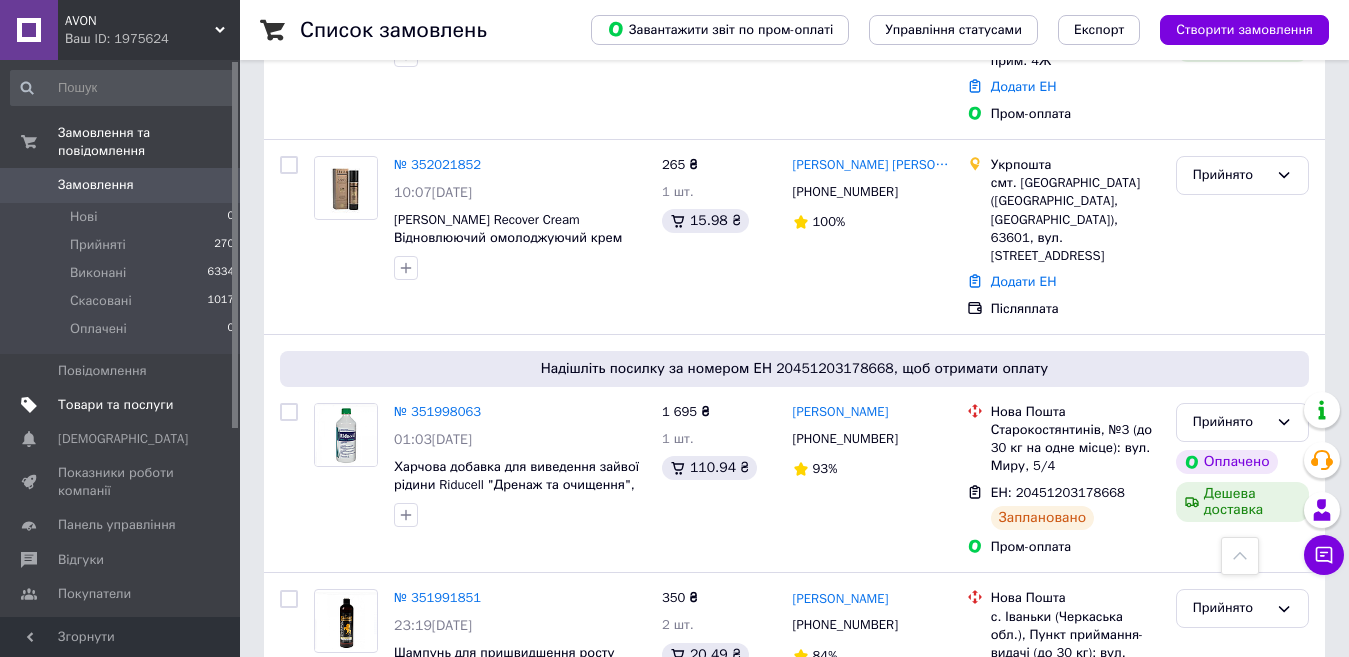 click on "Товари та послуги" at bounding box center (115, 405) 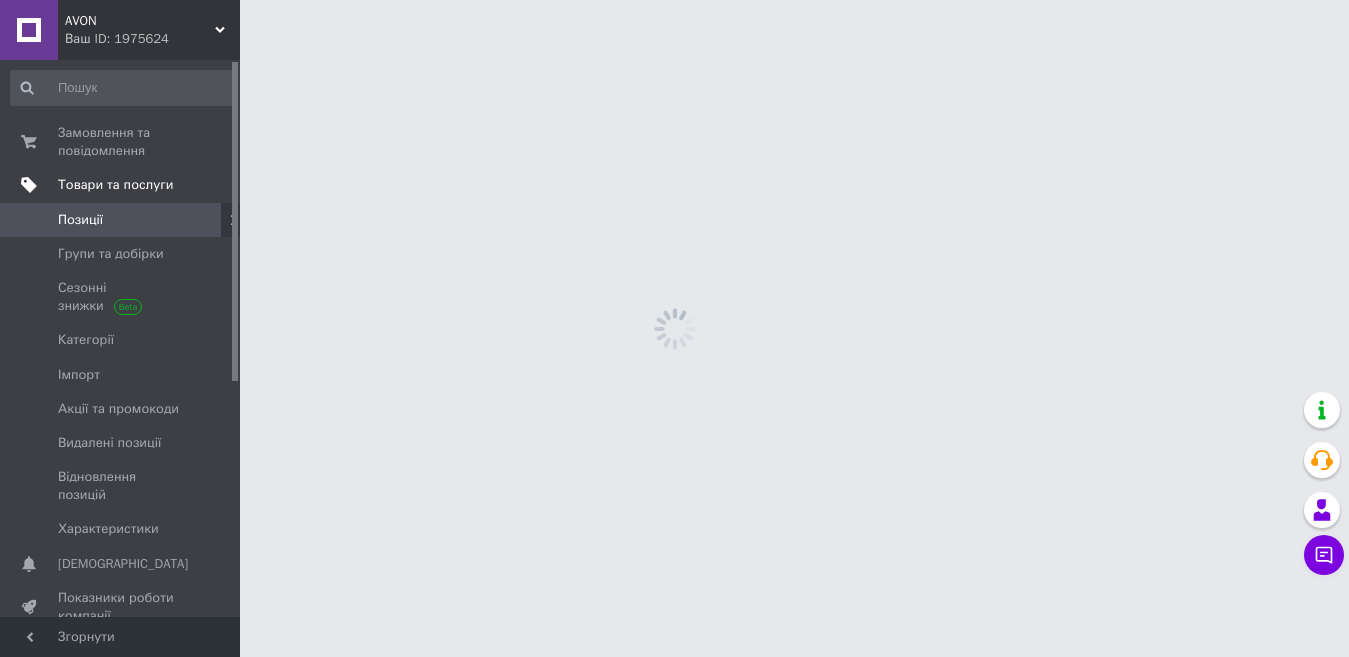 scroll, scrollTop: 0, scrollLeft: 0, axis: both 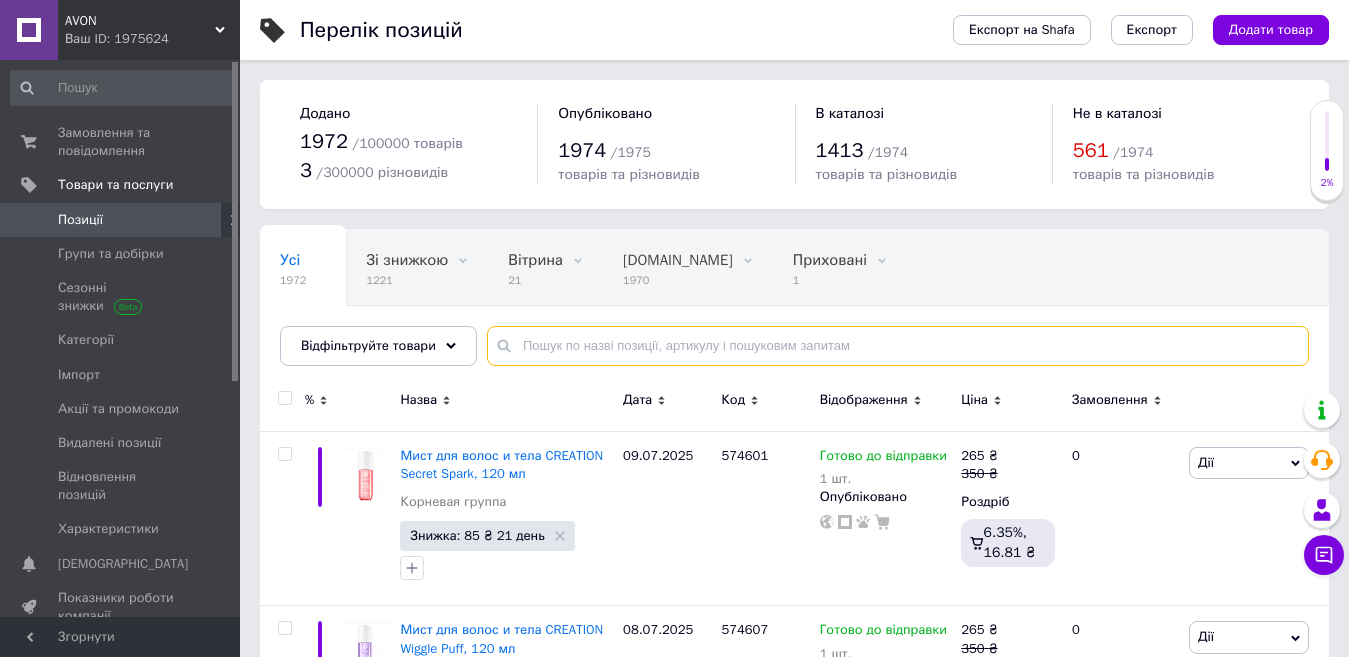 click at bounding box center [898, 346] 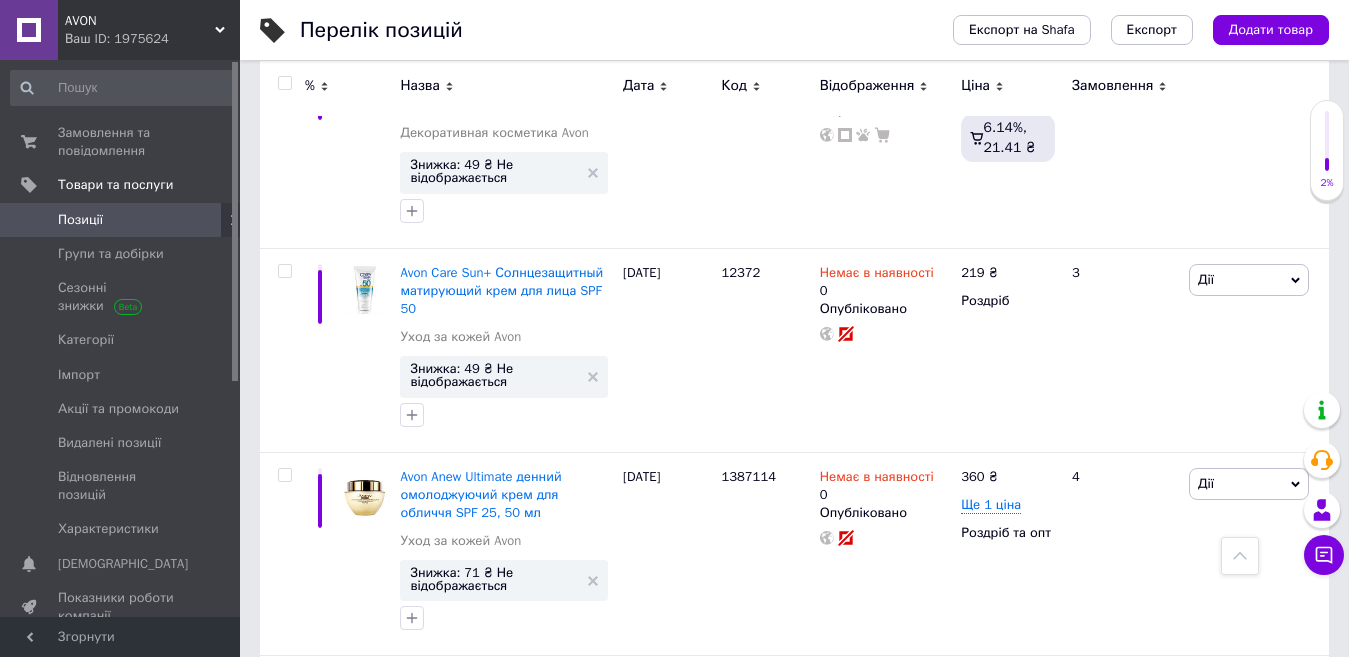scroll, scrollTop: 399, scrollLeft: 0, axis: vertical 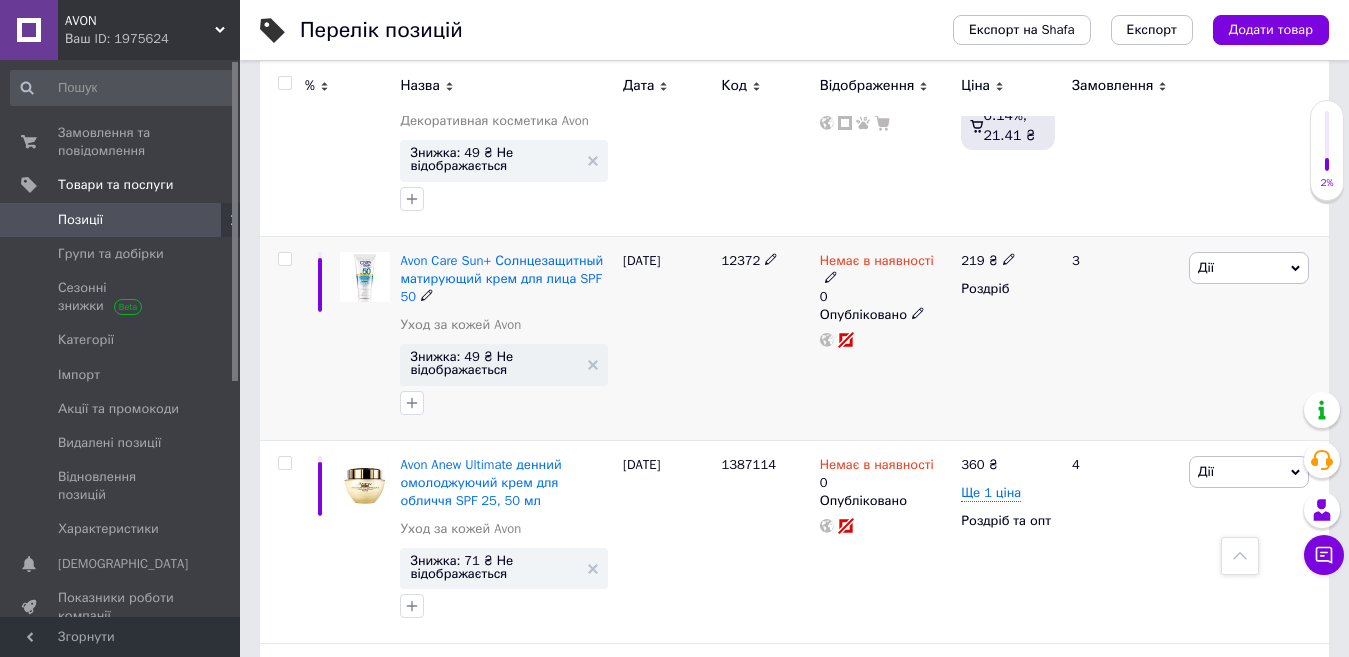 type on "spf50" 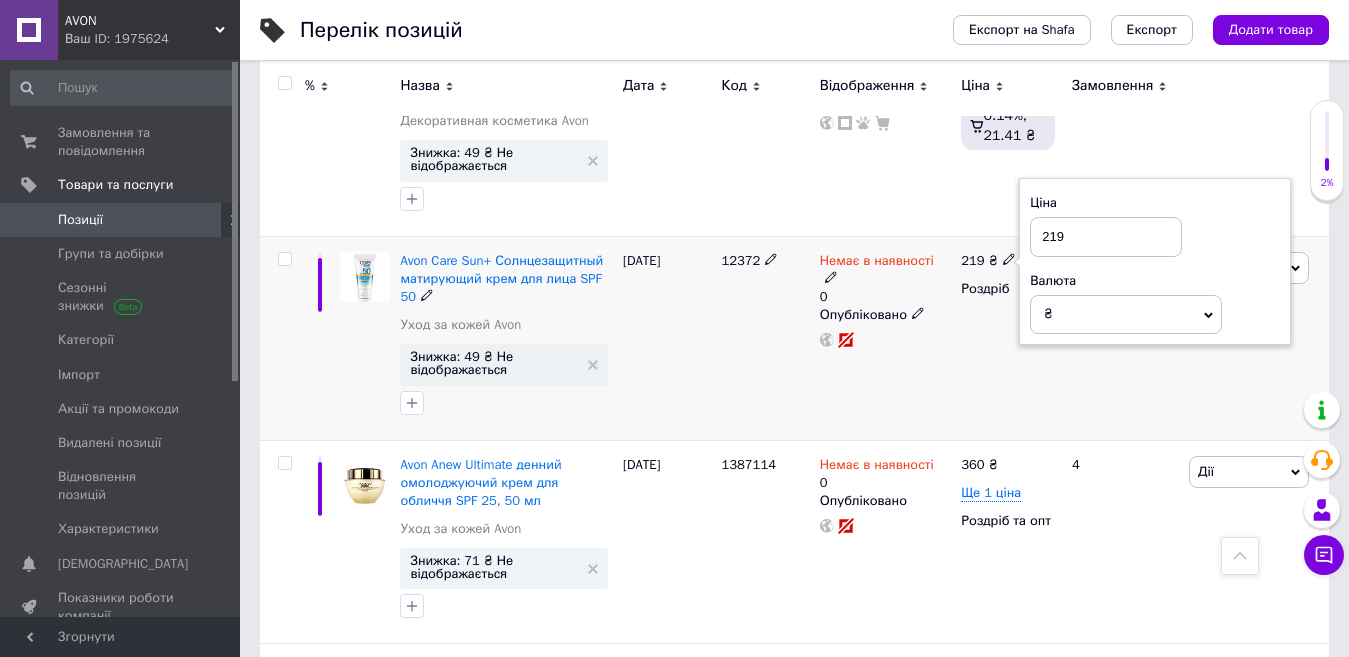 drag, startPoint x: 1079, startPoint y: 243, endPoint x: 1052, endPoint y: 238, distance: 27.45906 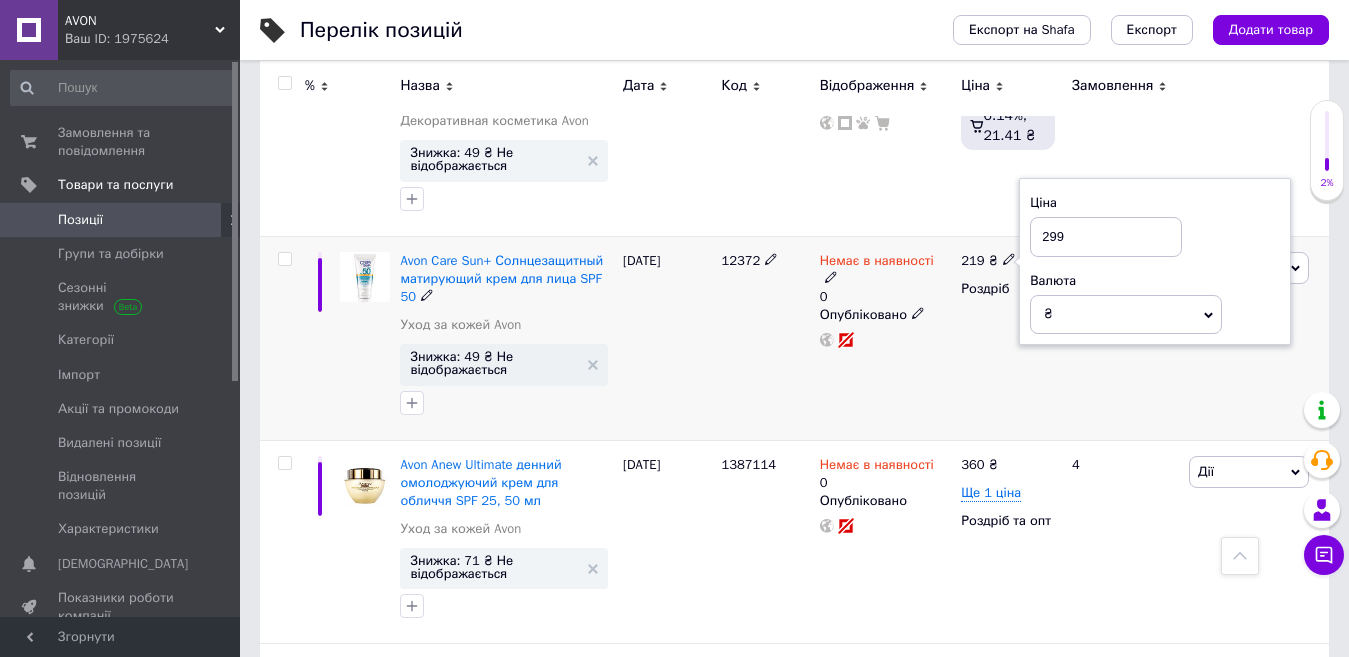 type on "299" 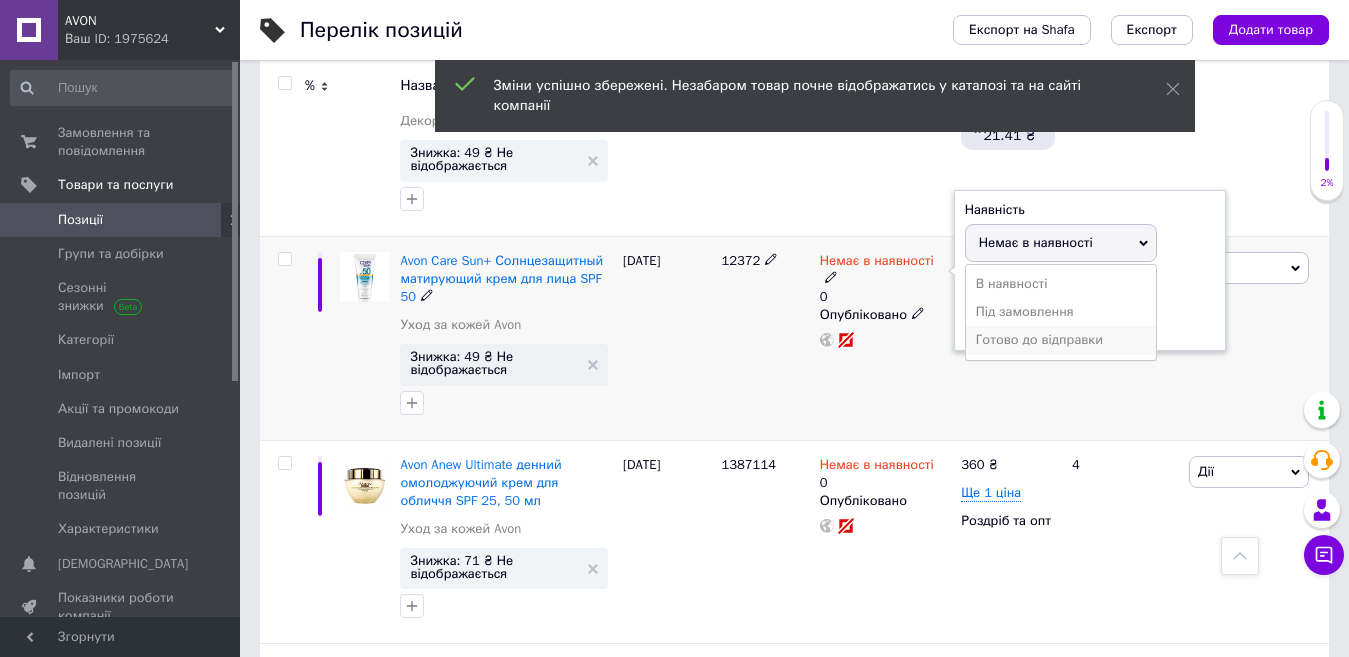 click on "Готово до відправки" at bounding box center [1061, 340] 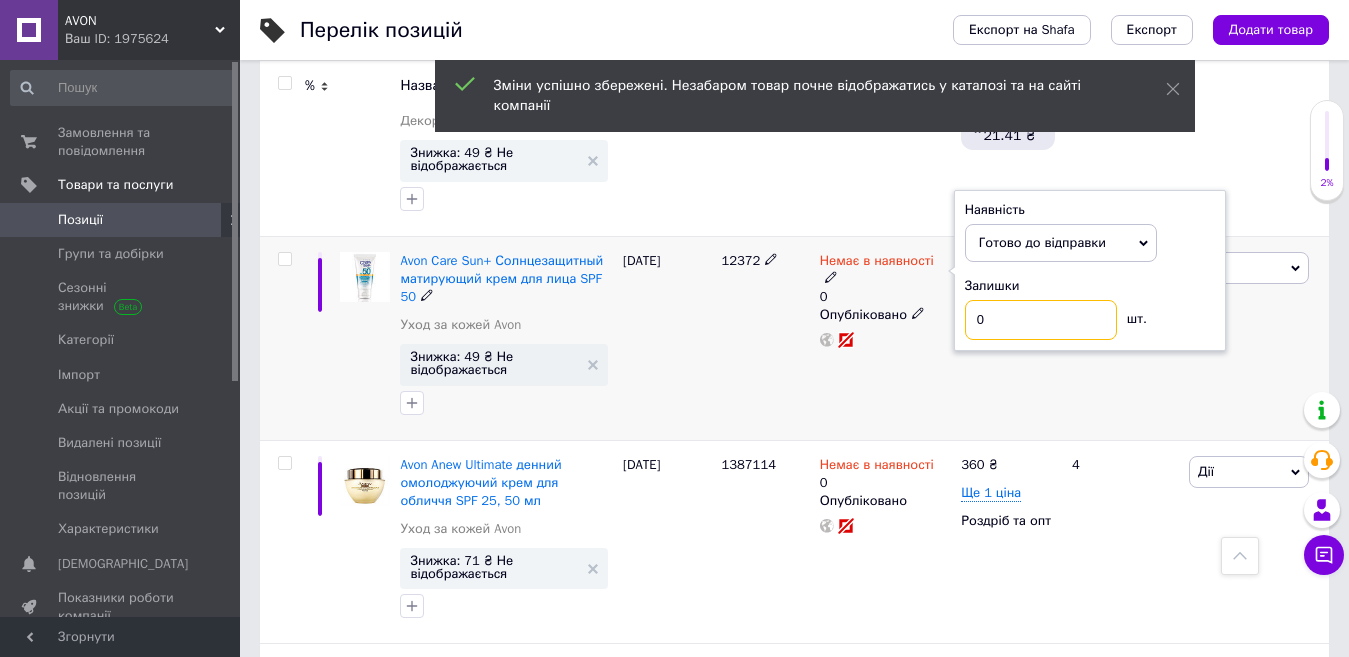 click on "0" at bounding box center [1041, 320] 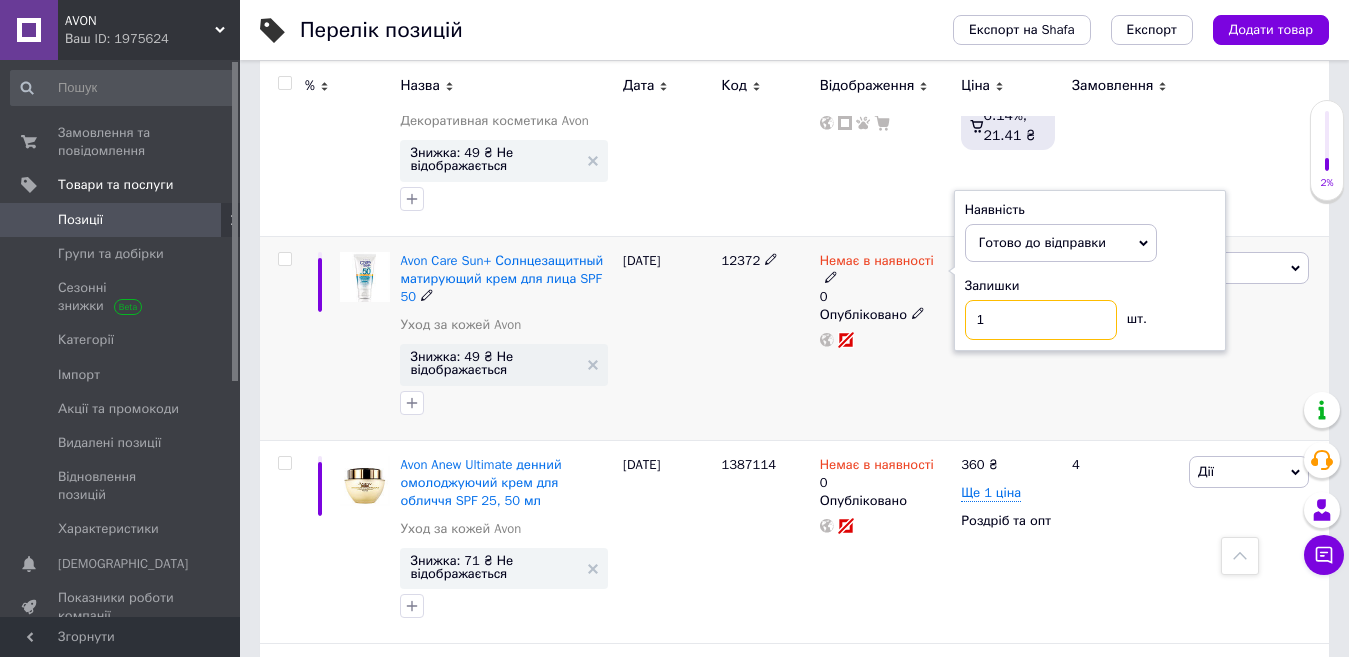 type on "1" 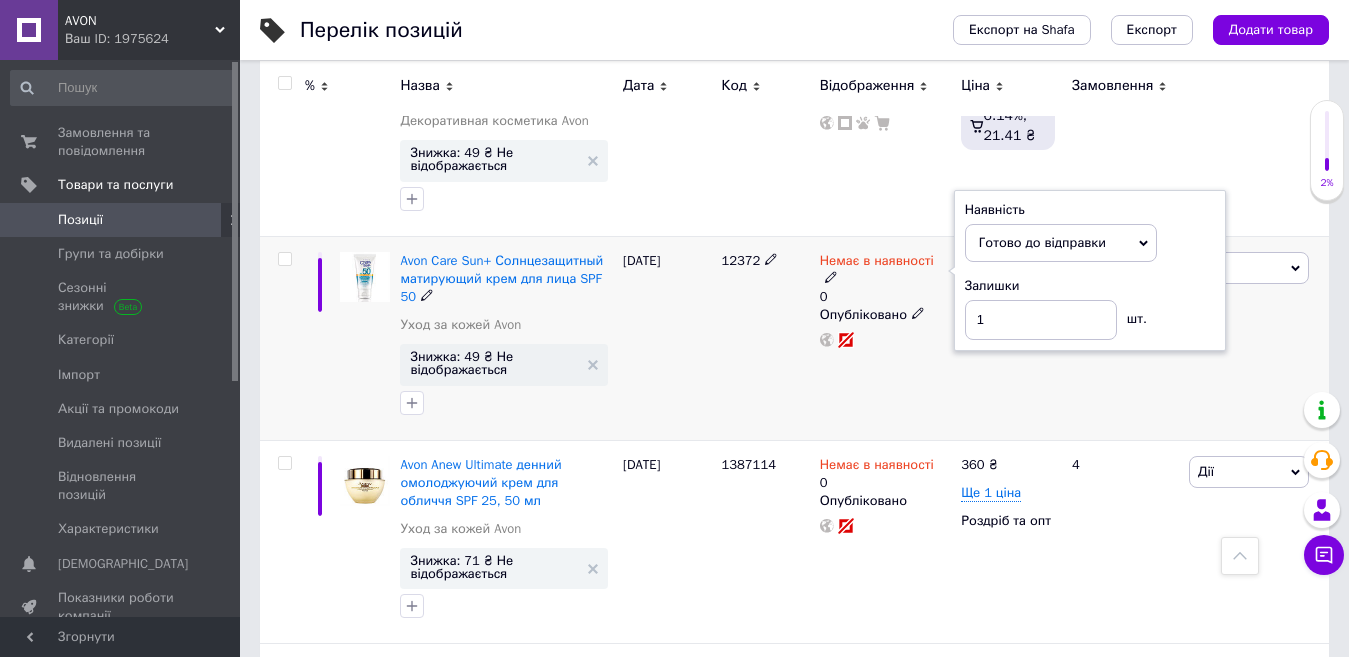 click on "Немає в наявності 0 Наявність Готово до відправки В наявності Немає в наявності Під замовлення Залишки 1 шт. Опубліковано" at bounding box center [886, 338] 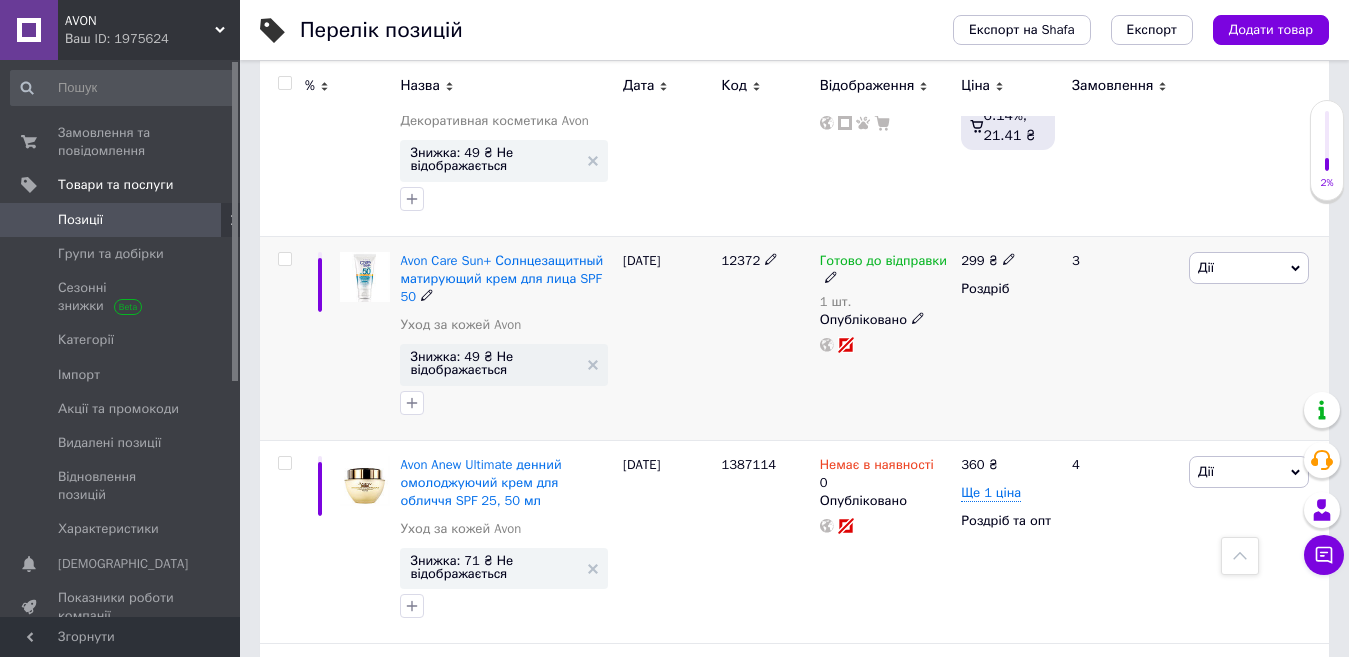 click on "Дії" at bounding box center [1249, 268] 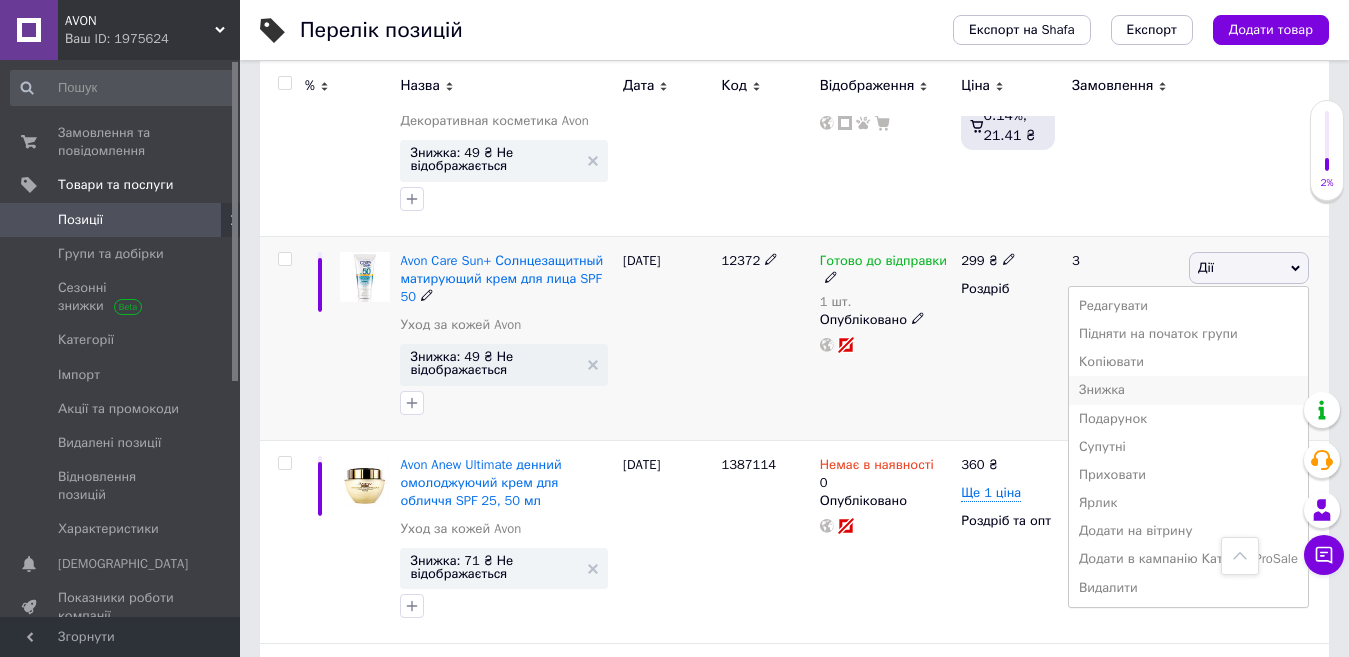 click on "Знижка" at bounding box center [1188, 390] 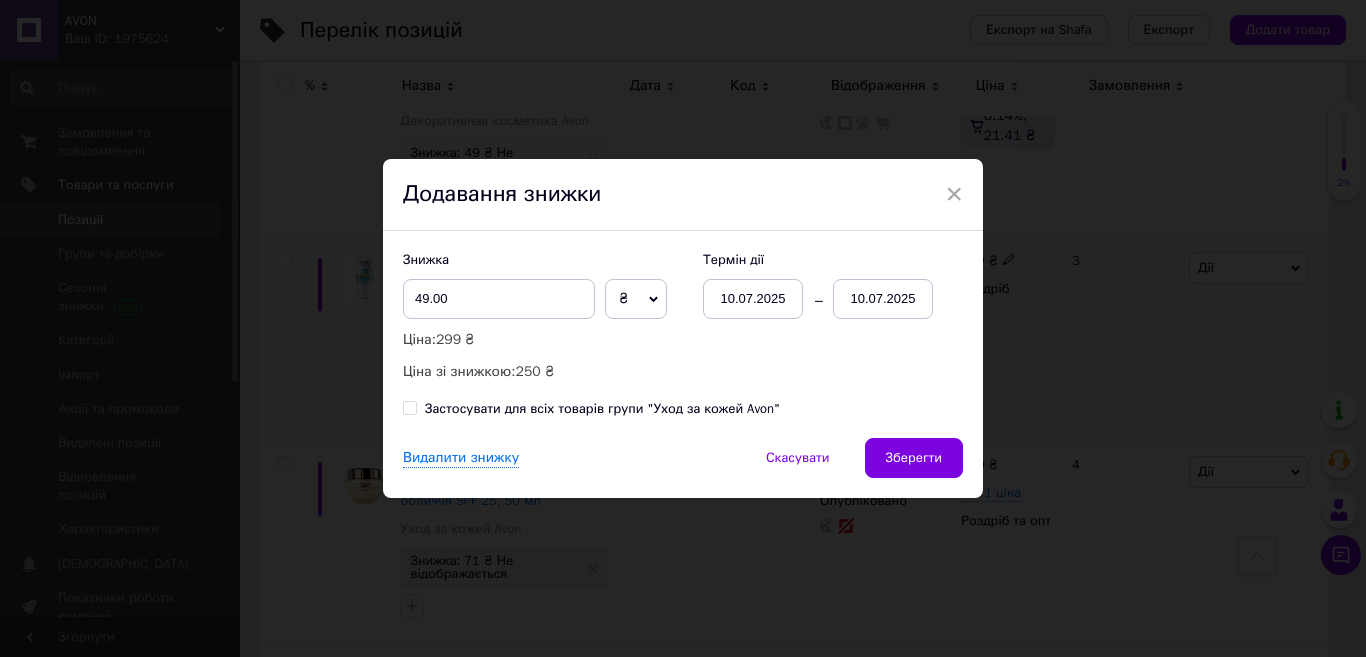 click on "10.07.2025" at bounding box center [883, 299] 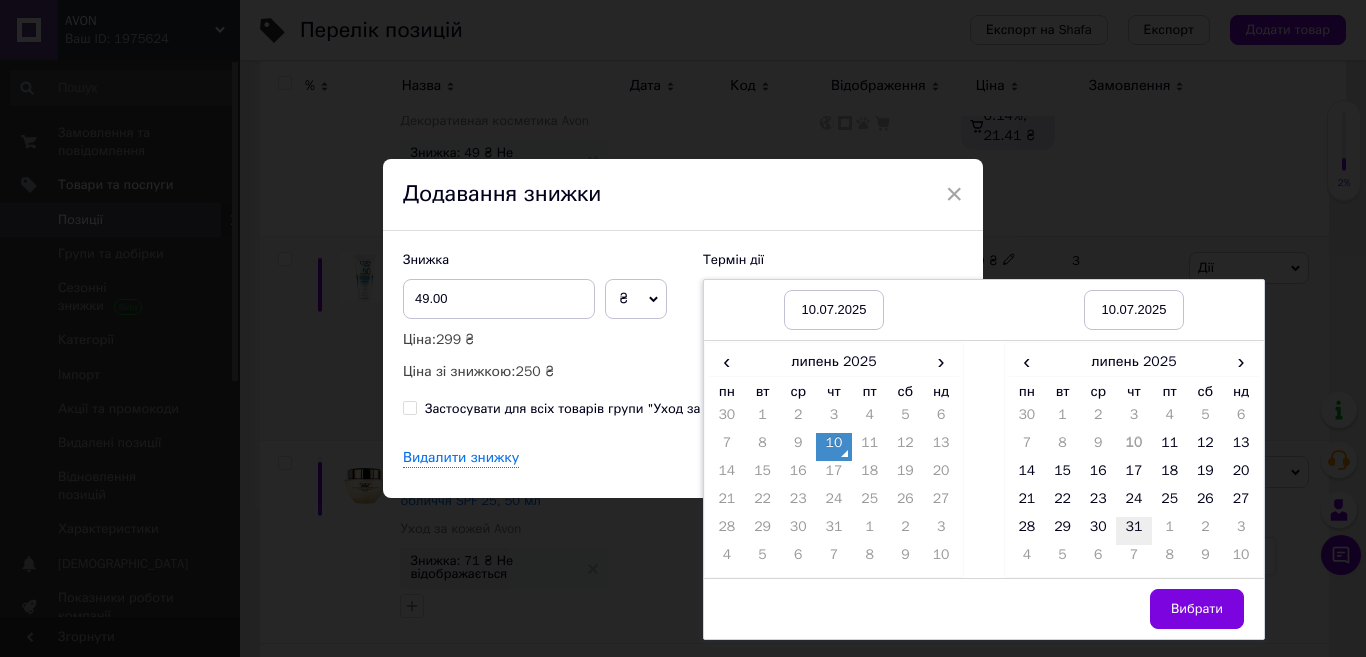click on "31" at bounding box center [1134, 531] 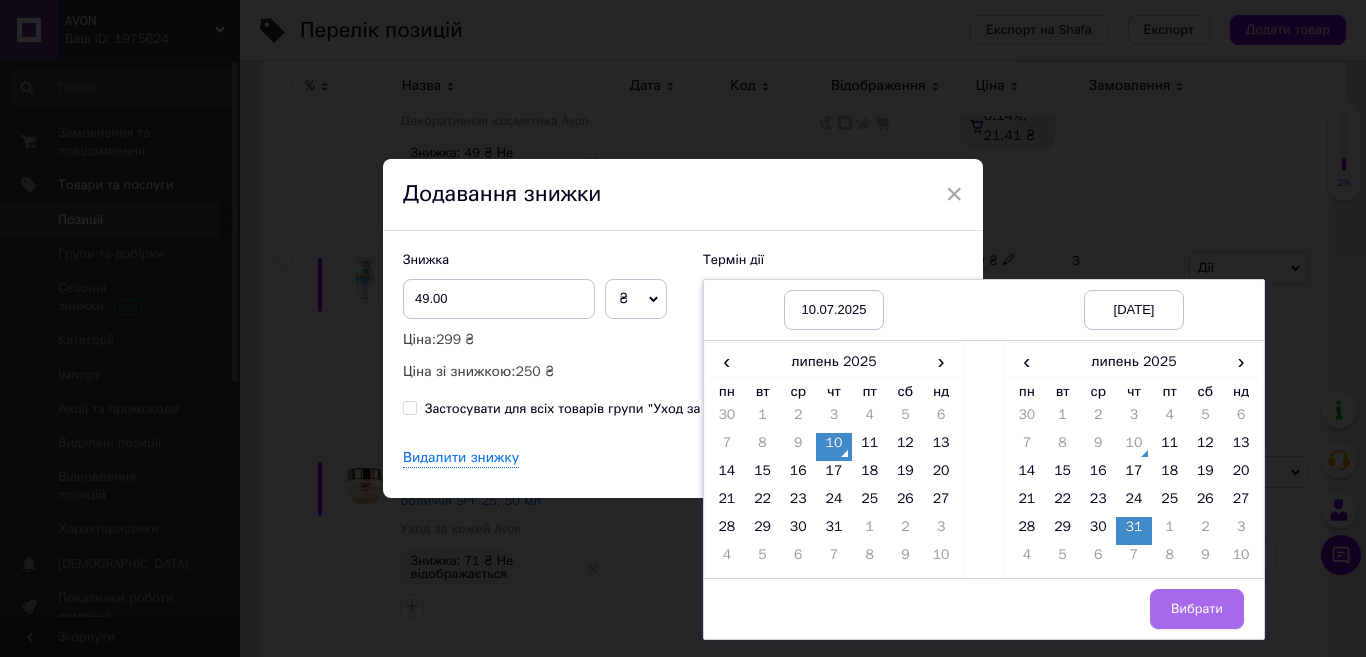 click on "Вибрати" at bounding box center [1197, 609] 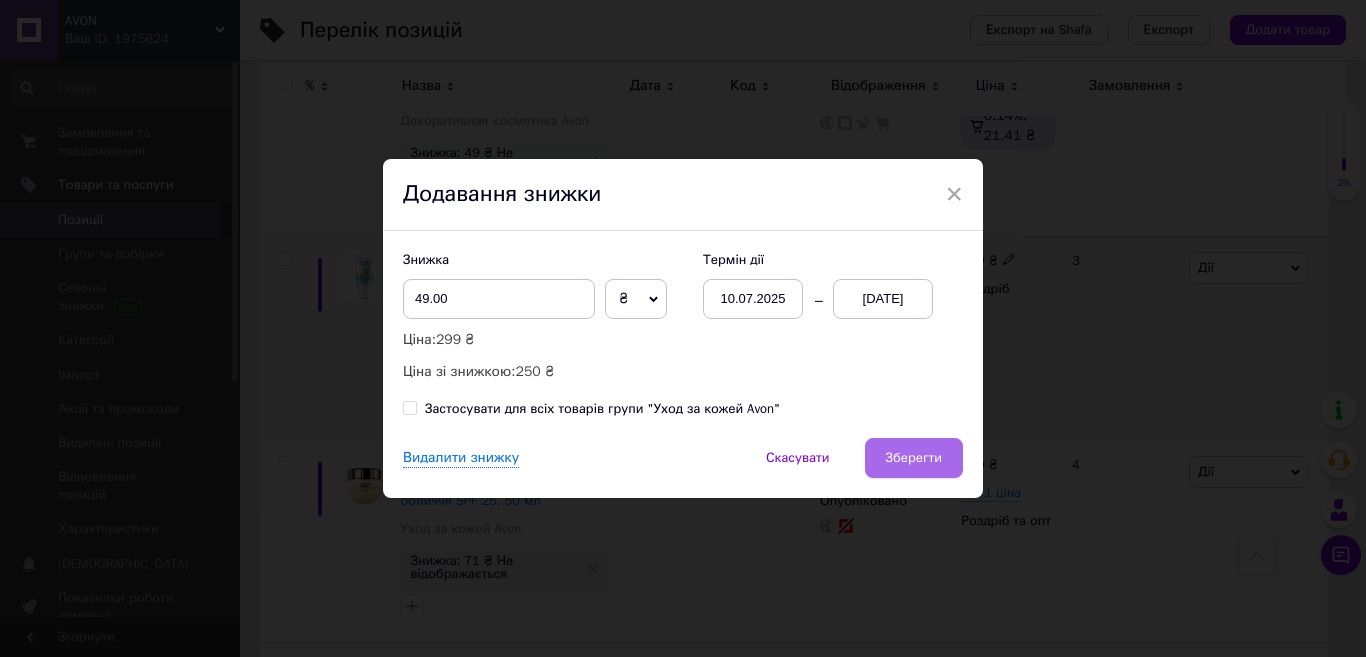 click on "Зберегти" at bounding box center [914, 458] 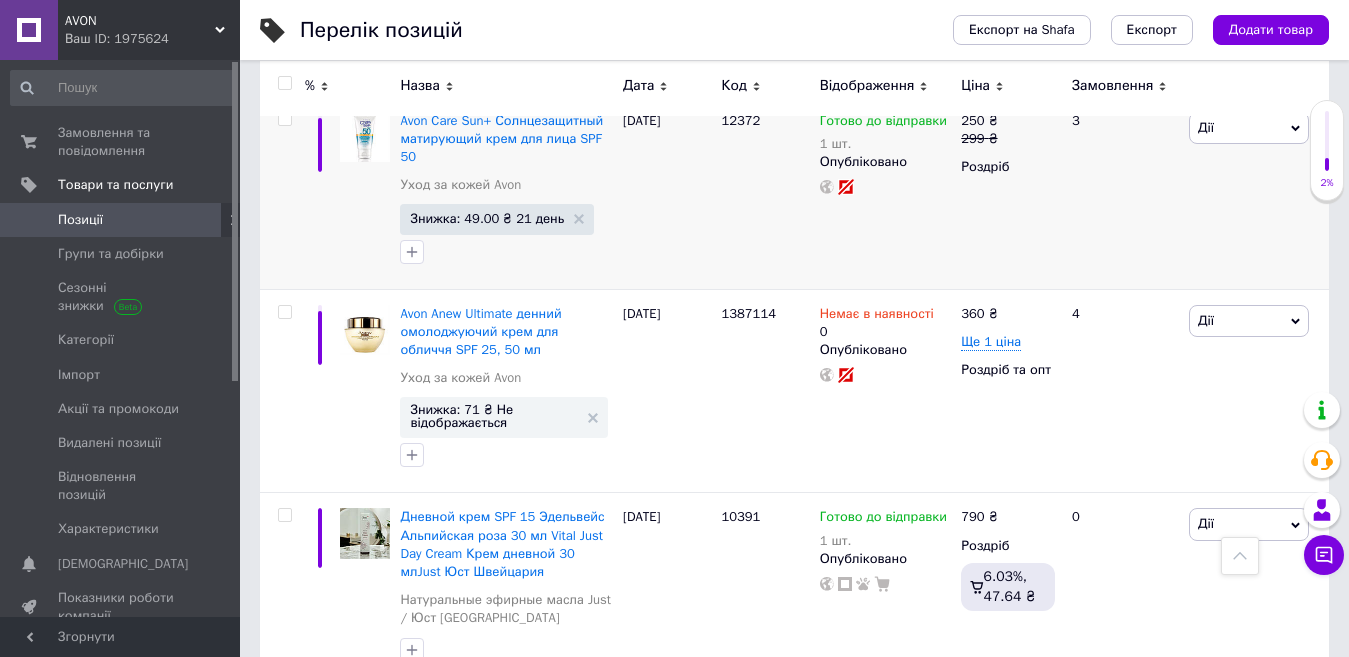 scroll, scrollTop: 551, scrollLeft: 0, axis: vertical 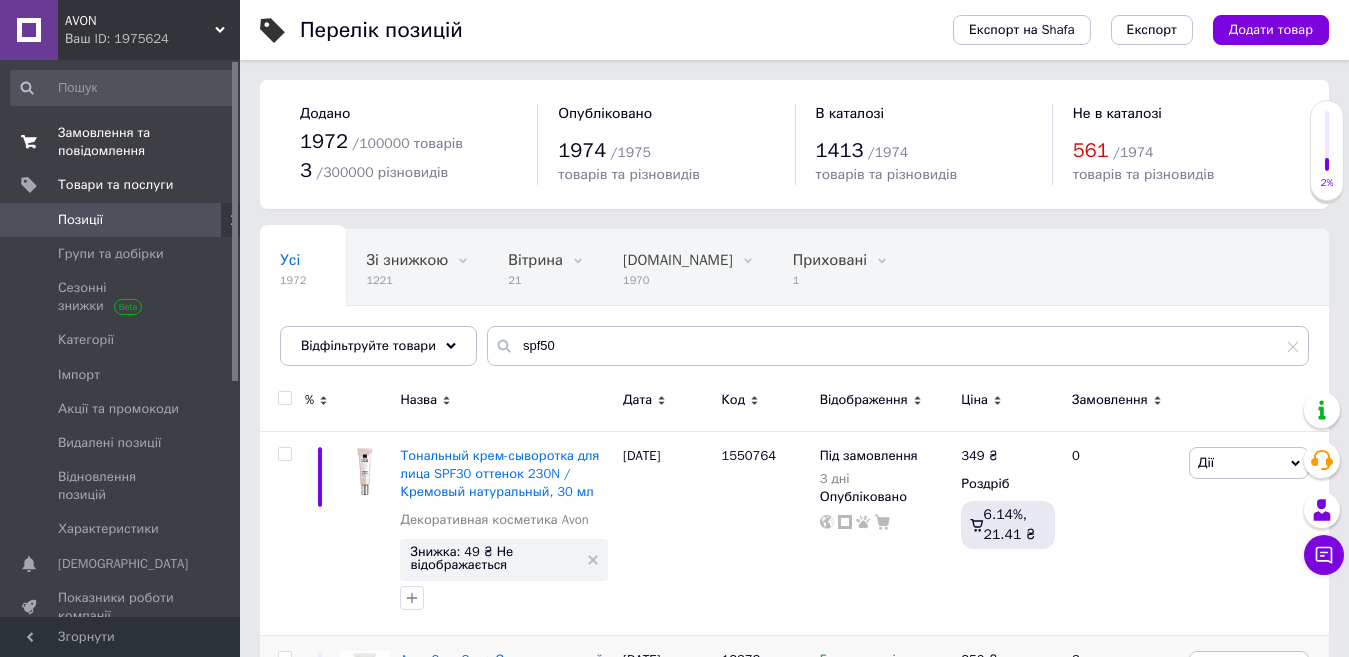 click on "Замовлення та повідомлення" at bounding box center [121, 142] 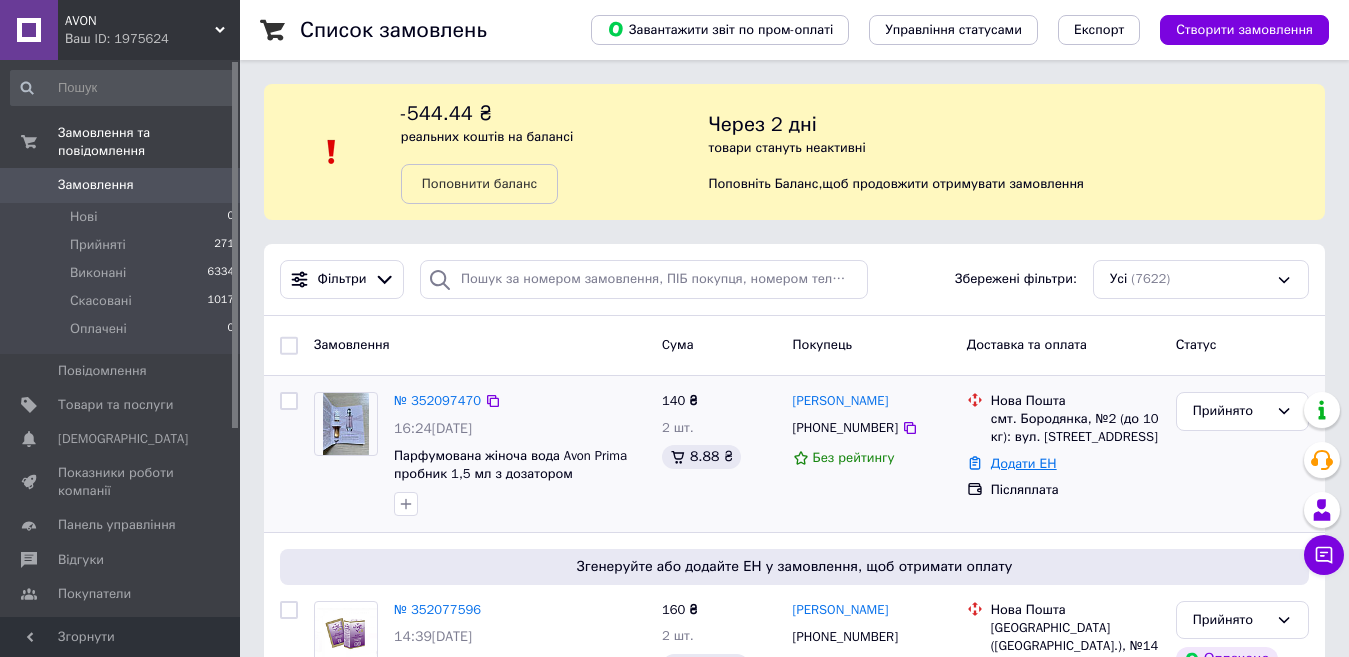 click on "Додати ЕН" at bounding box center [1024, 463] 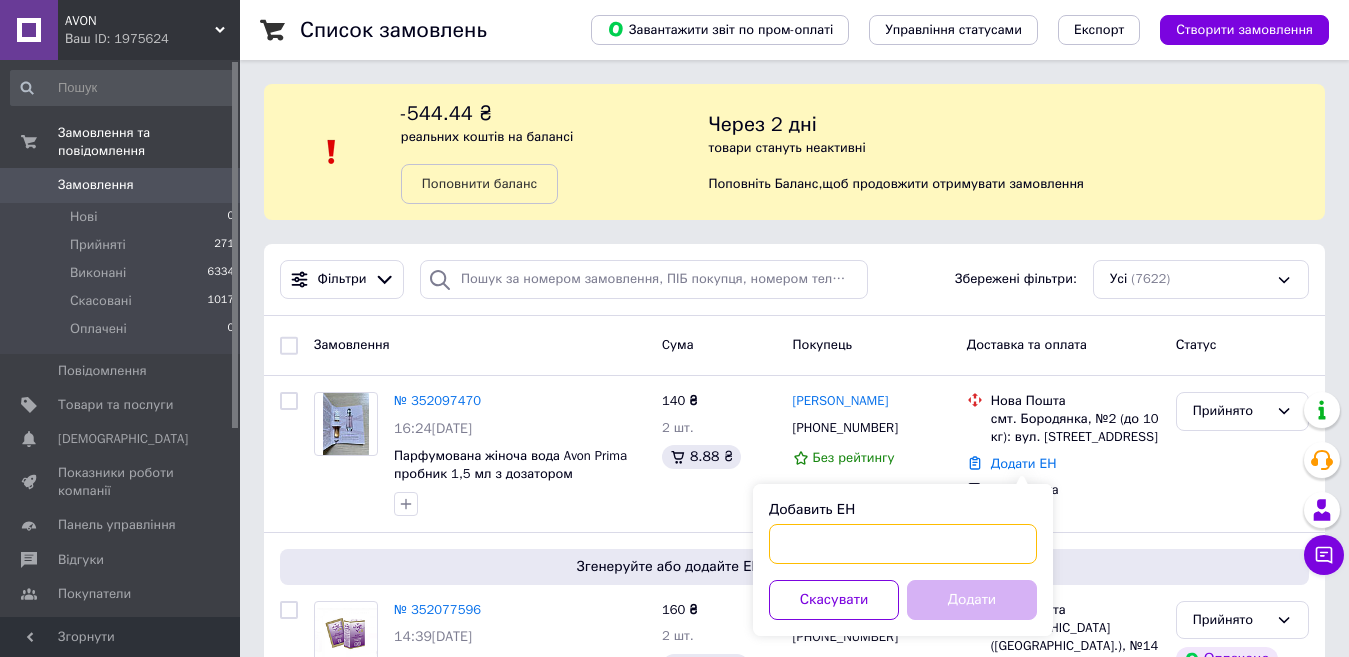 click on "Добавить ЕН" at bounding box center (903, 544) 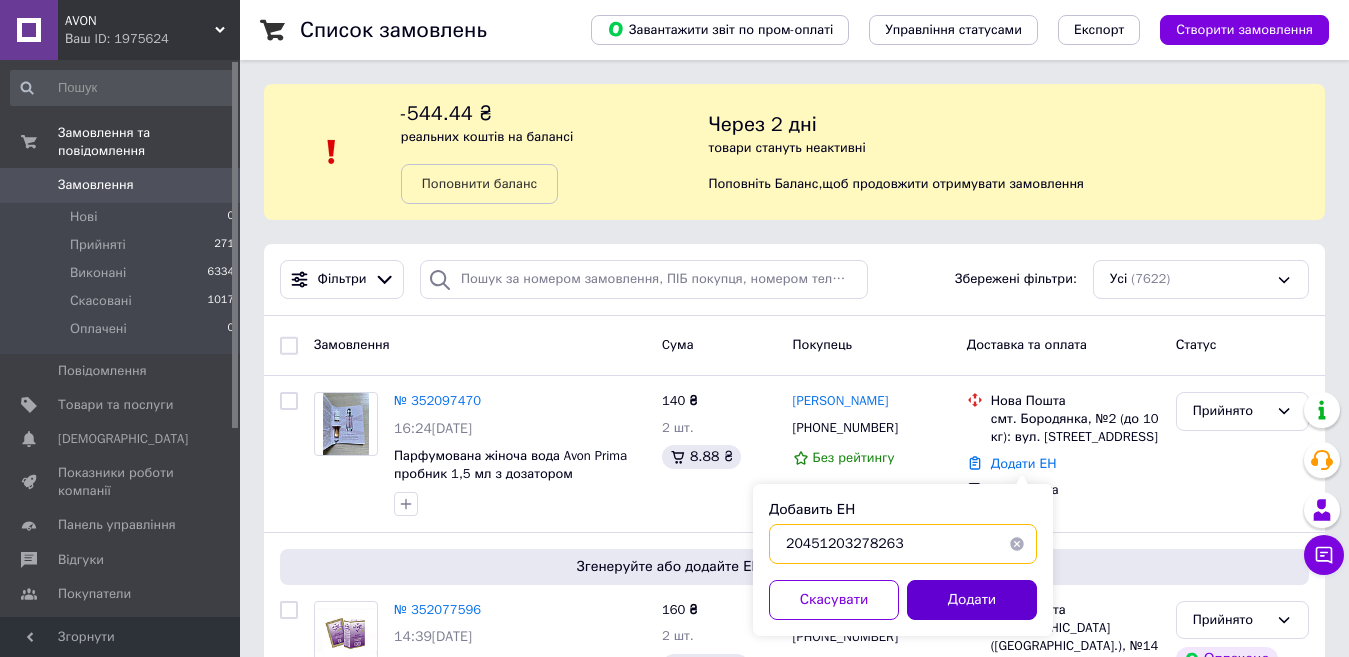 type on "20451203278263" 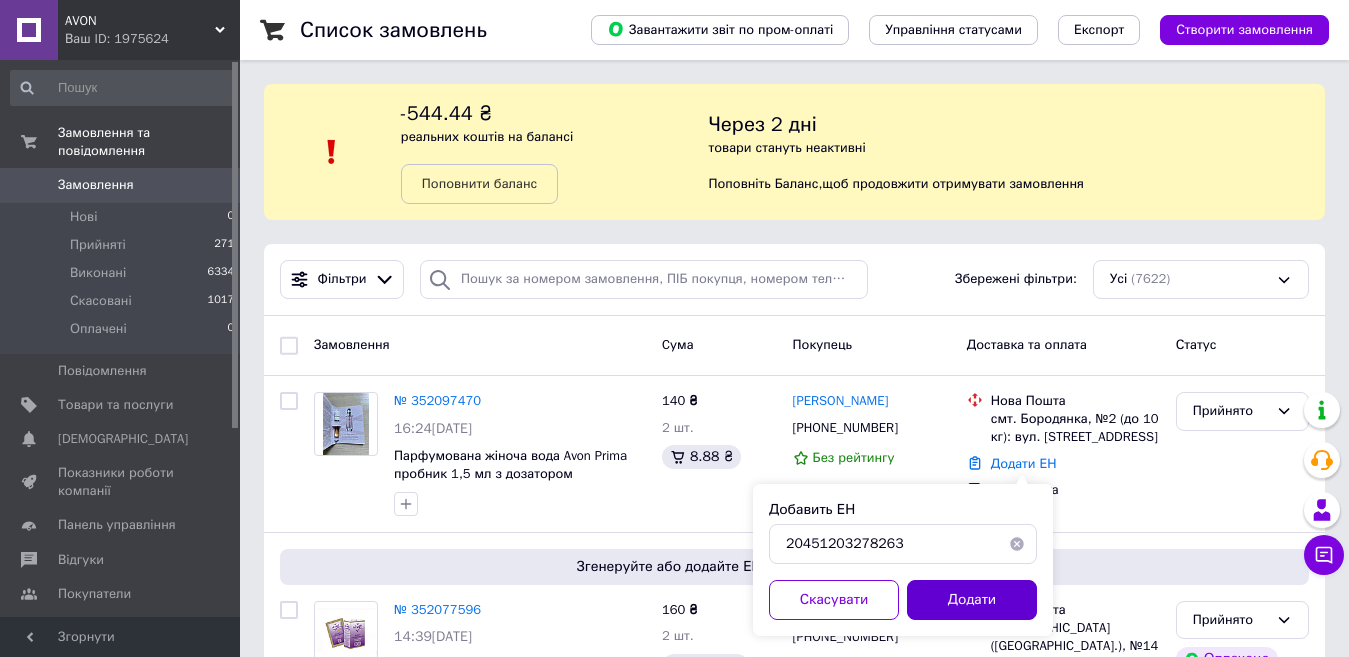 click on "Додати" at bounding box center [972, 600] 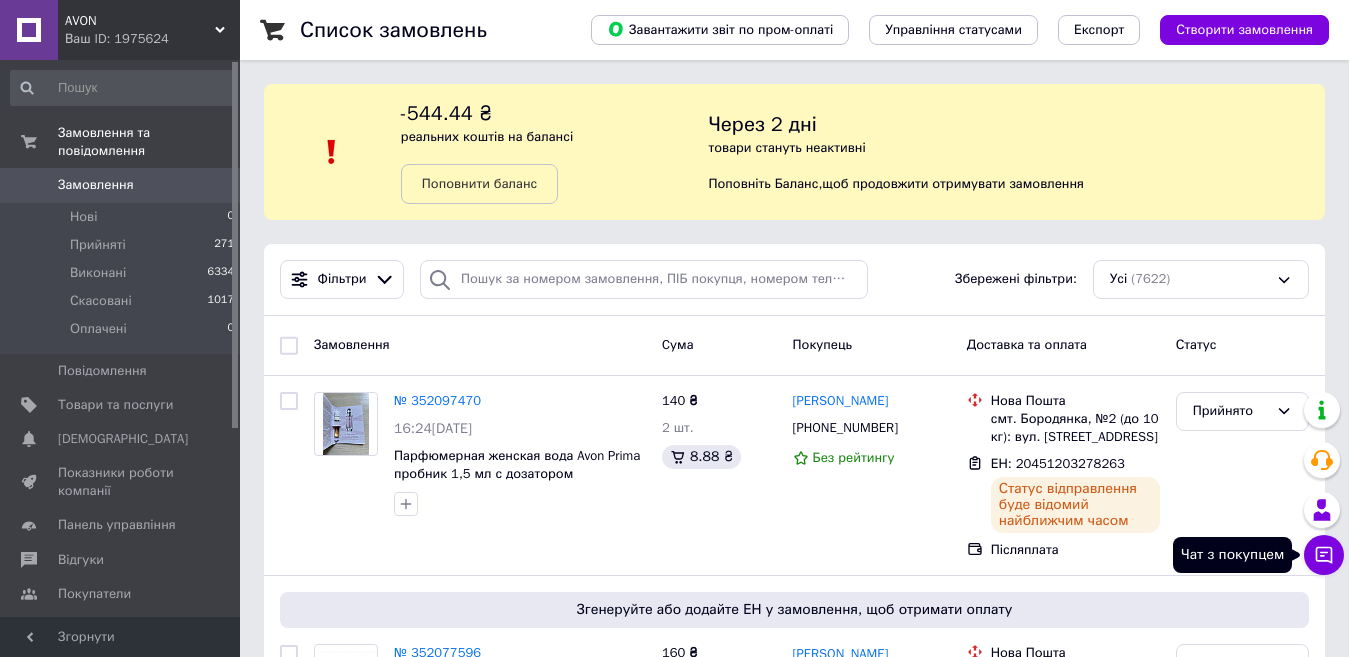 click 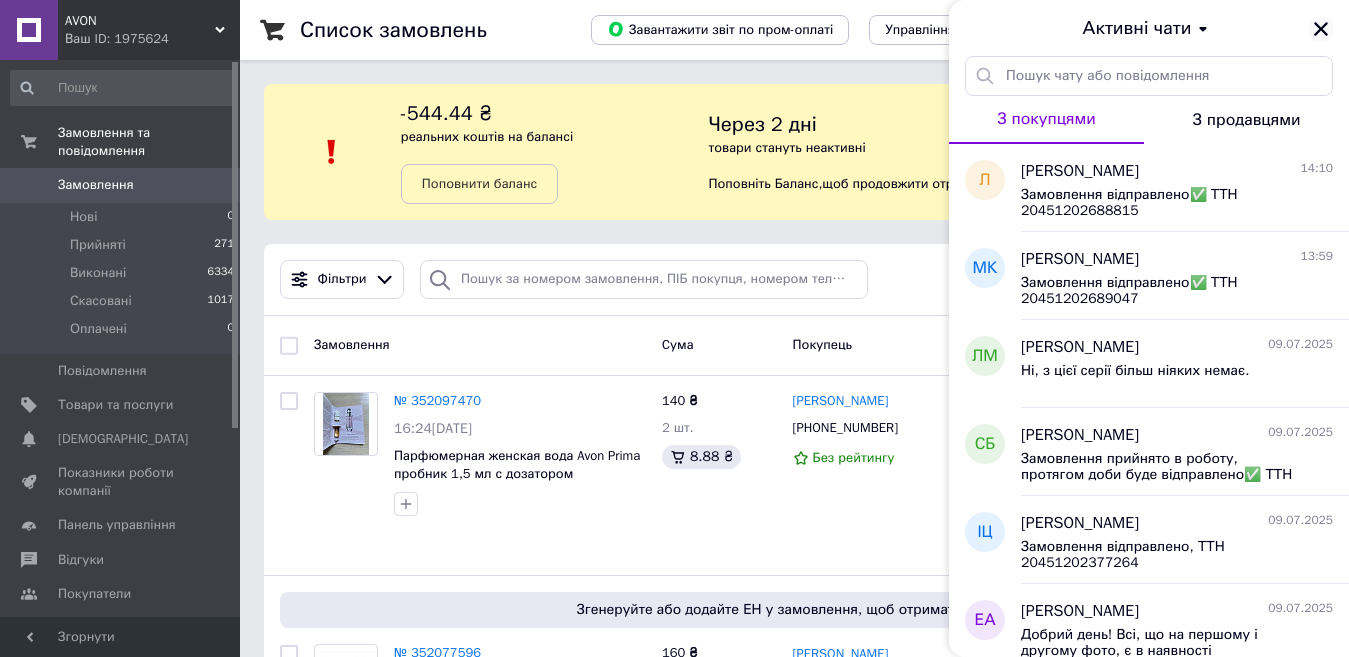 click 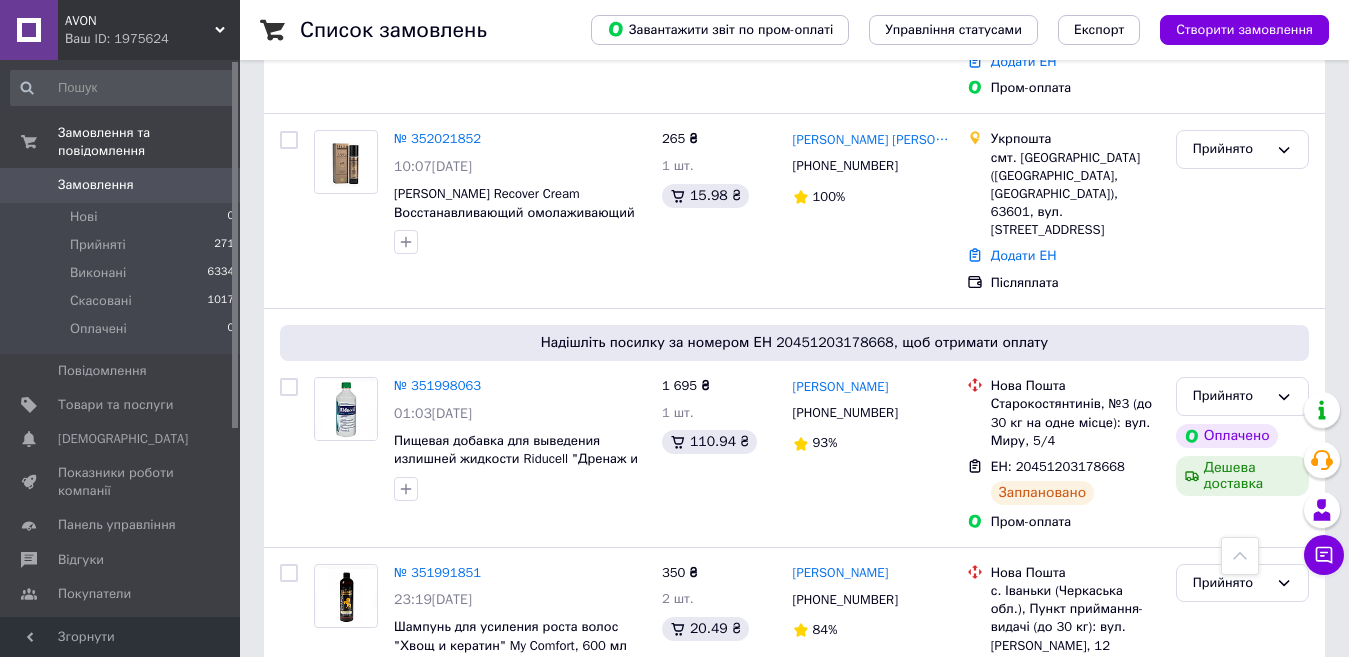 scroll, scrollTop: 720, scrollLeft: 0, axis: vertical 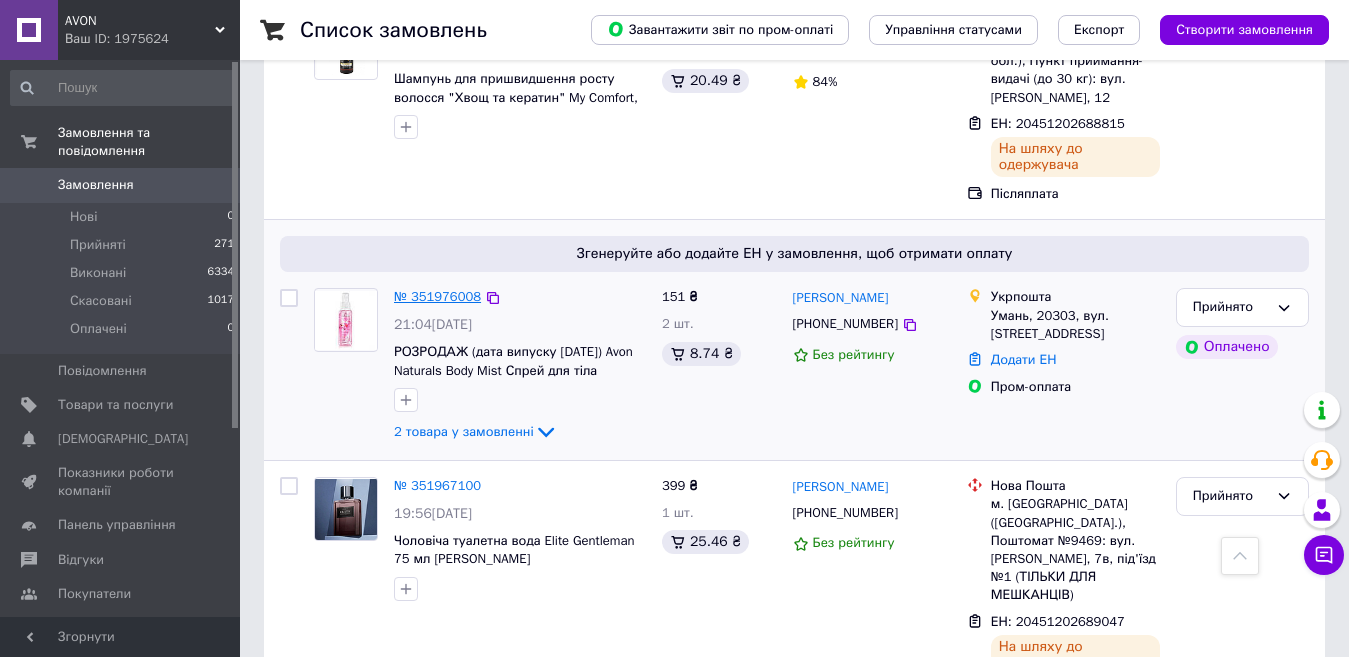 click on "№ 351976008" at bounding box center [437, 296] 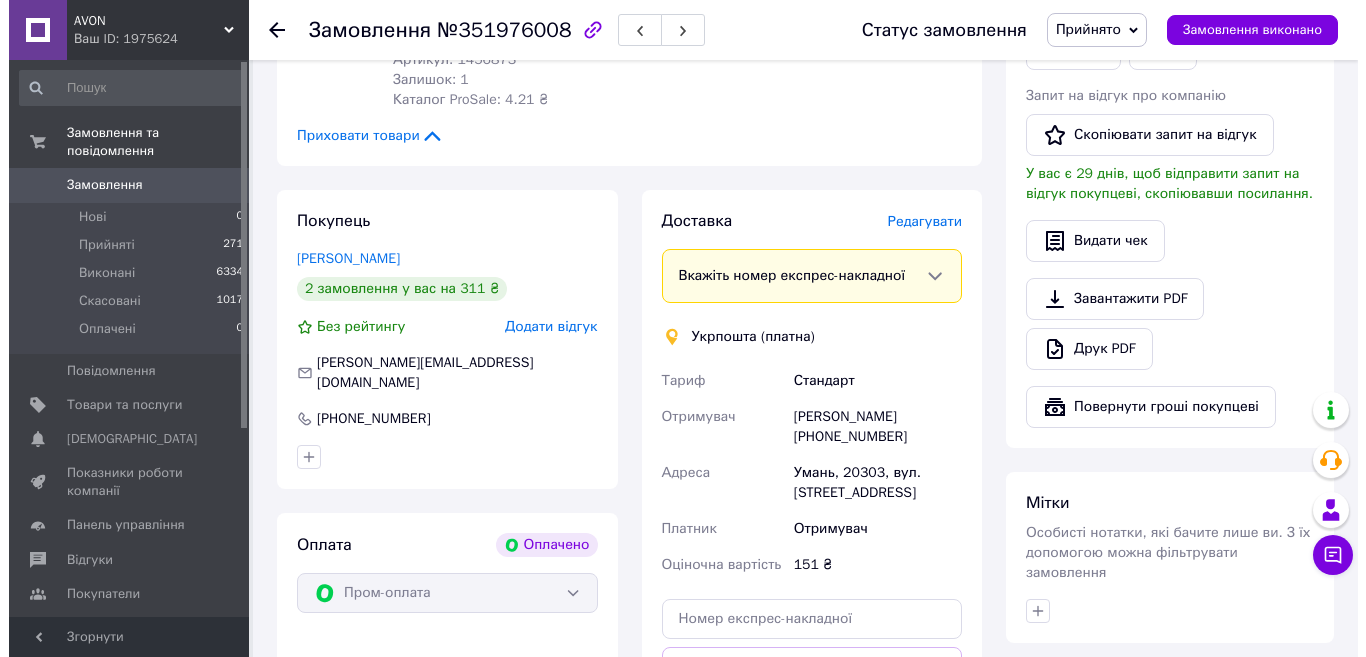 scroll, scrollTop: 586, scrollLeft: 0, axis: vertical 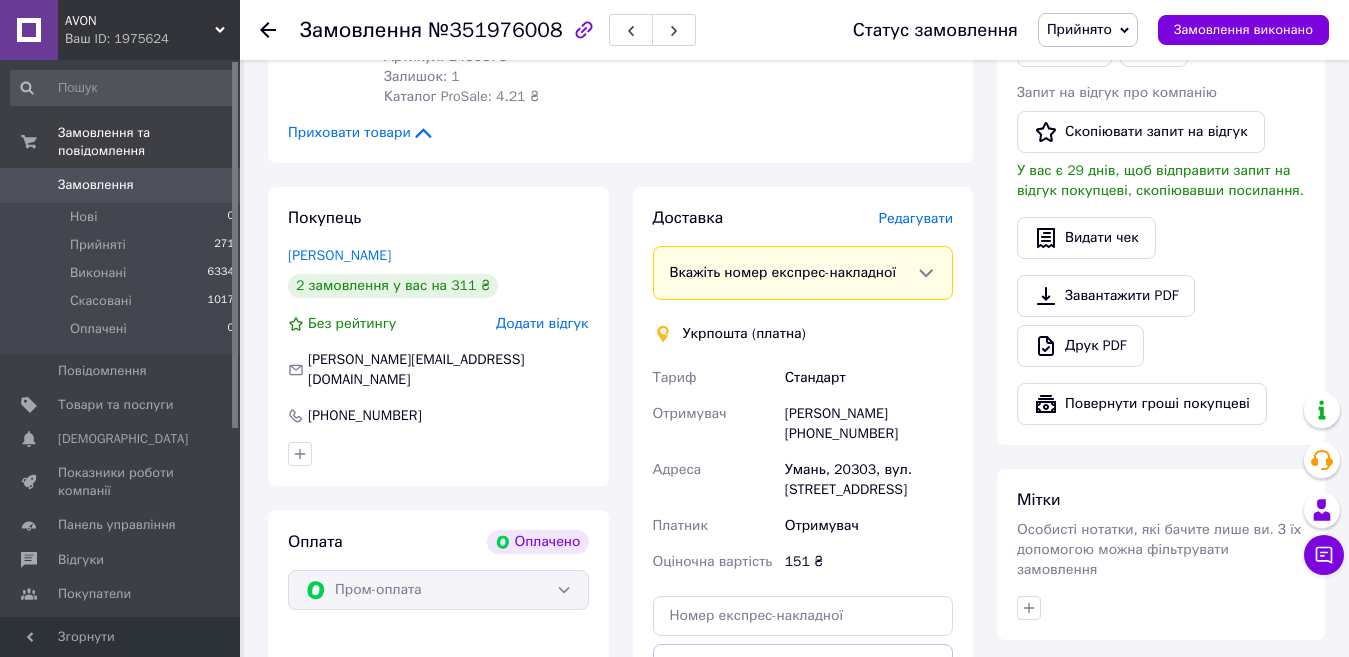 click on "Редагувати" at bounding box center [916, 218] 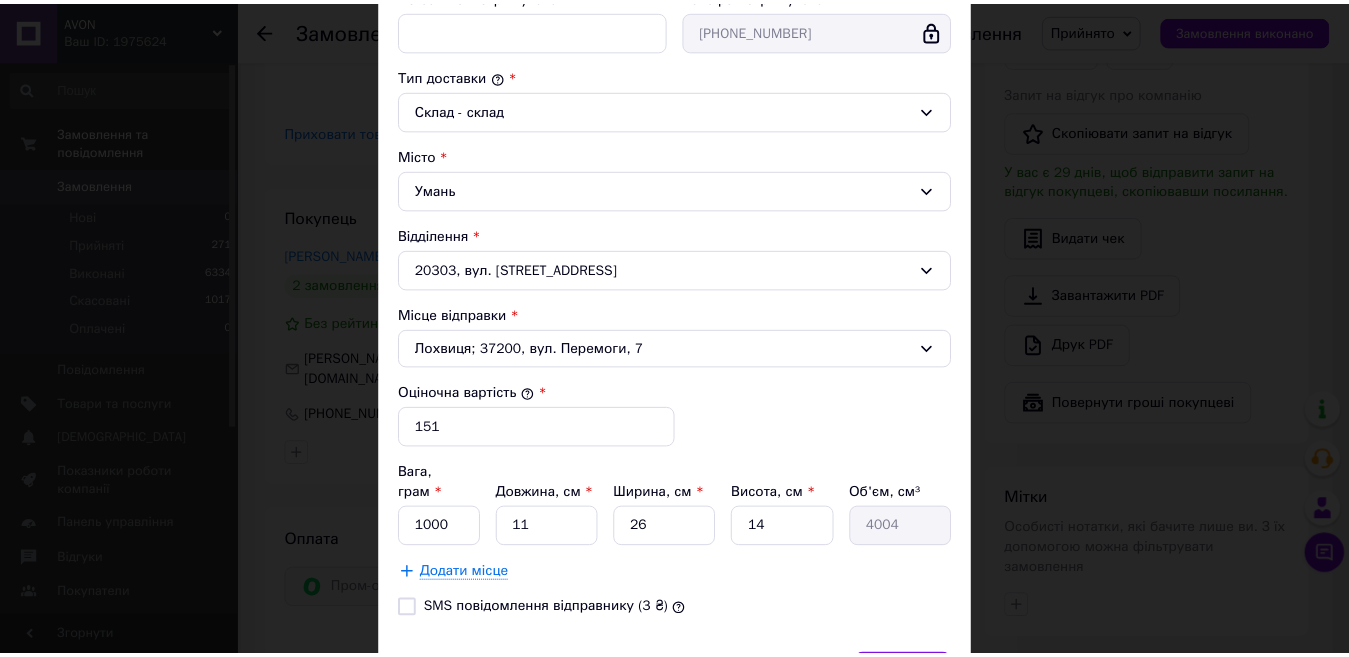 scroll, scrollTop: 508, scrollLeft: 0, axis: vertical 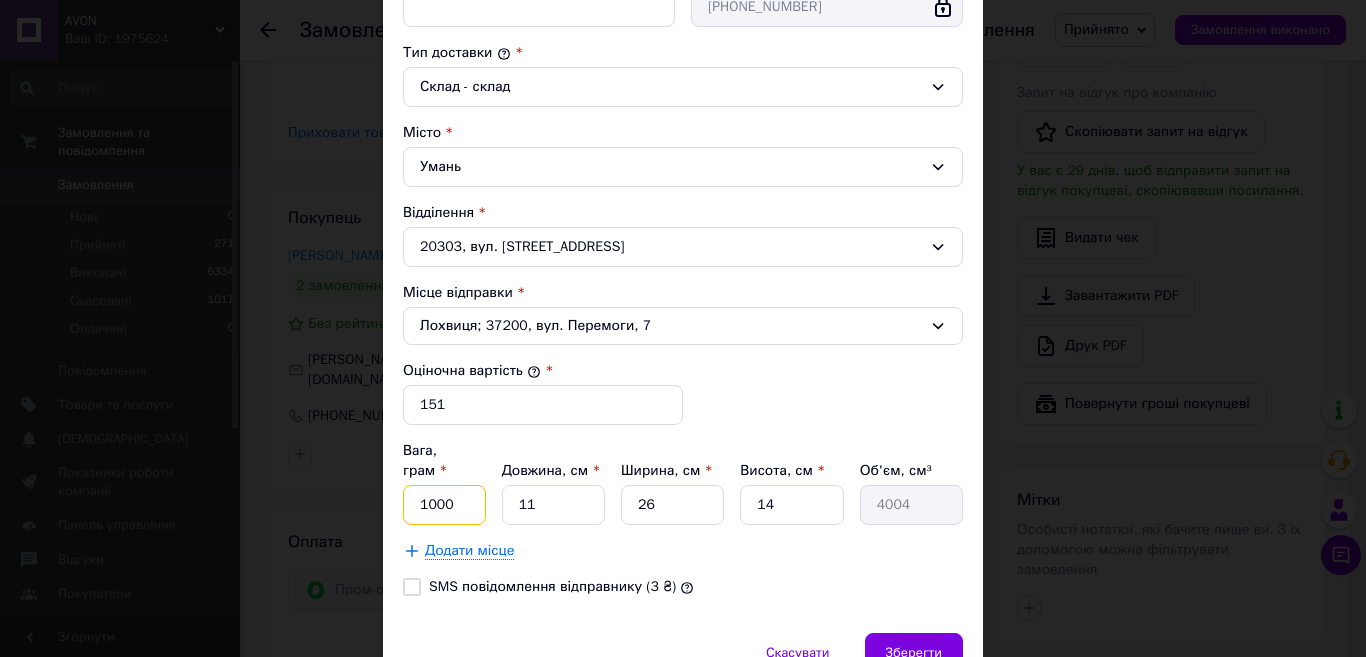 drag, startPoint x: 452, startPoint y: 480, endPoint x: 416, endPoint y: 483, distance: 36.124783 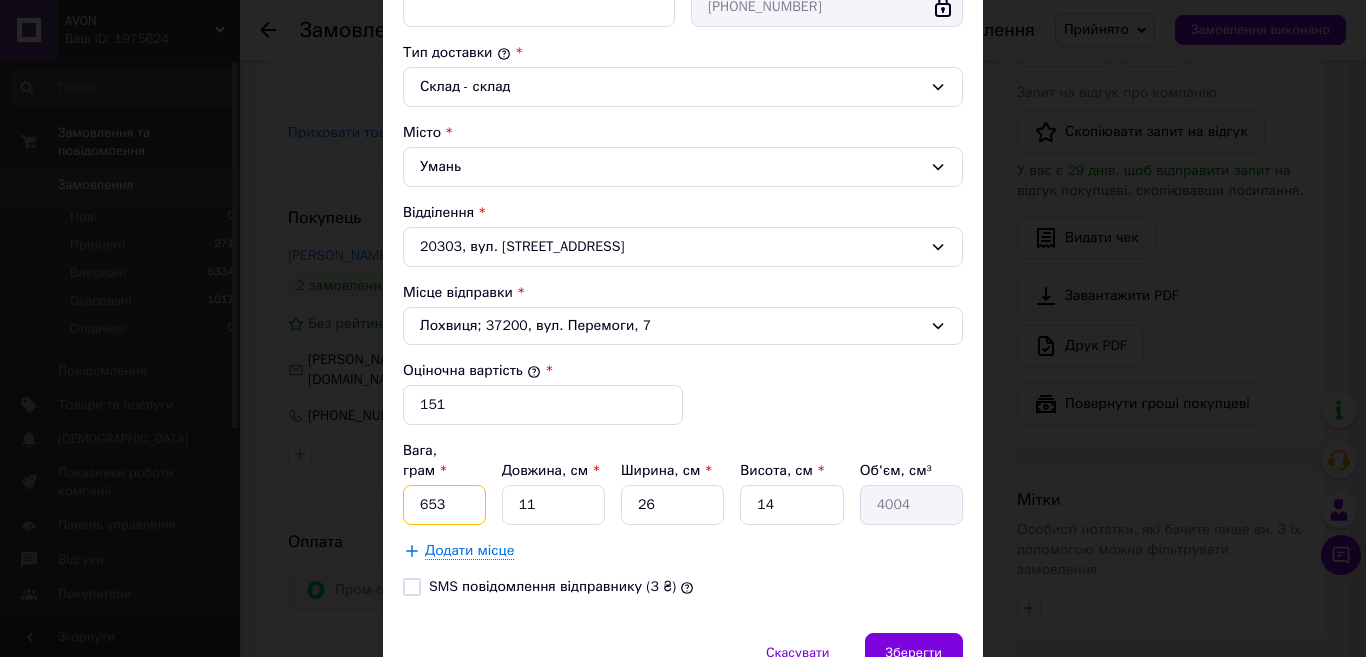 type on "653" 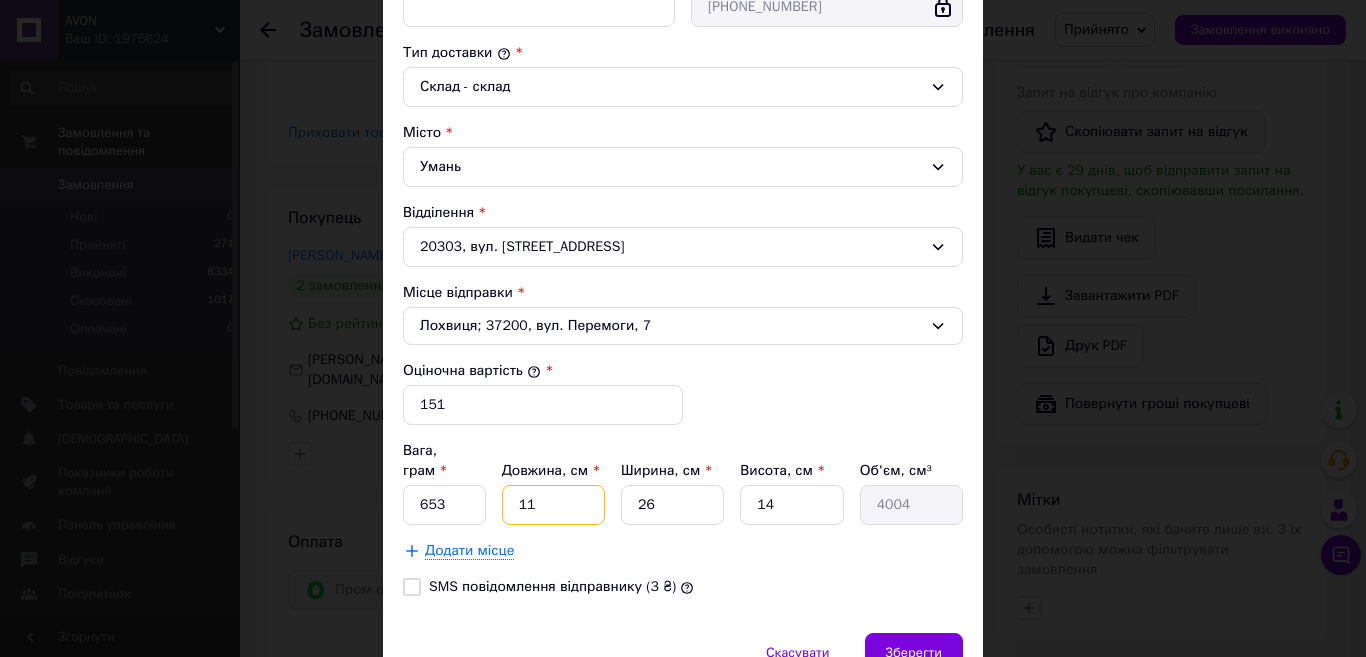 click on "11" at bounding box center [553, 505] 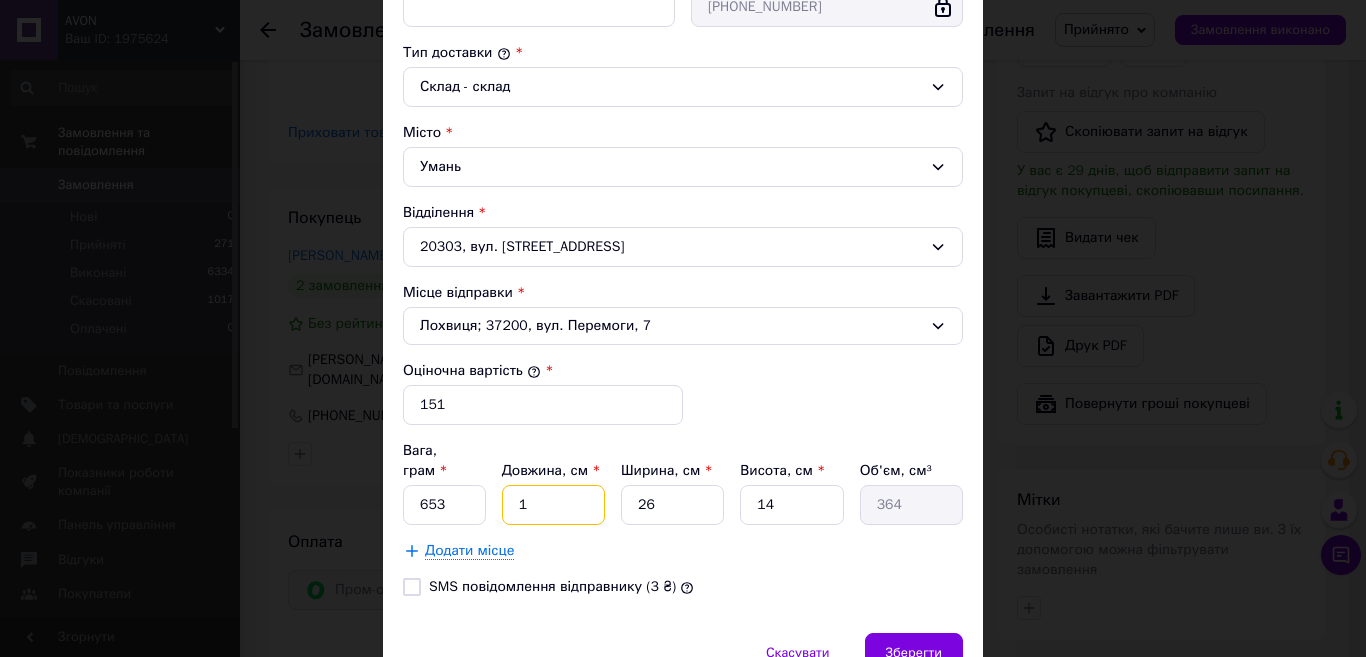 type 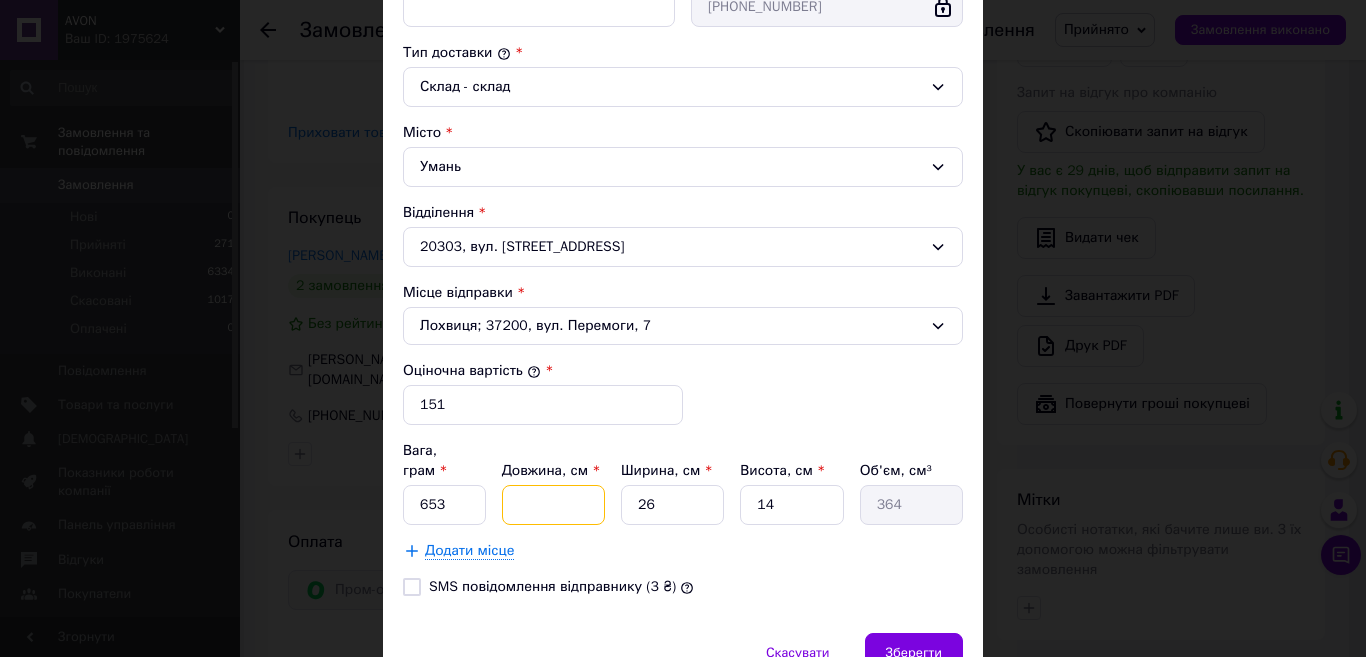 type 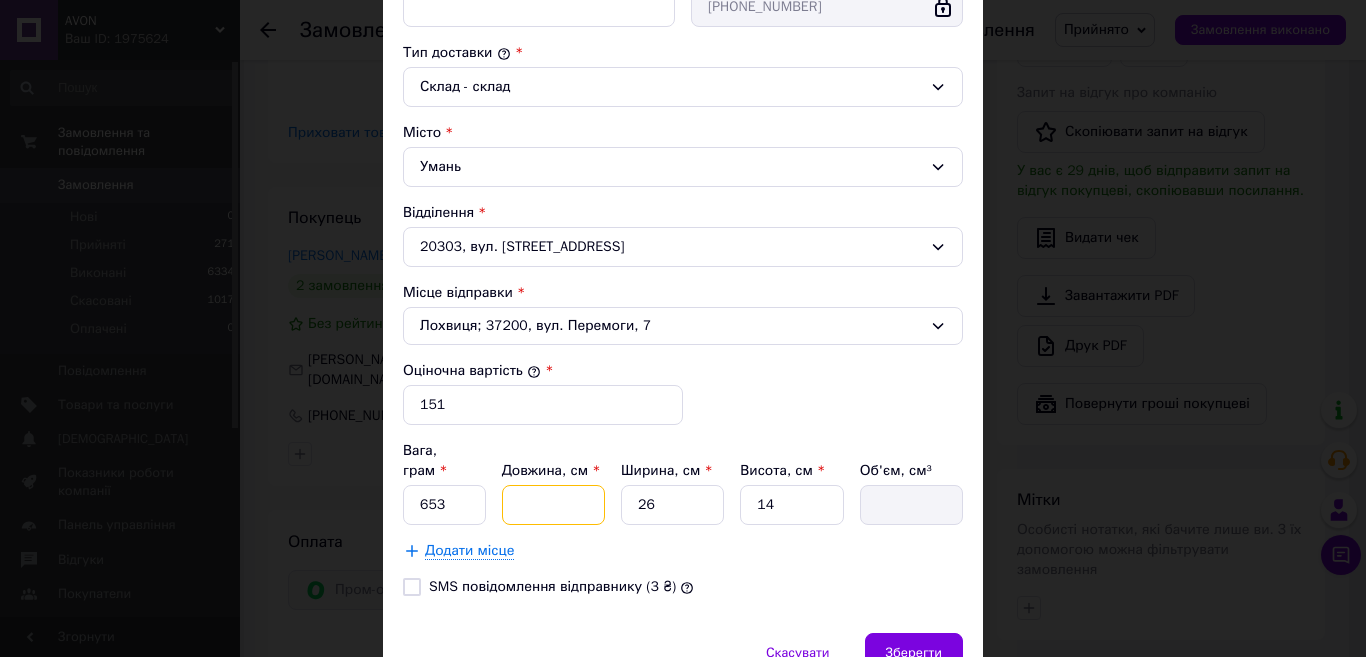 type on "2" 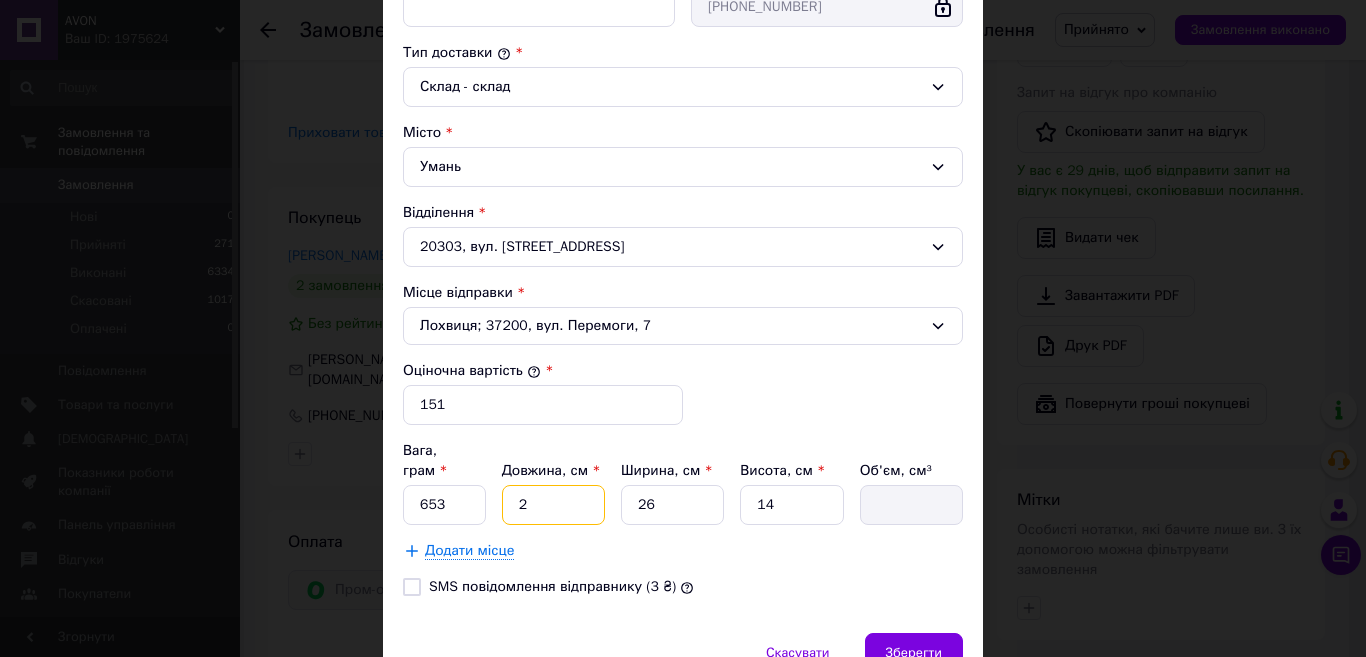 type on "728" 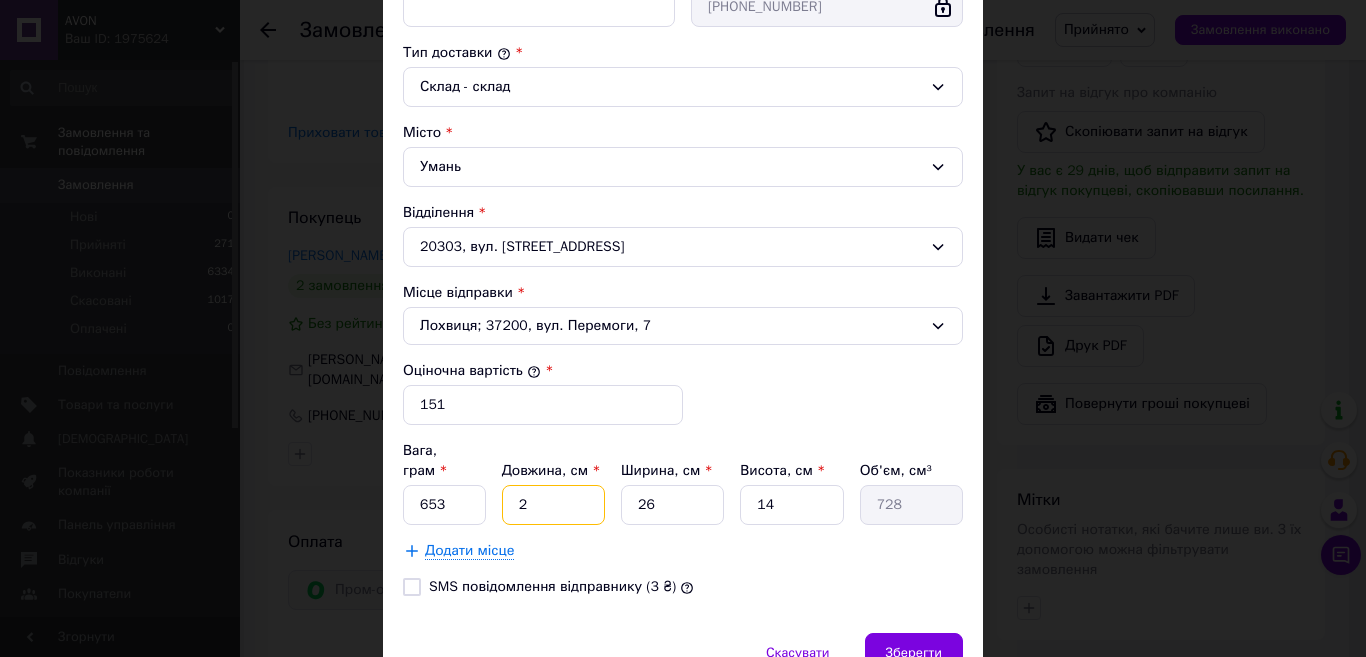 type on "24" 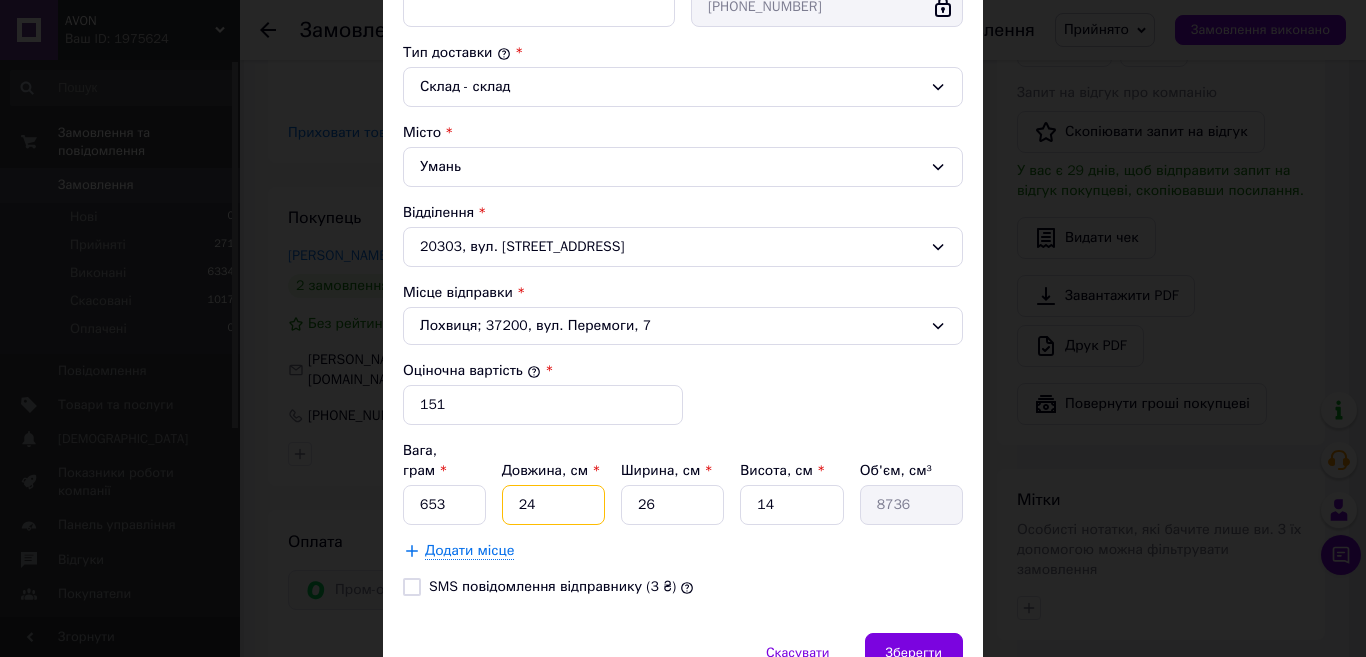 type on "24" 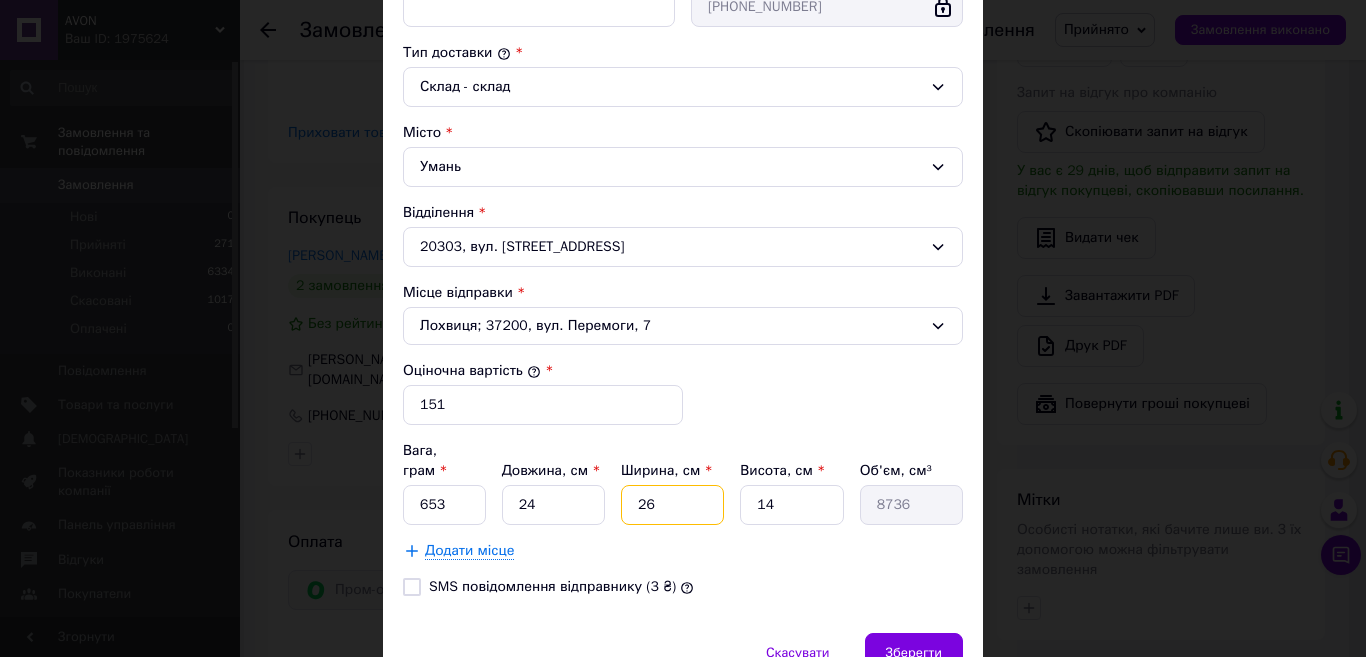 click on "26" at bounding box center (672, 505) 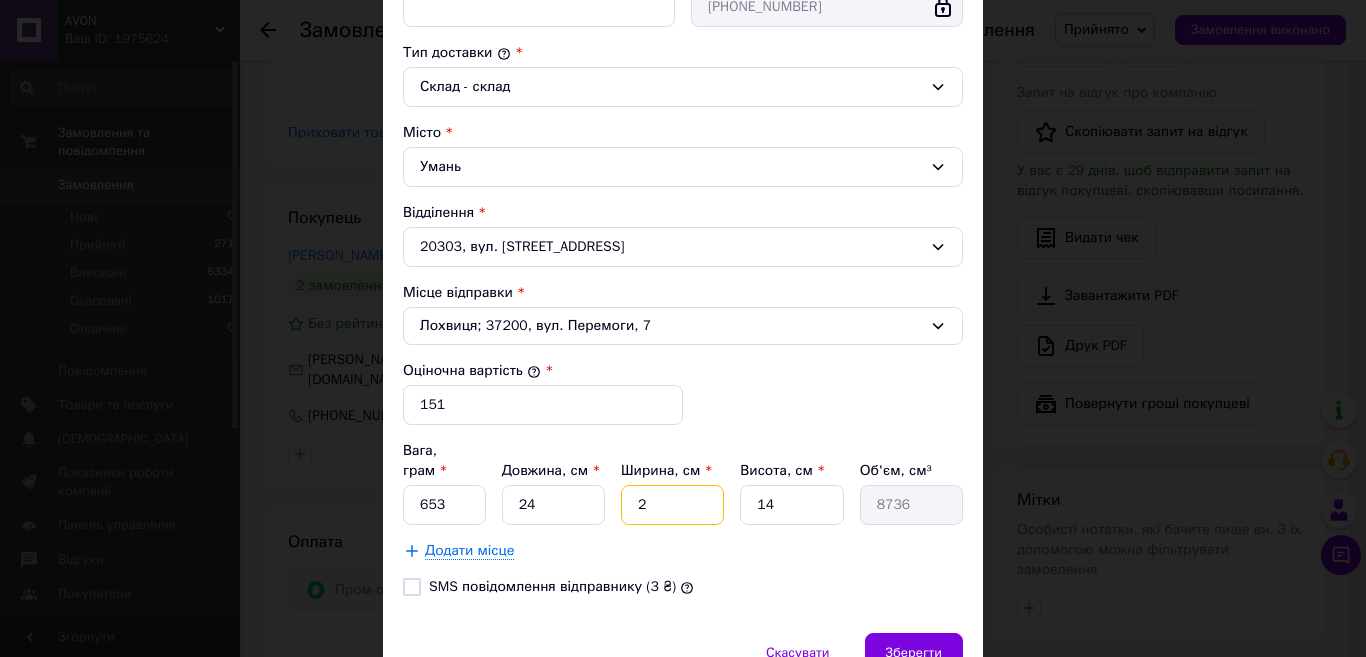 type on "2" 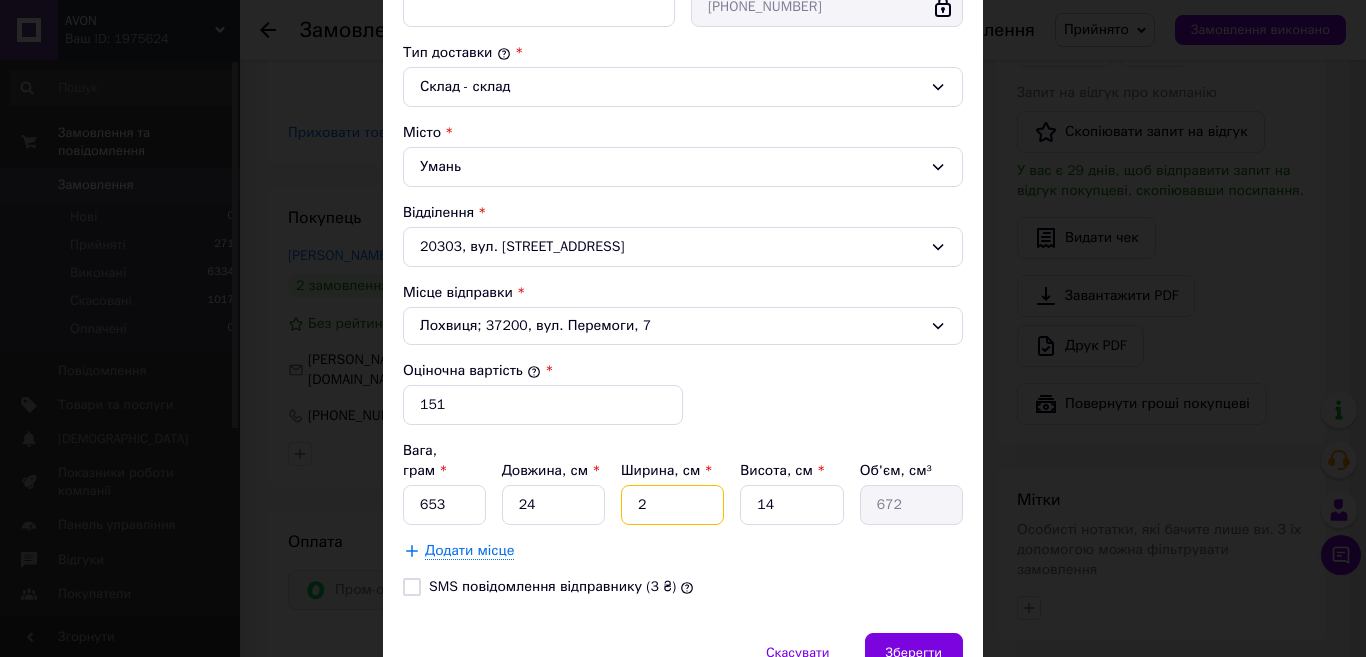 type 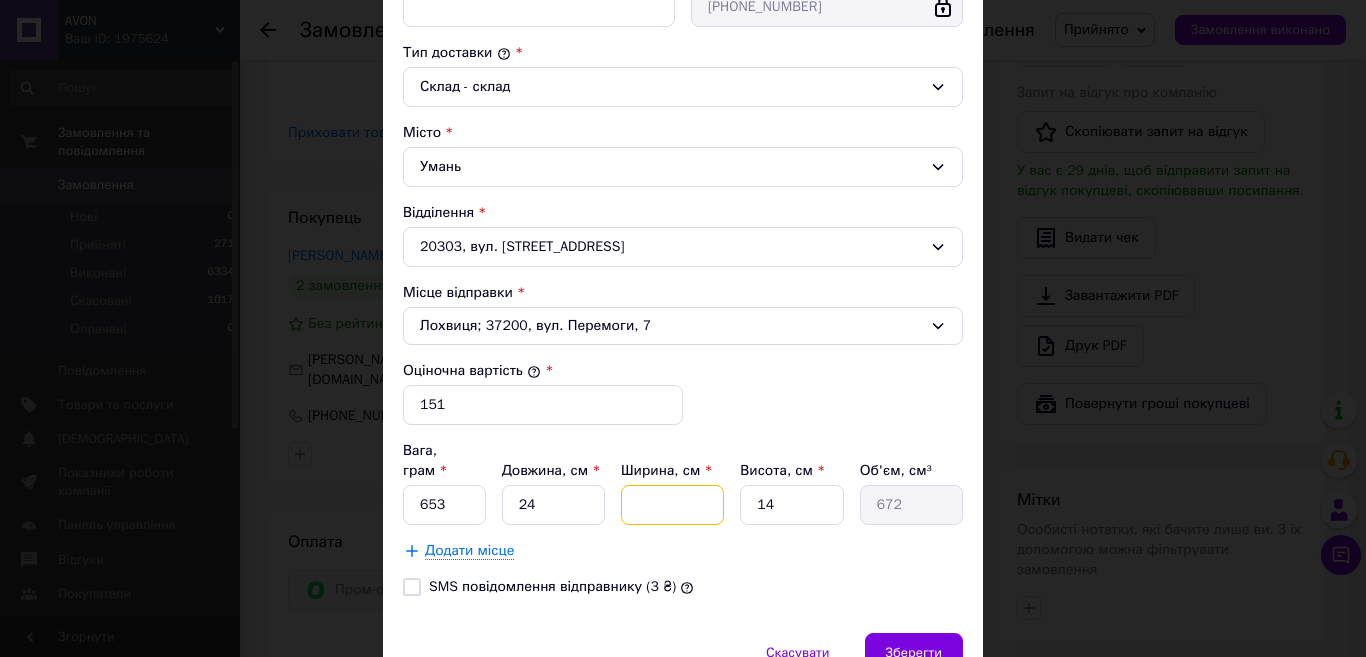 type 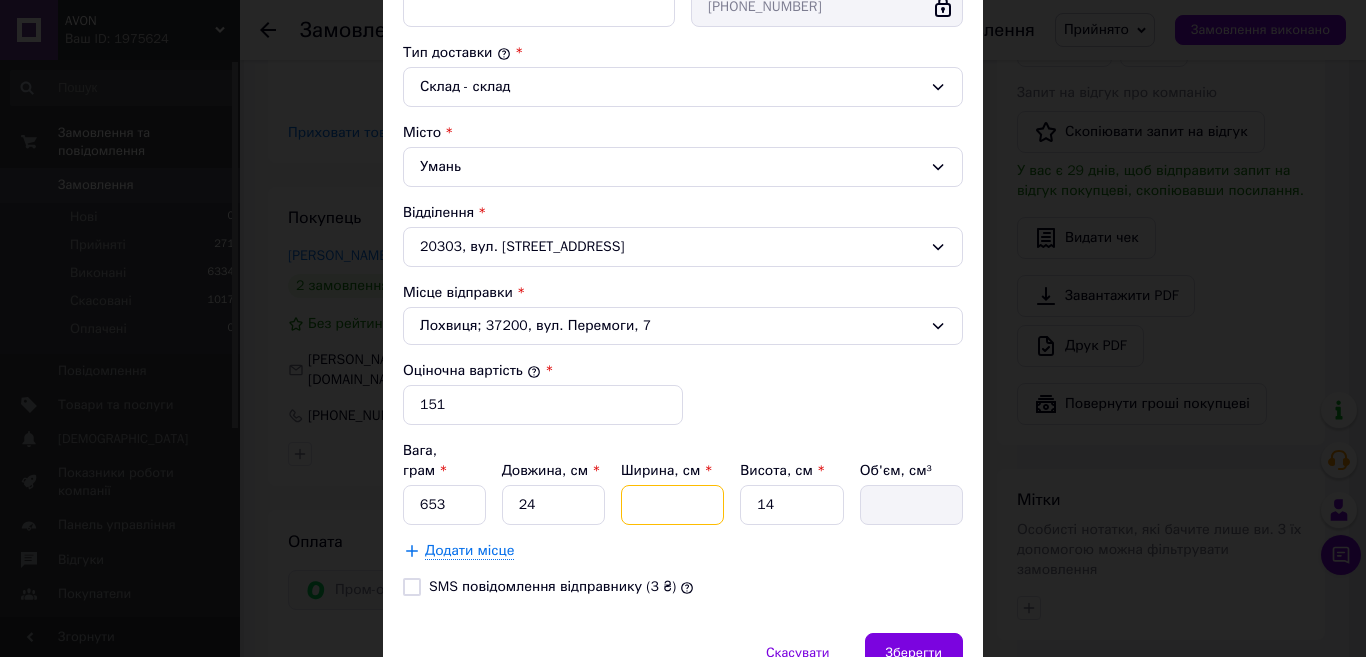 type on "1" 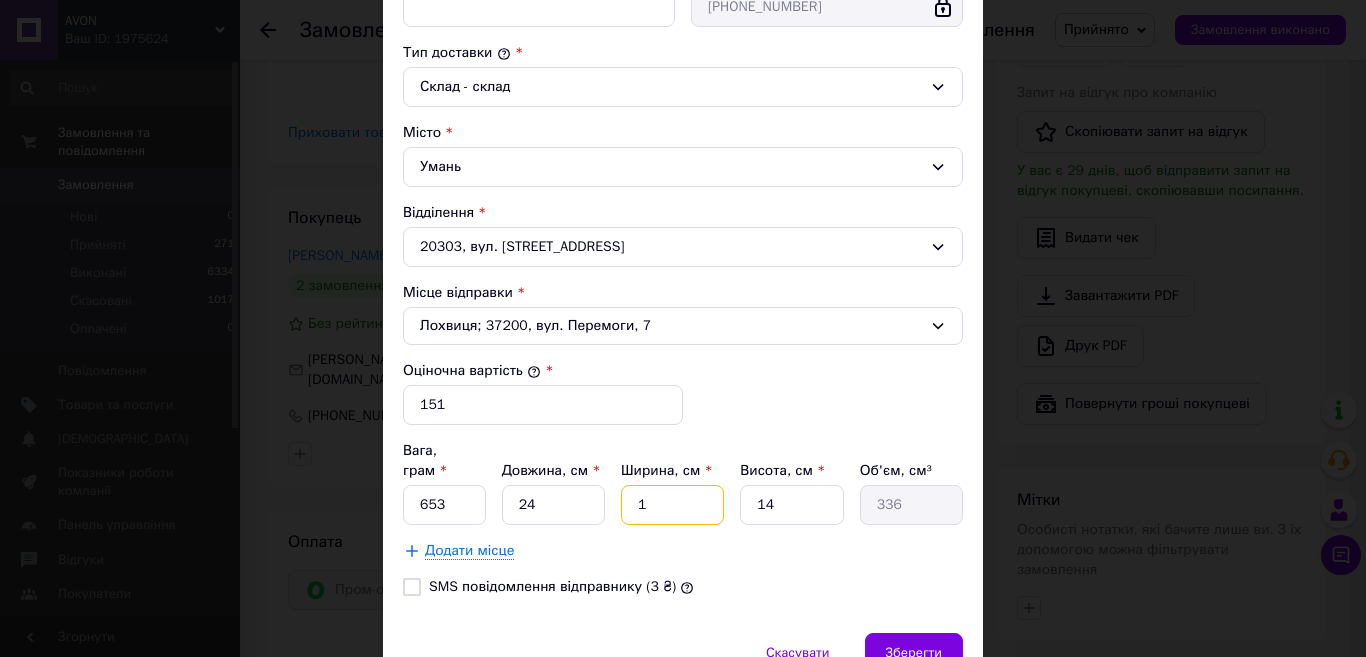 type on "17" 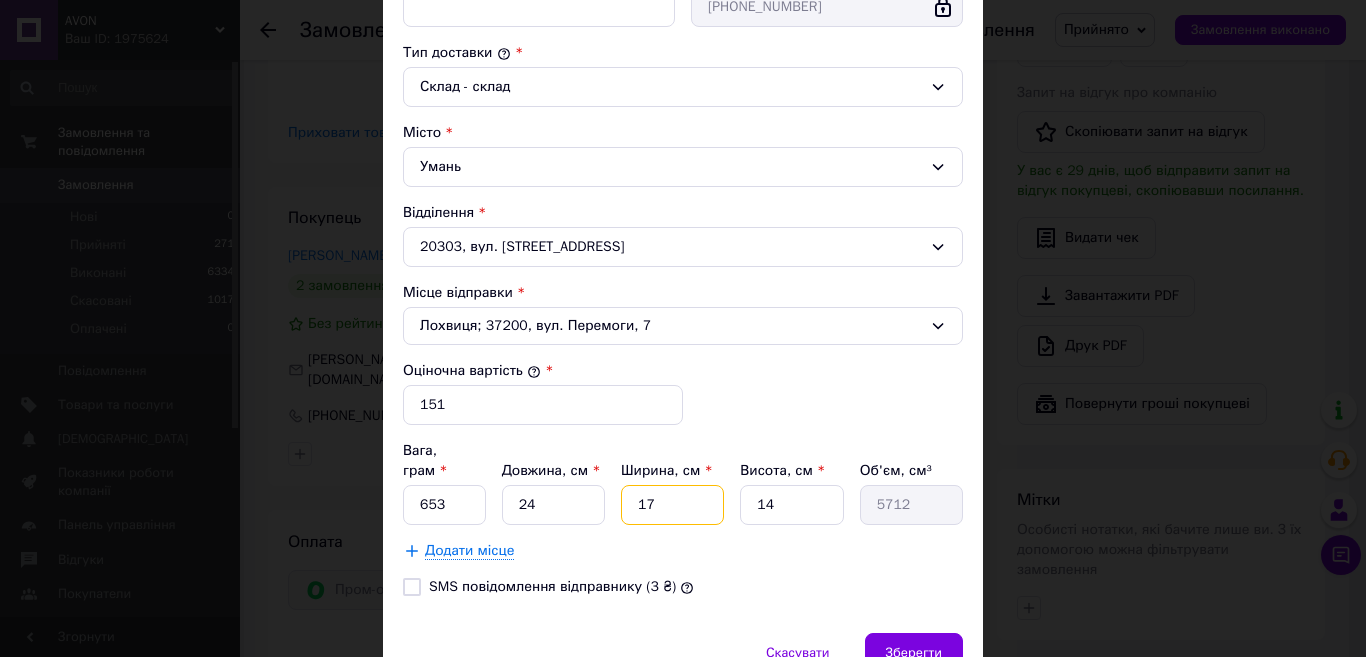 type on "17" 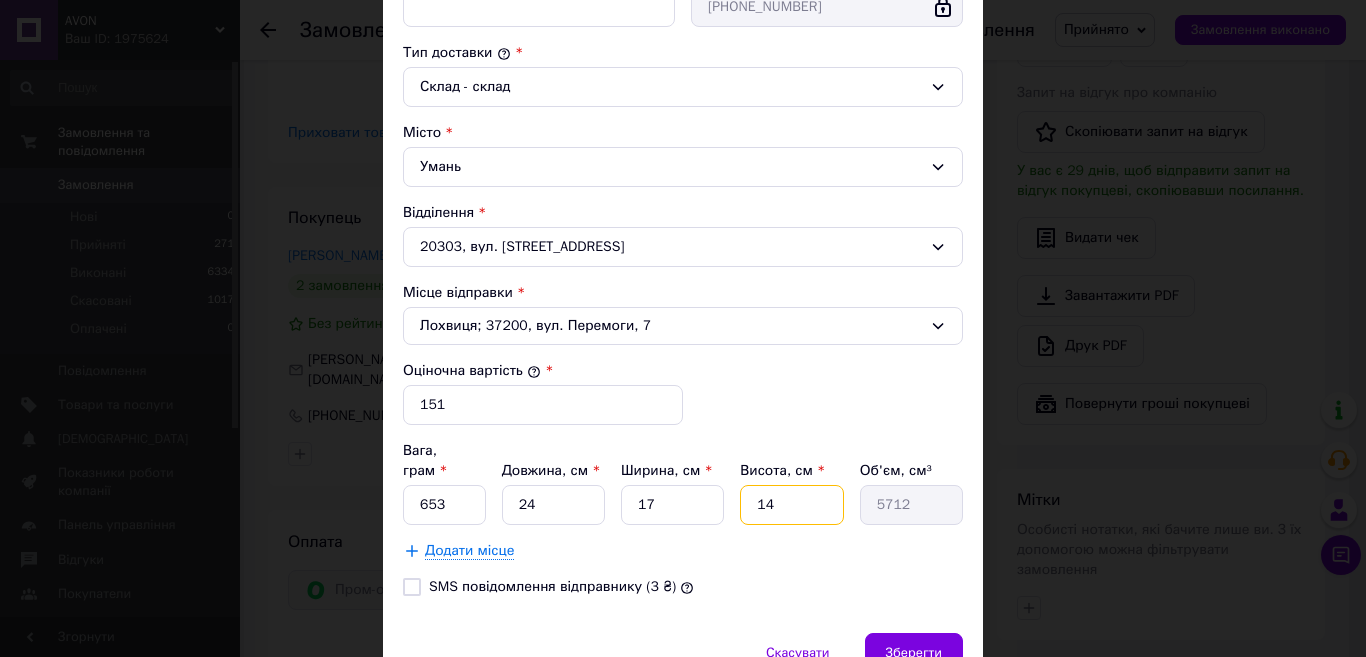 click on "14" at bounding box center [791, 505] 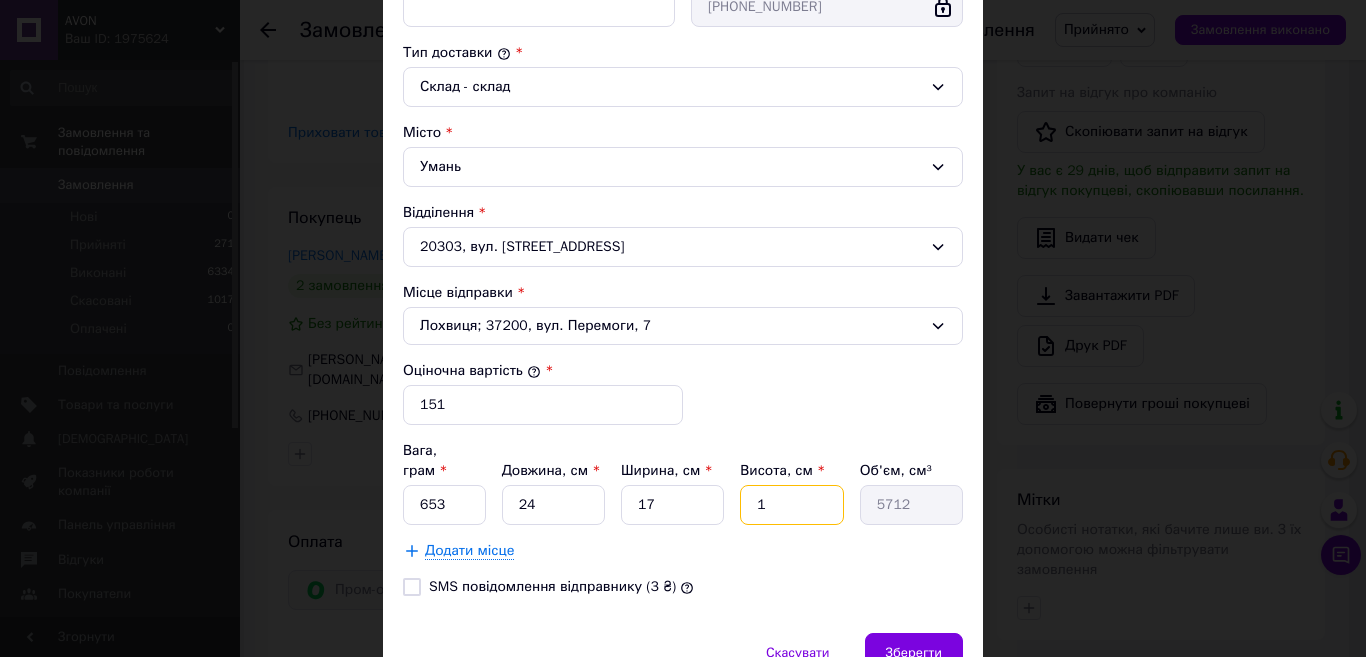 type on "1" 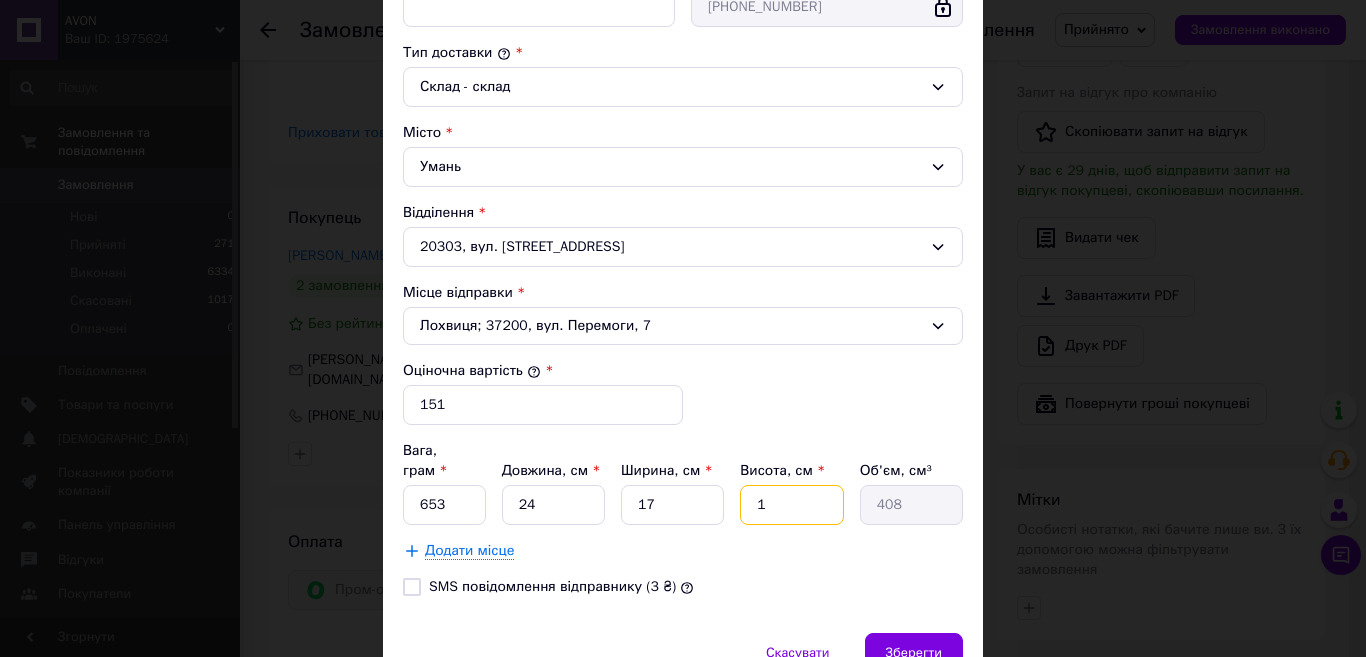 type 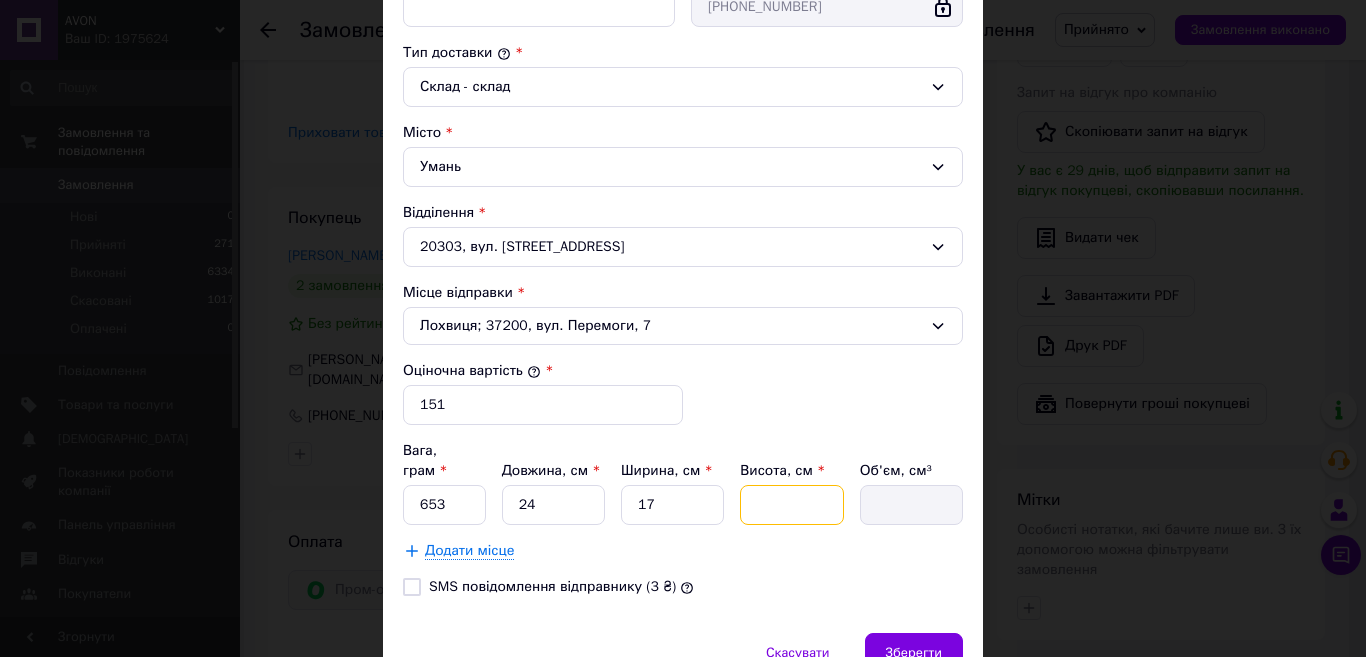 type on "9" 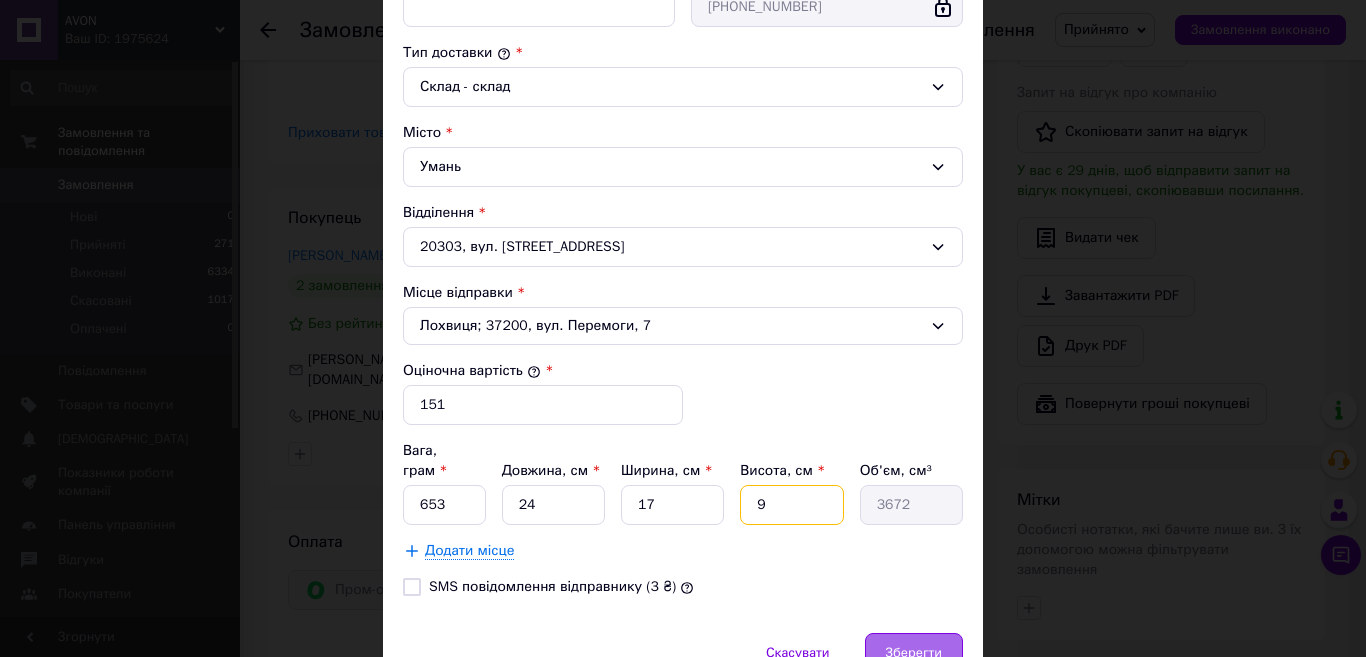 type on "9" 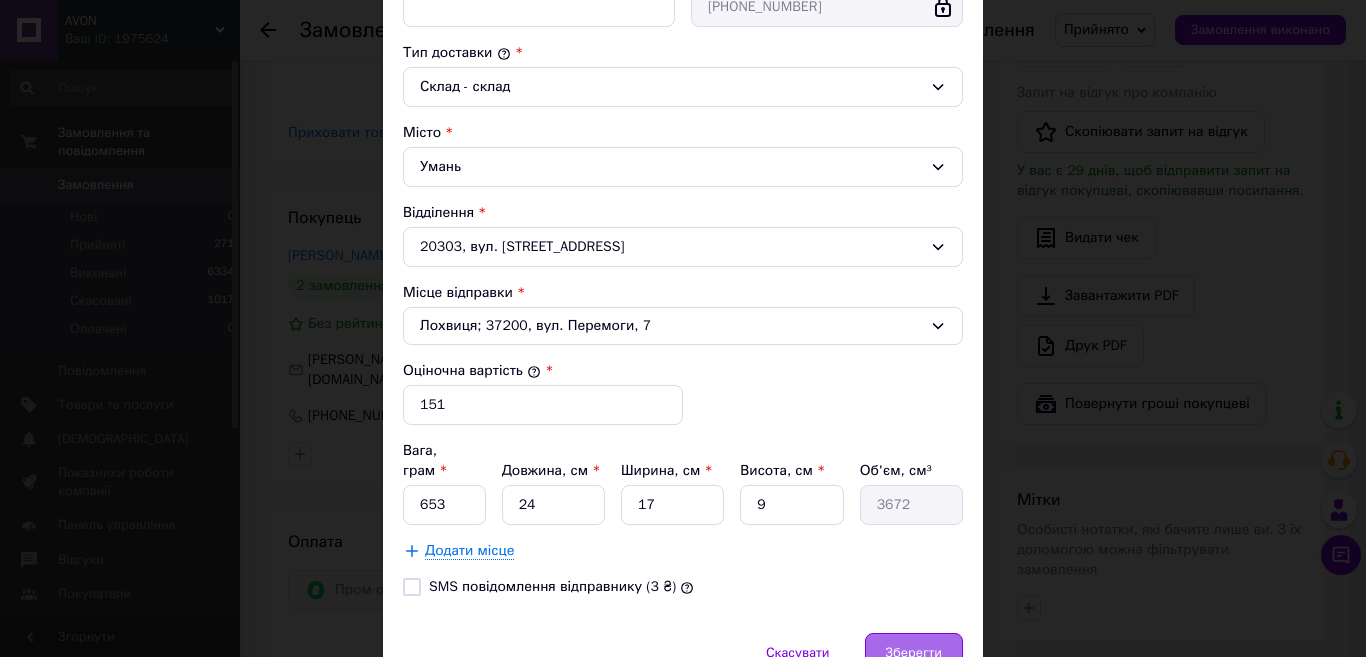 click on "Зберегти" at bounding box center [914, 653] 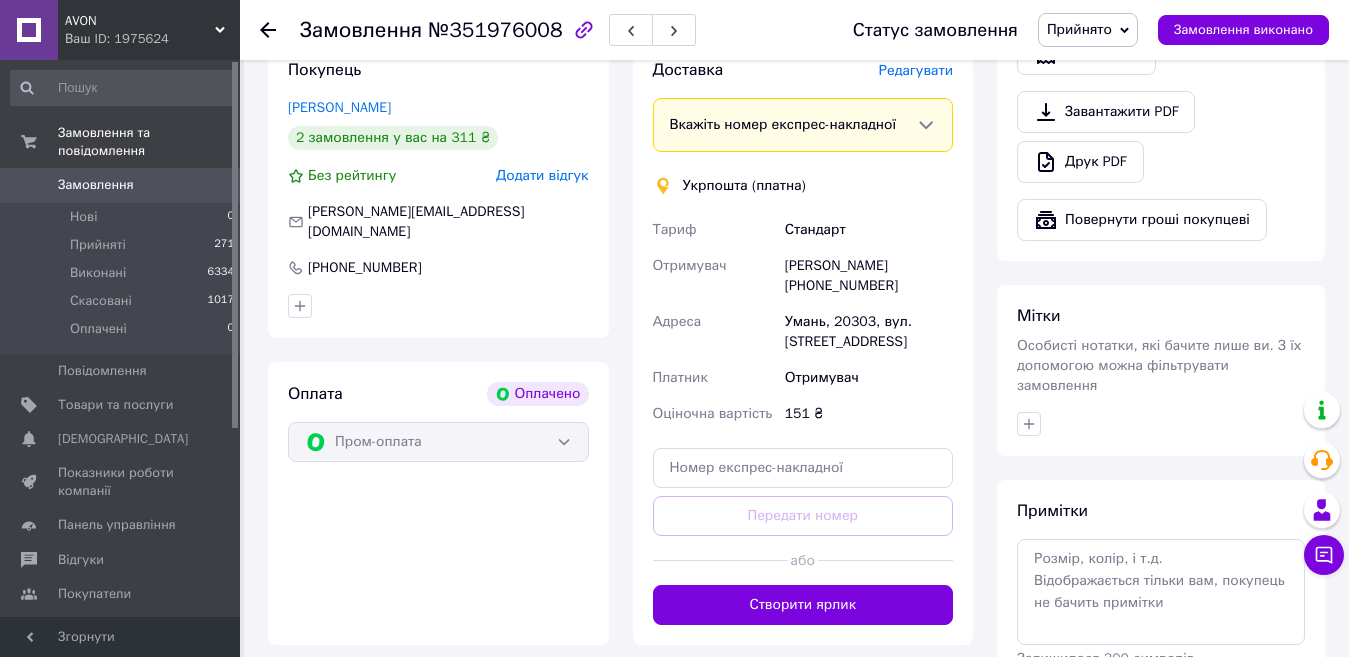 scroll, scrollTop: 760, scrollLeft: 0, axis: vertical 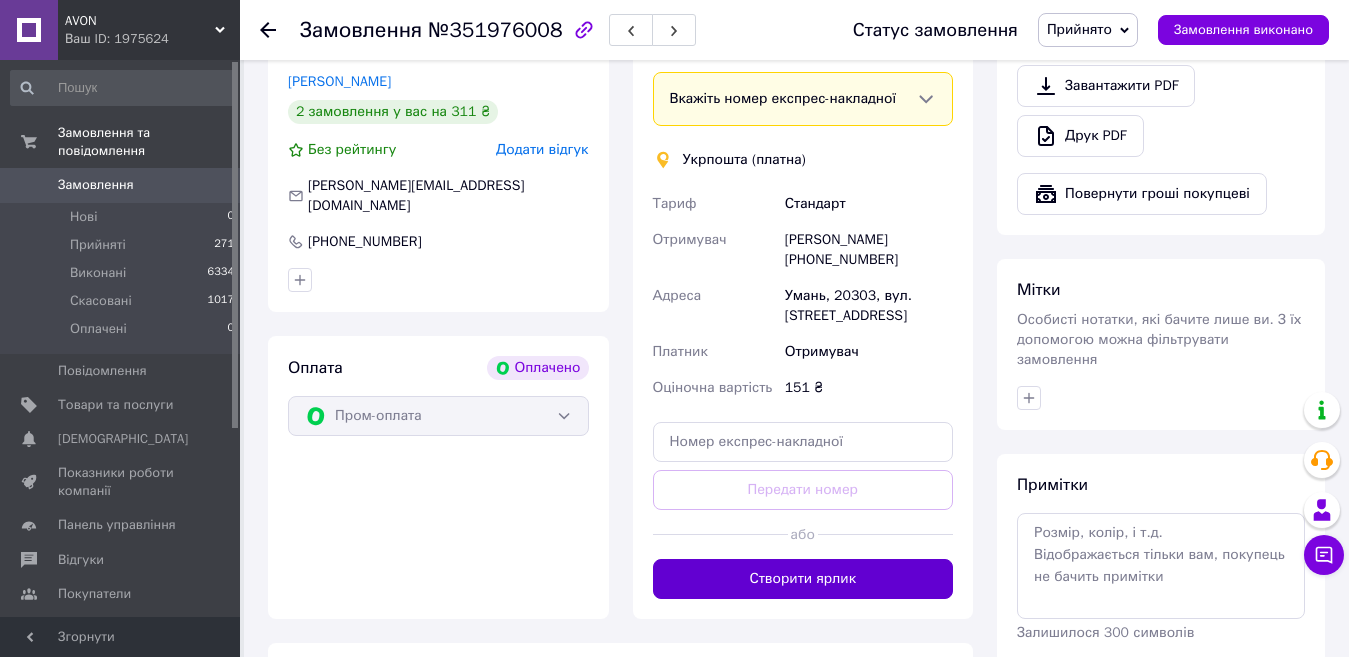 click on "Створити ярлик" at bounding box center (803, 579) 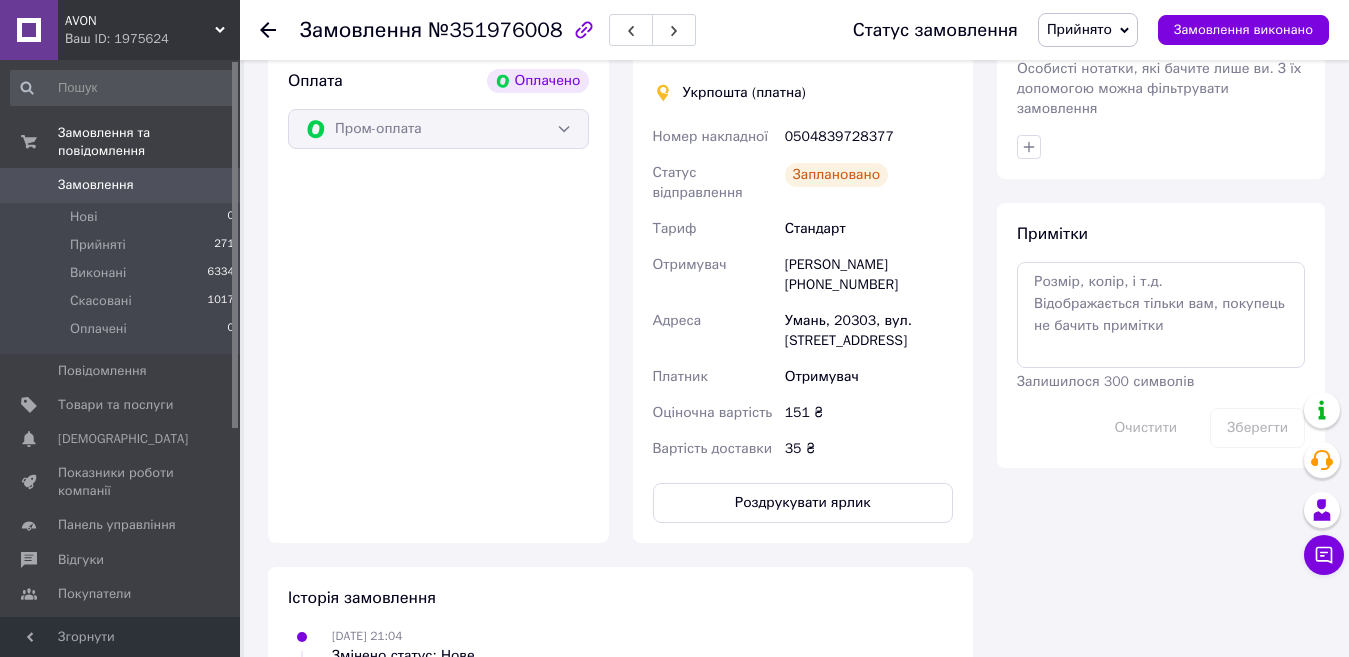 scroll, scrollTop: 1050, scrollLeft: 0, axis: vertical 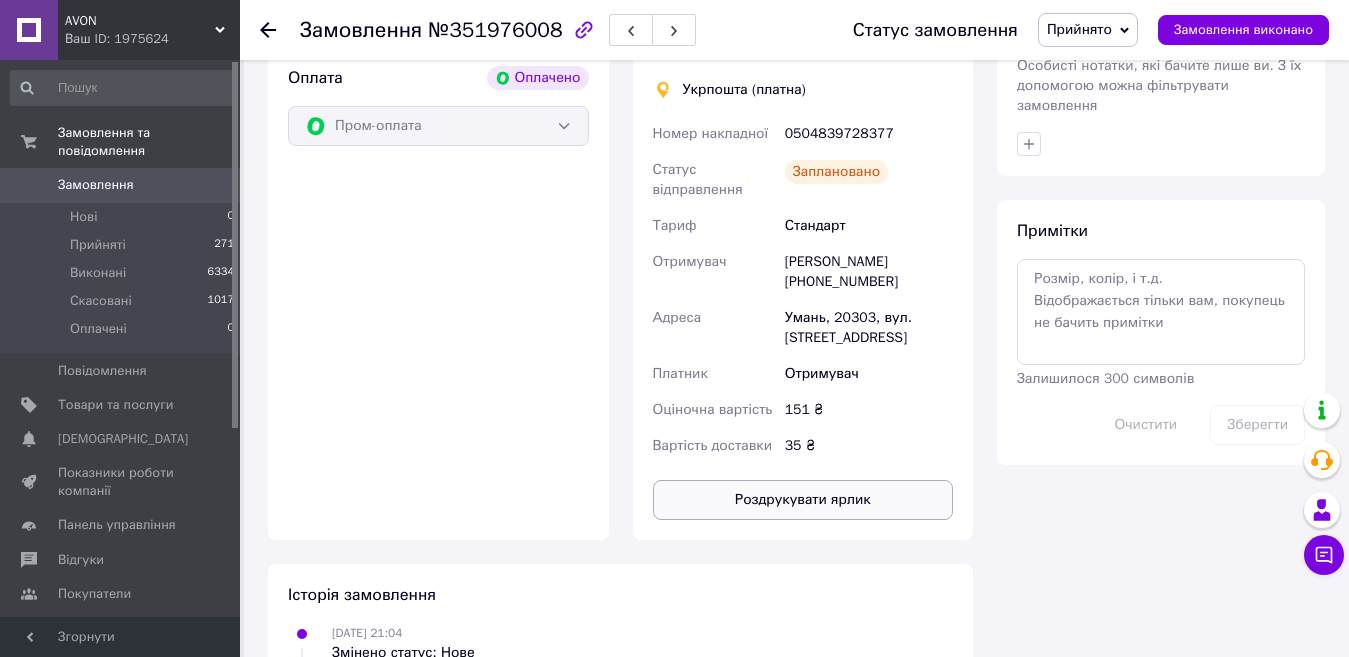 click on "Роздрукувати ярлик" at bounding box center (803, 500) 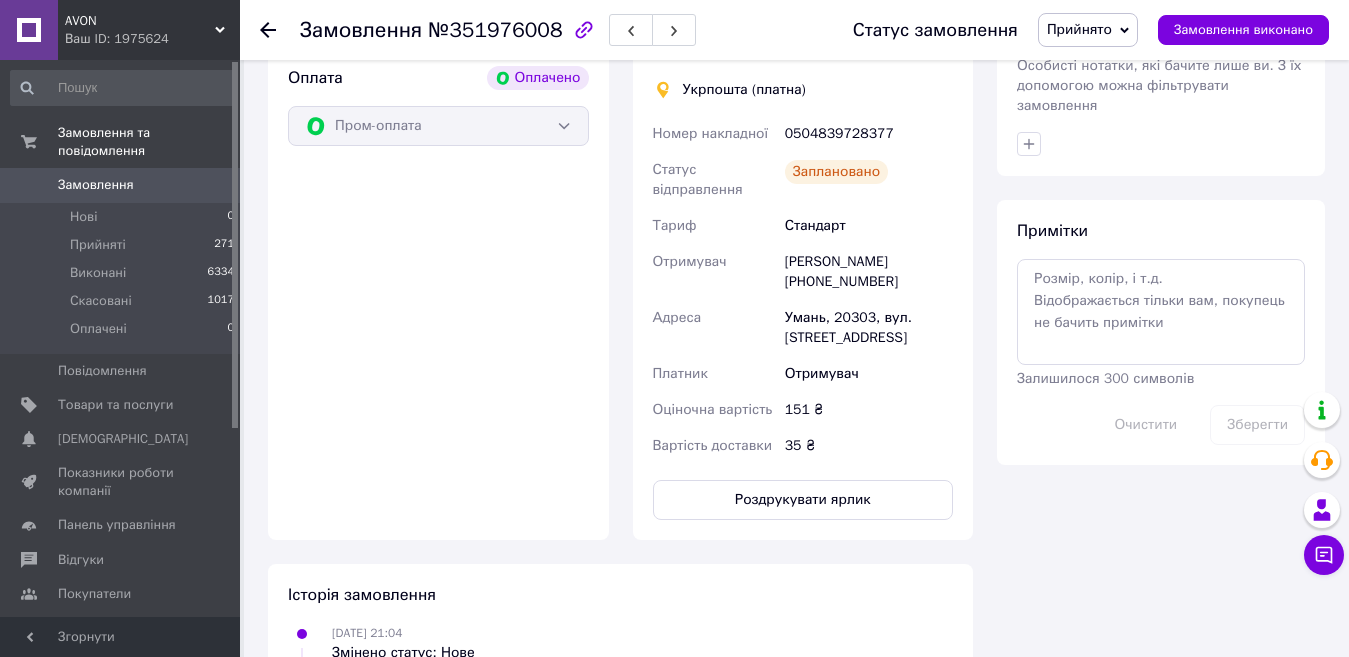 click 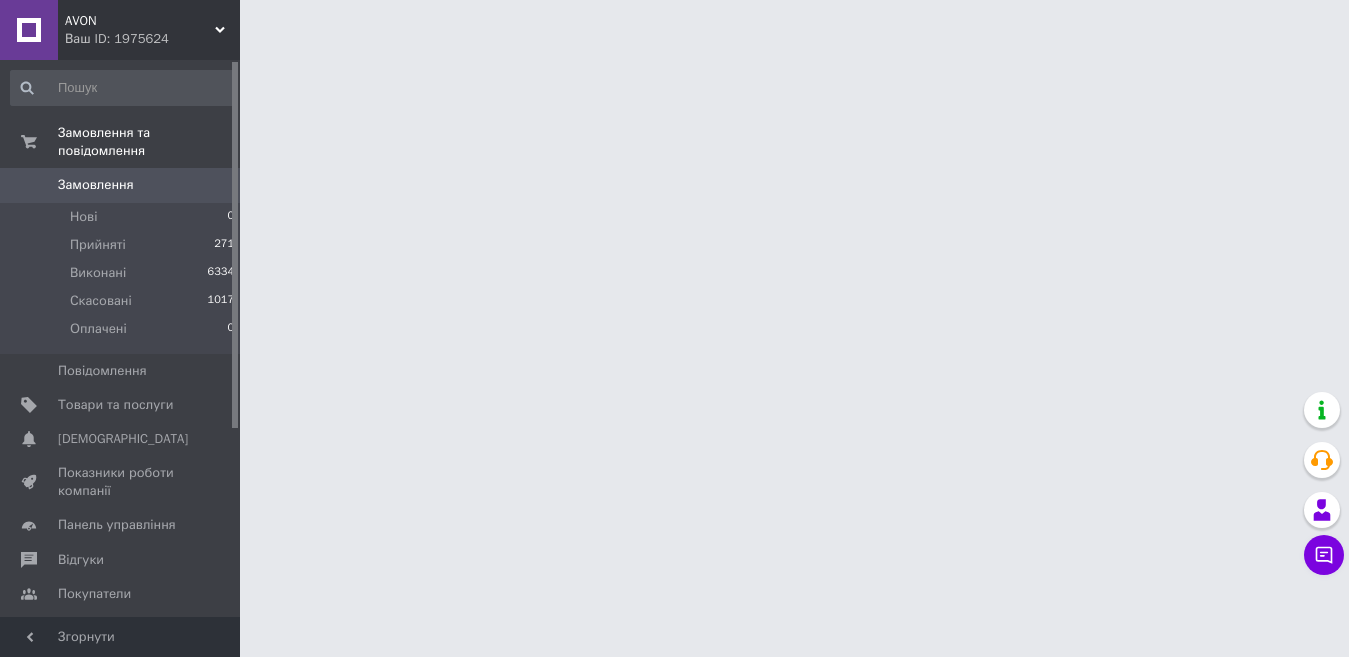 scroll, scrollTop: 0, scrollLeft: 0, axis: both 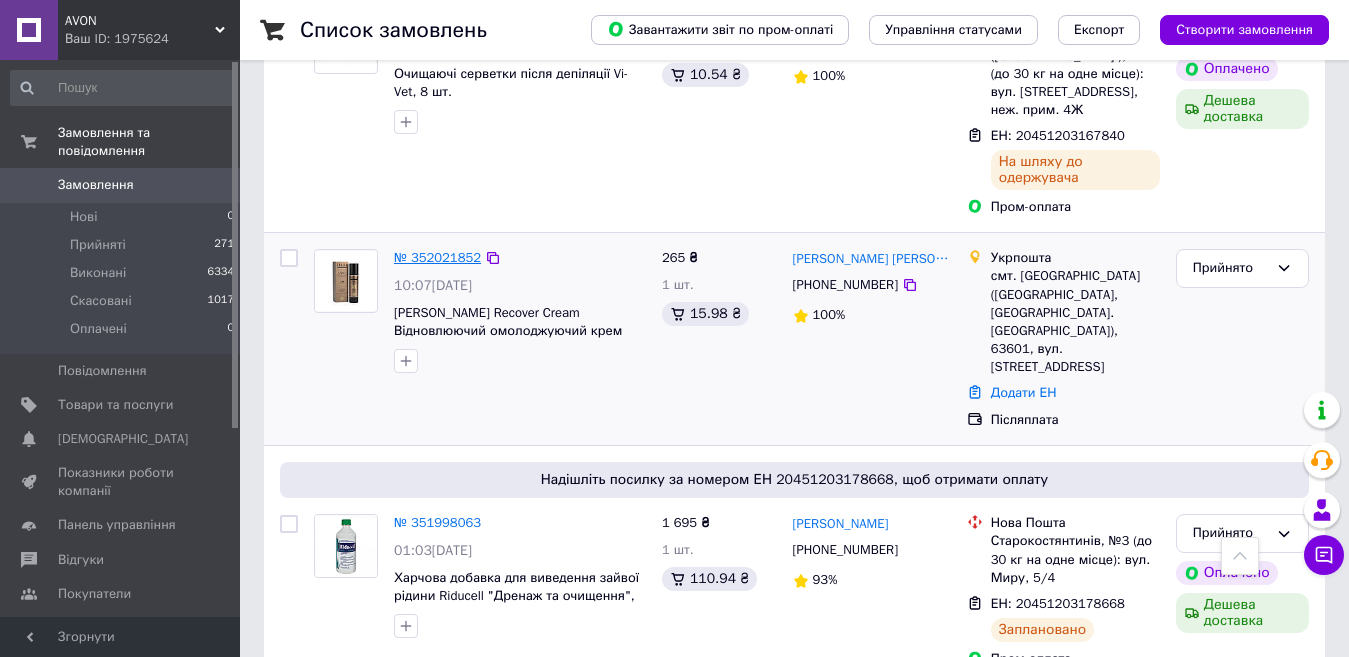 click on "№ 352021852" at bounding box center [437, 257] 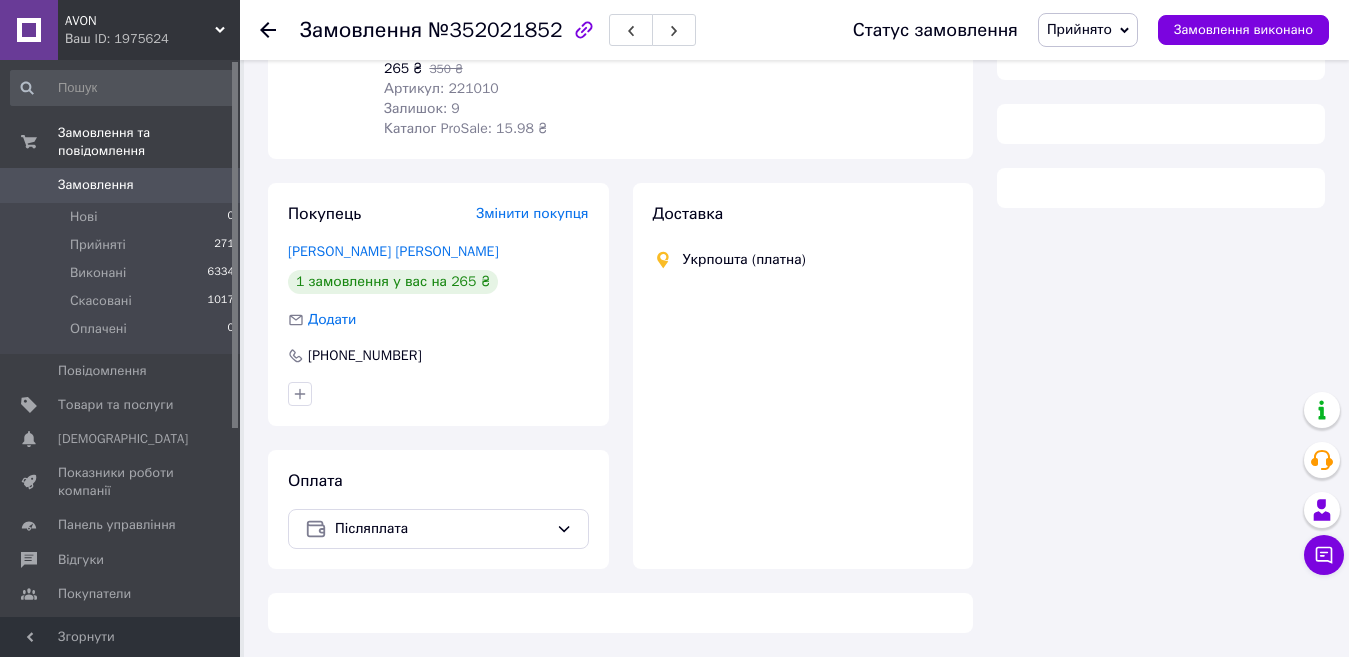 scroll, scrollTop: 550, scrollLeft: 0, axis: vertical 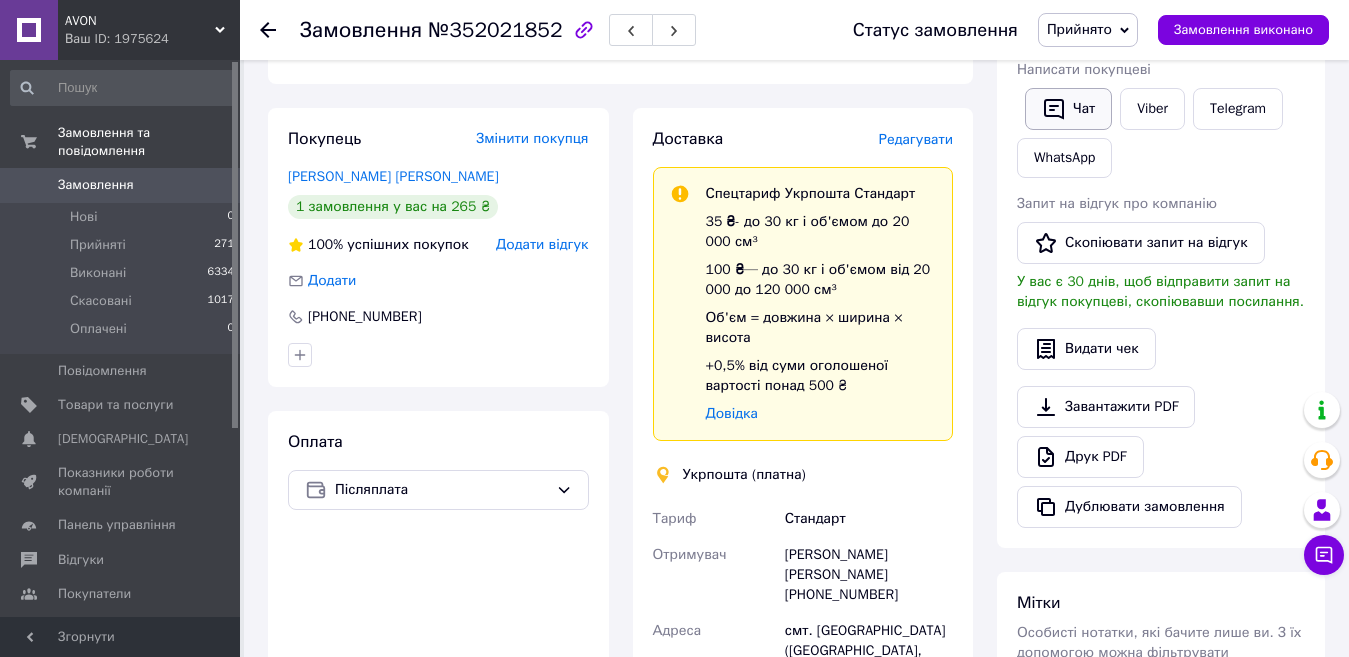 click on "Чат" at bounding box center [1068, 109] 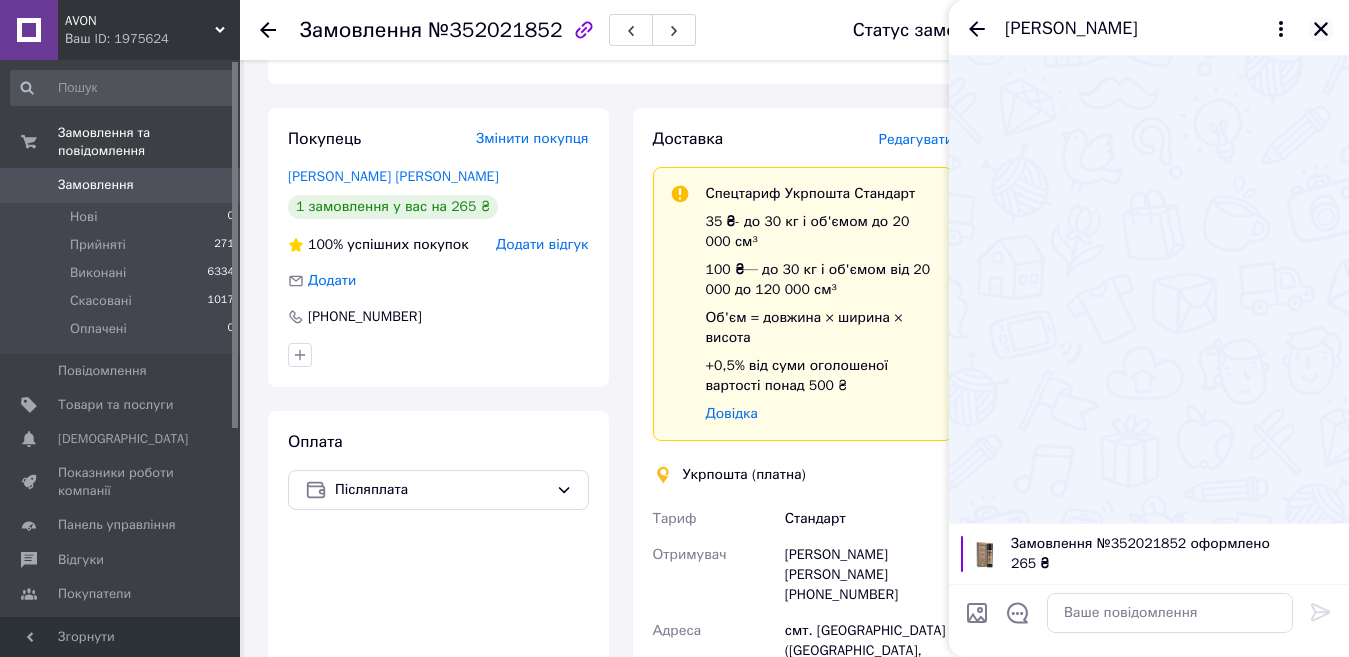 click 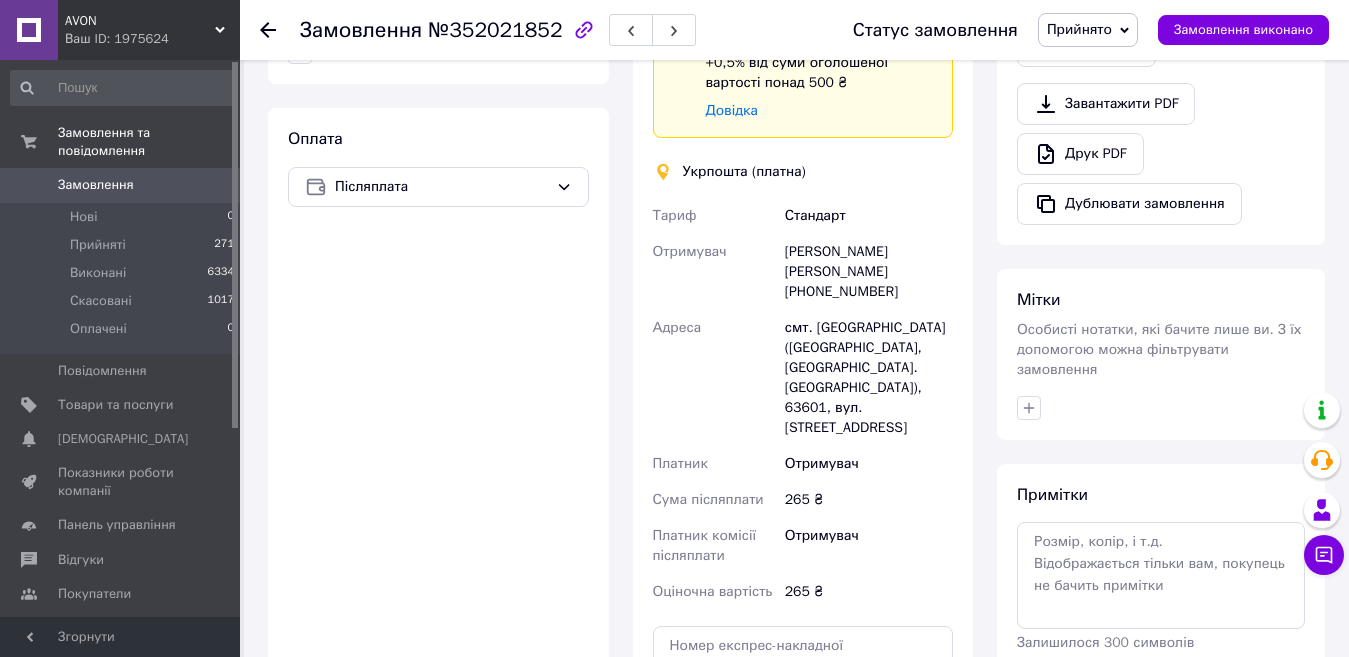 scroll, scrollTop: 700, scrollLeft: 0, axis: vertical 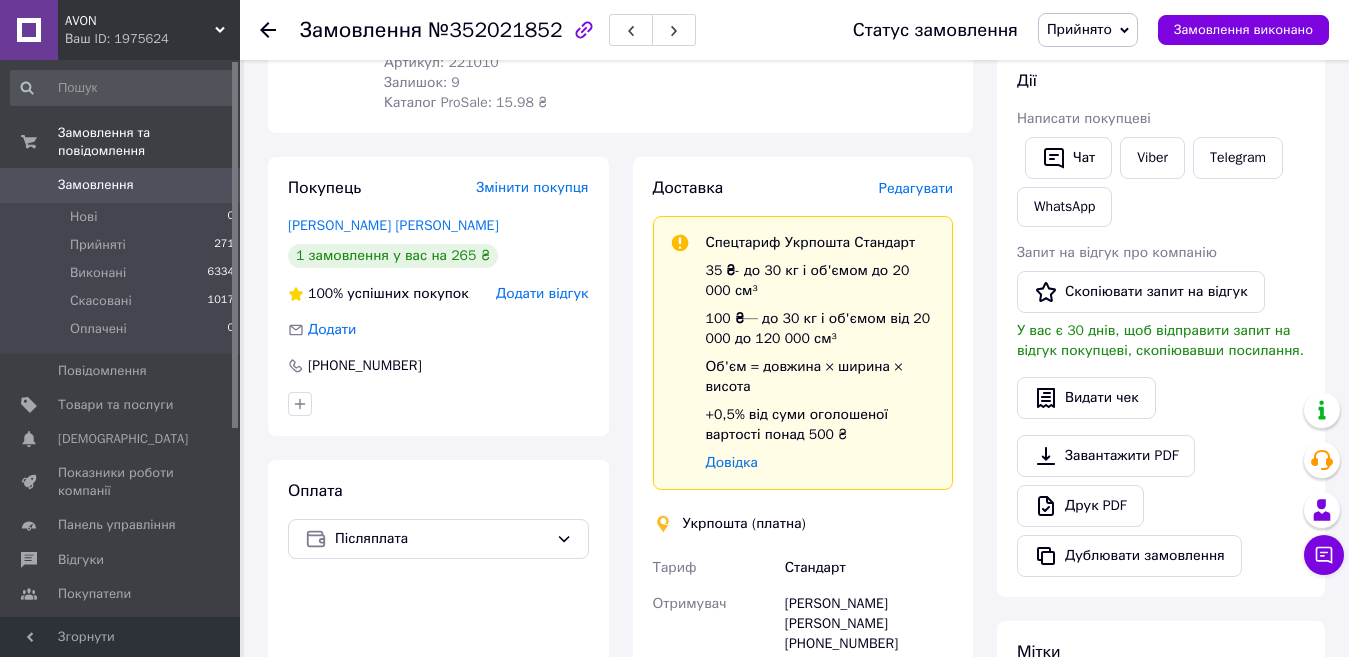 click on "Редагувати" at bounding box center (916, 188) 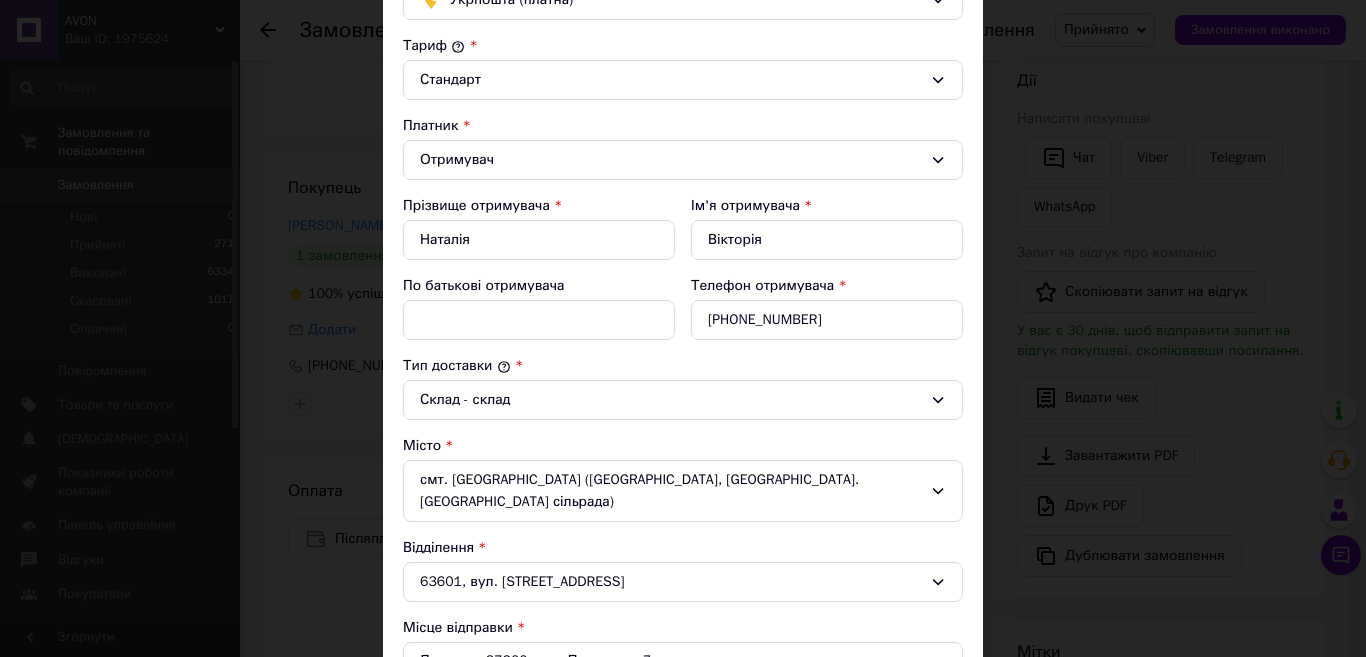 scroll, scrollTop: 198, scrollLeft: 0, axis: vertical 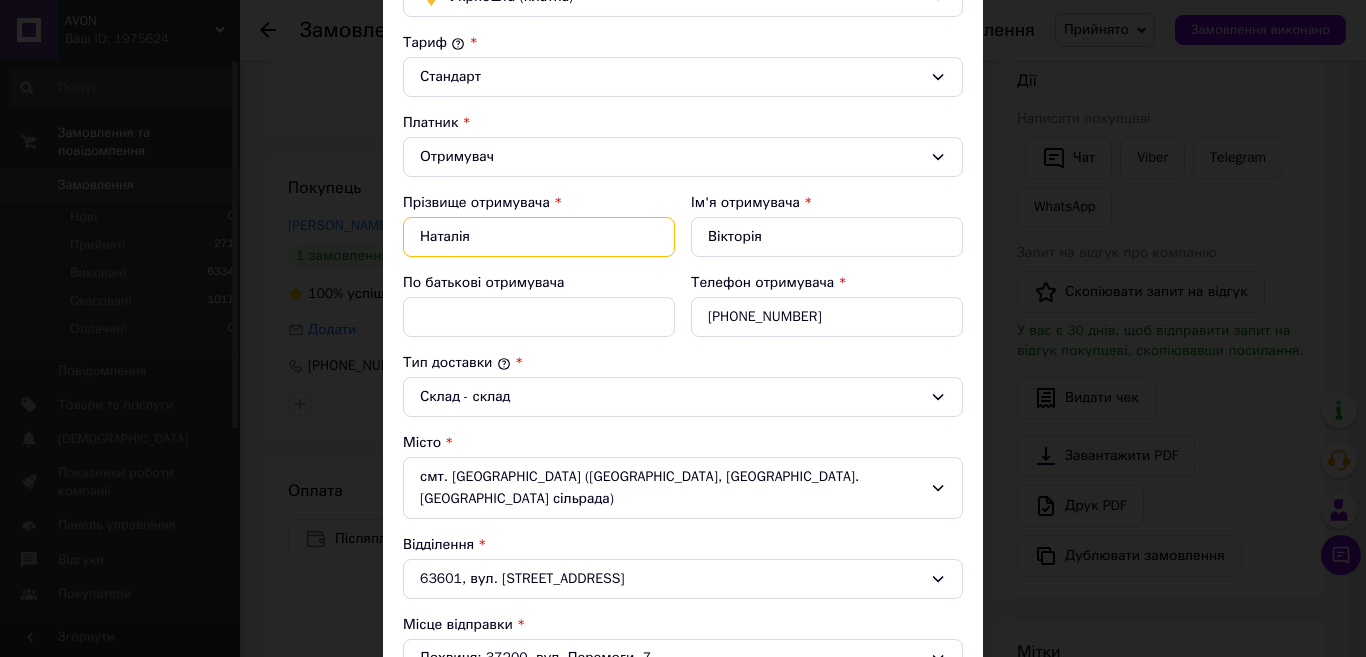 drag, startPoint x: 511, startPoint y: 238, endPoint x: 399, endPoint y: 237, distance: 112.00446 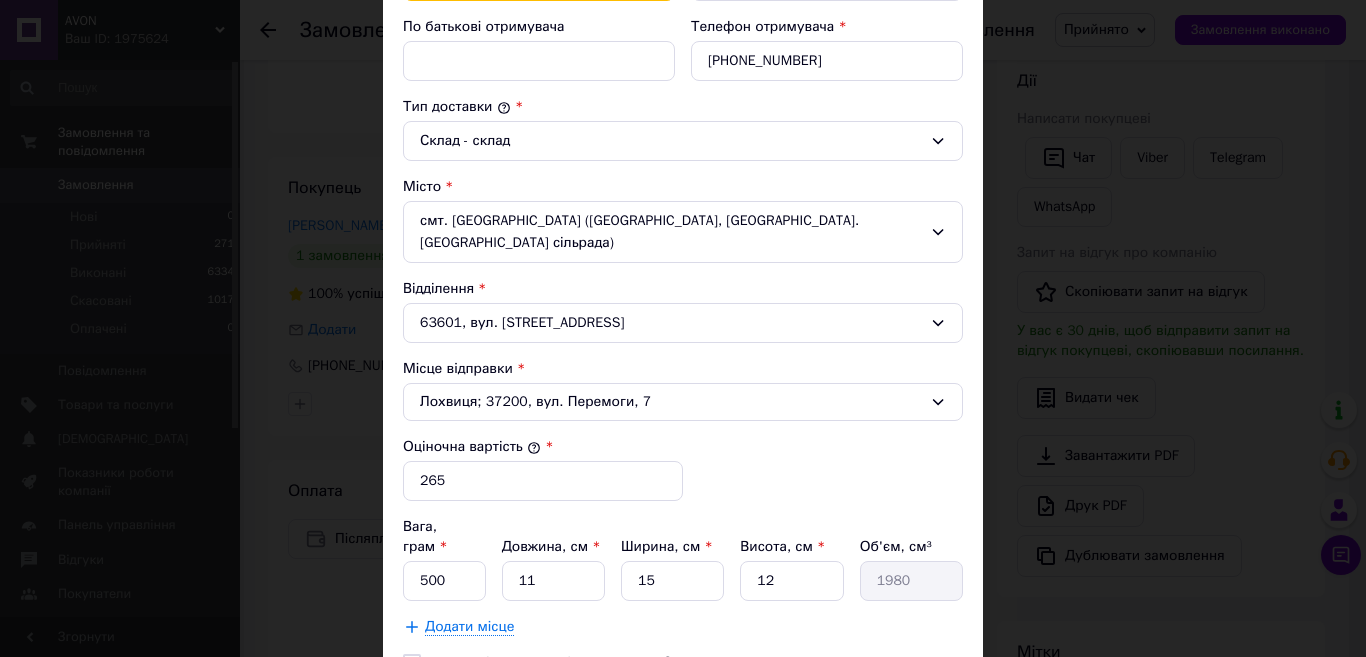 scroll, scrollTop: 485, scrollLeft: 0, axis: vertical 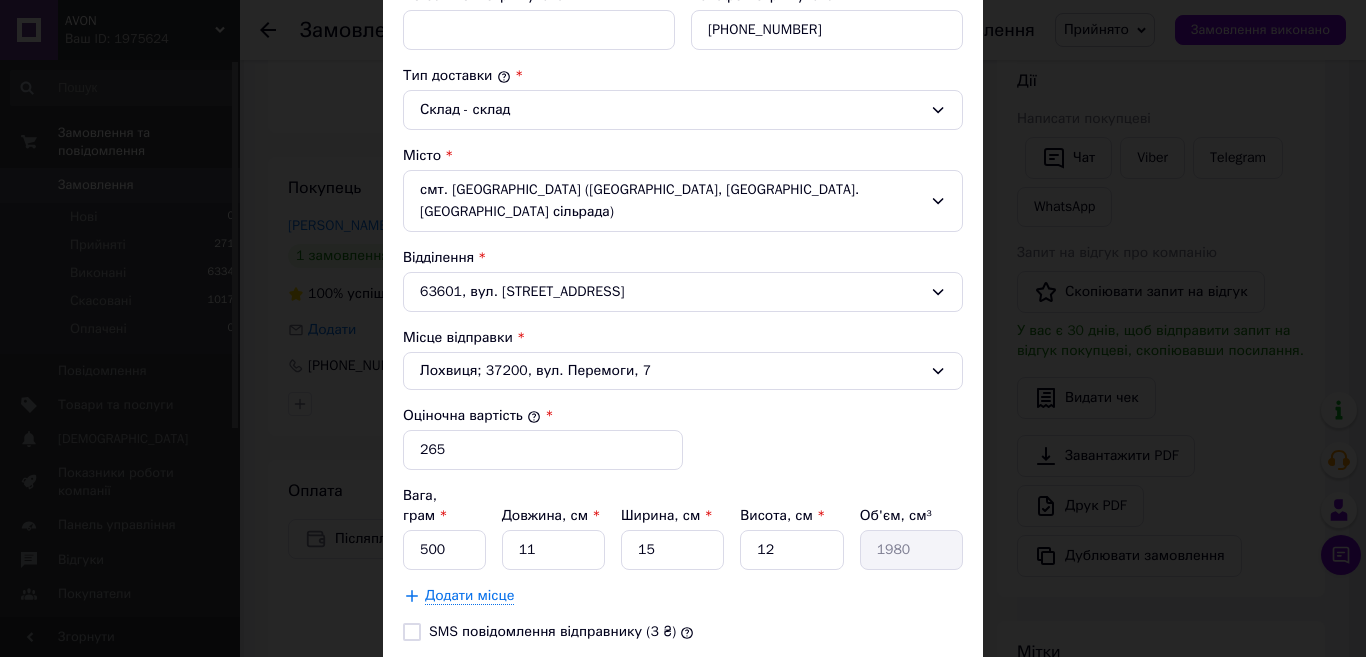 type on "Гутнік" 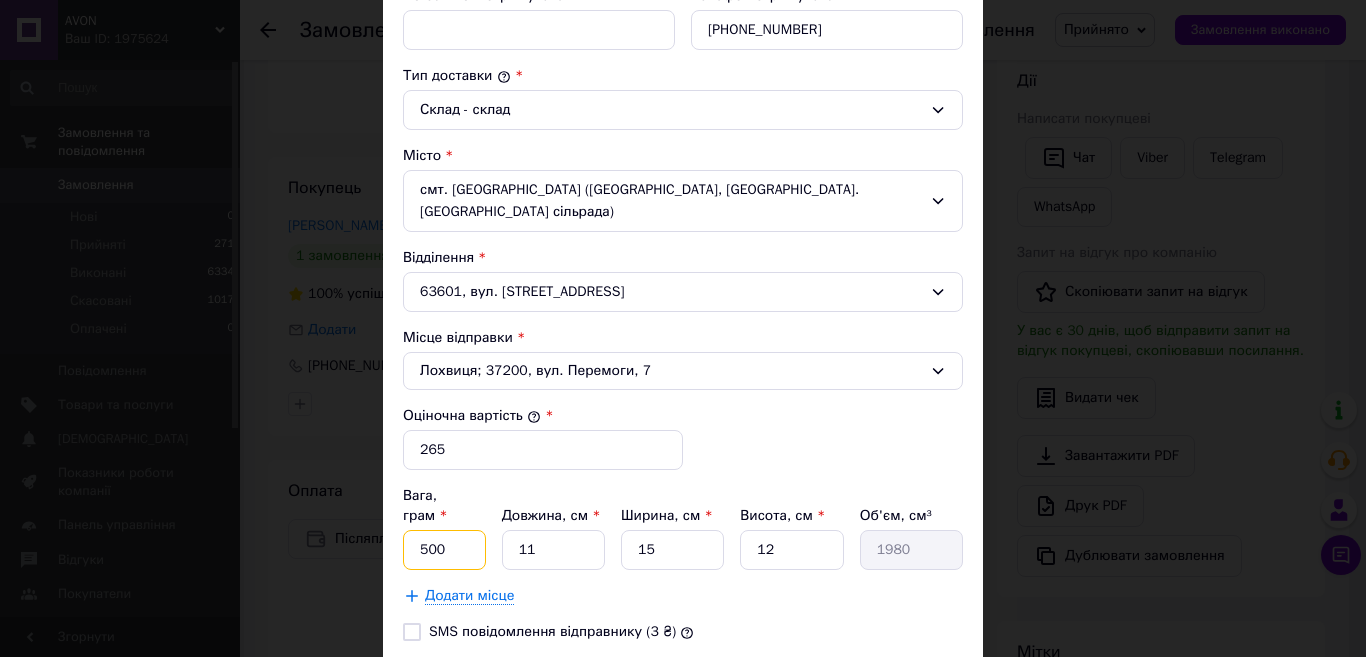 drag, startPoint x: 441, startPoint y: 505, endPoint x: 415, endPoint y: 504, distance: 26.019224 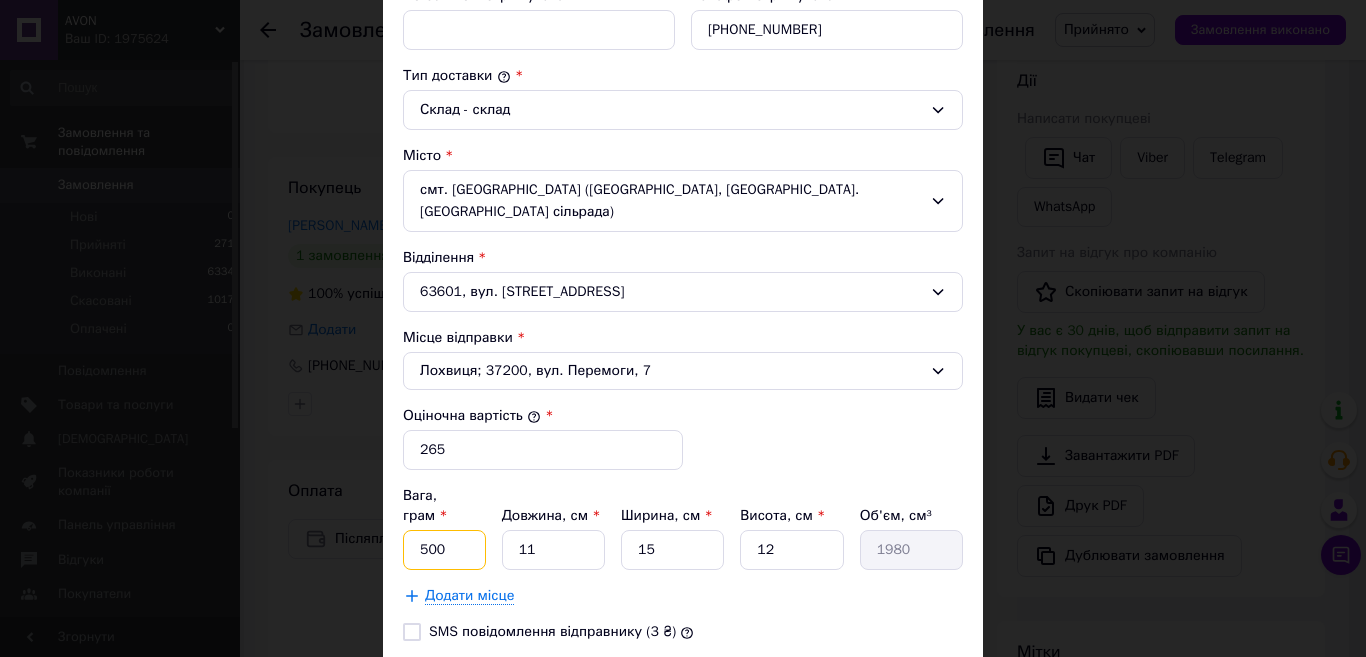 click on "500" at bounding box center (444, 550) 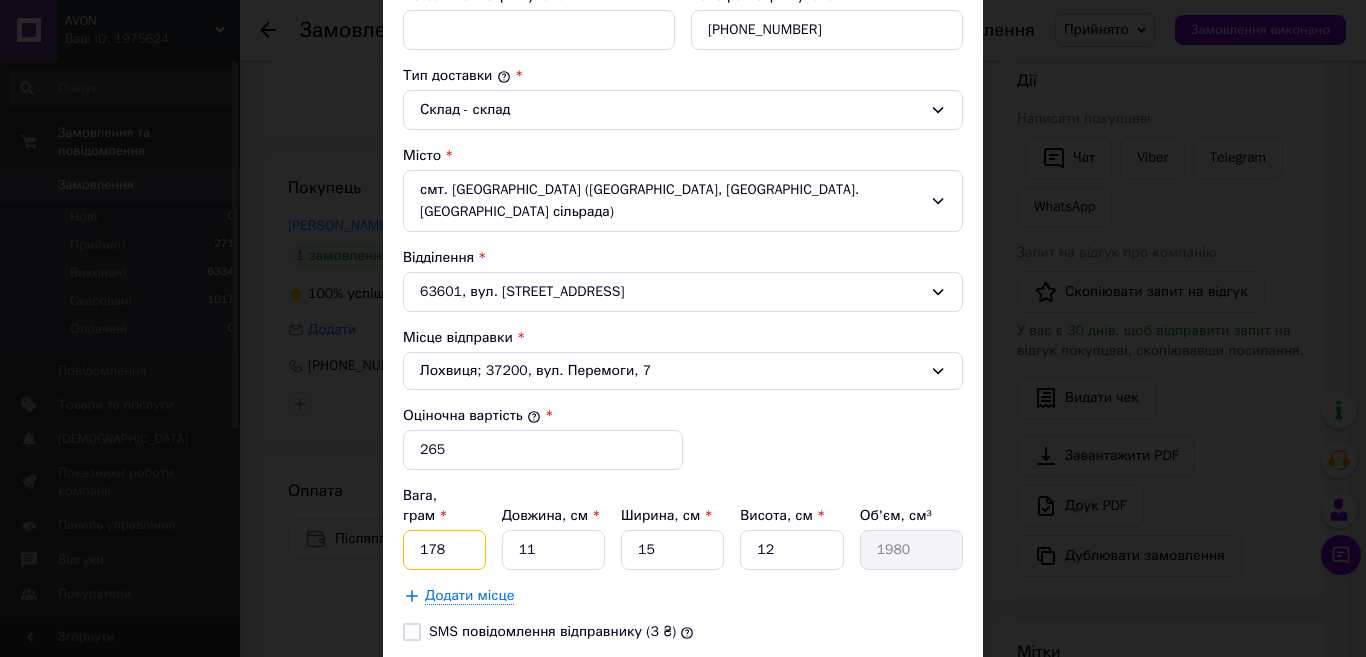 type on "178" 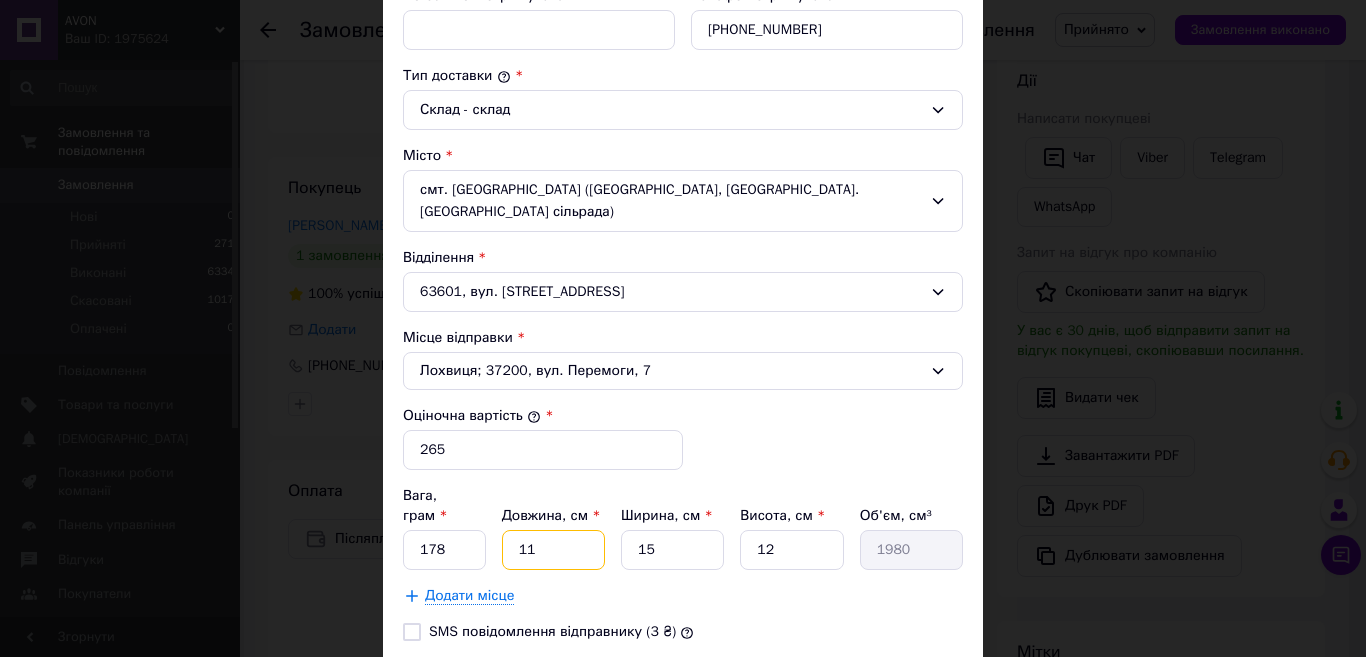 click on "11" at bounding box center [553, 550] 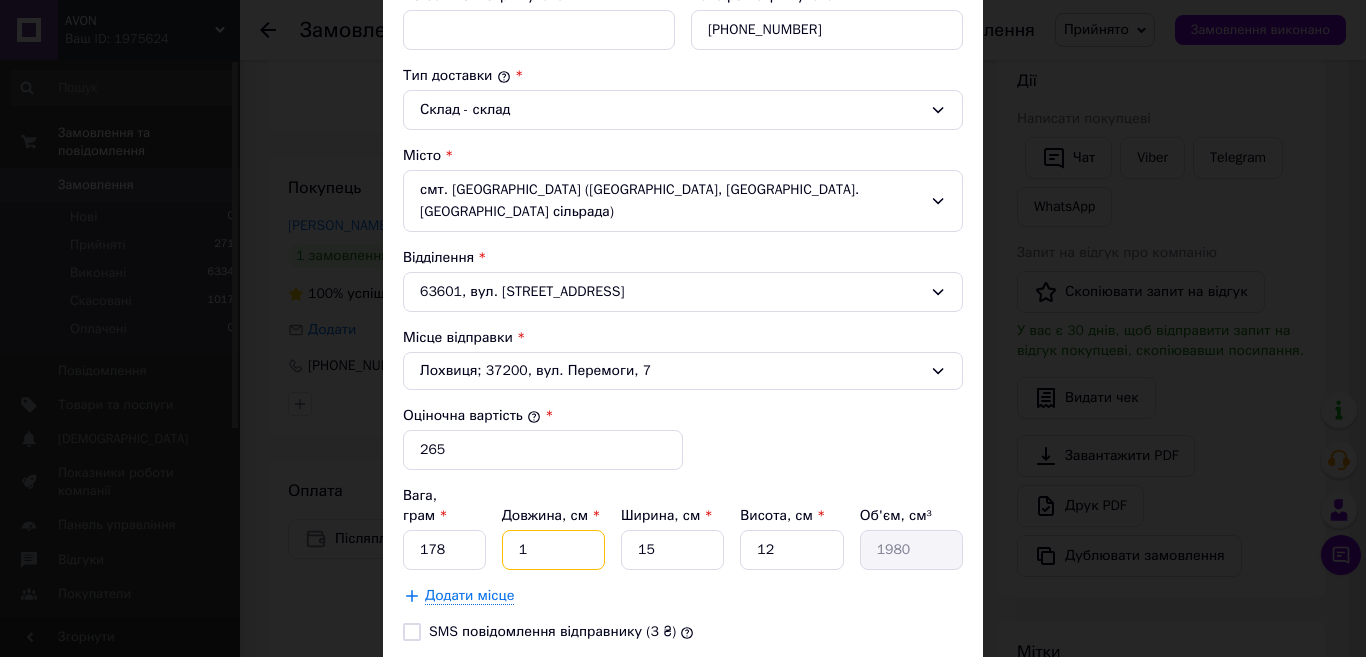 type on "180" 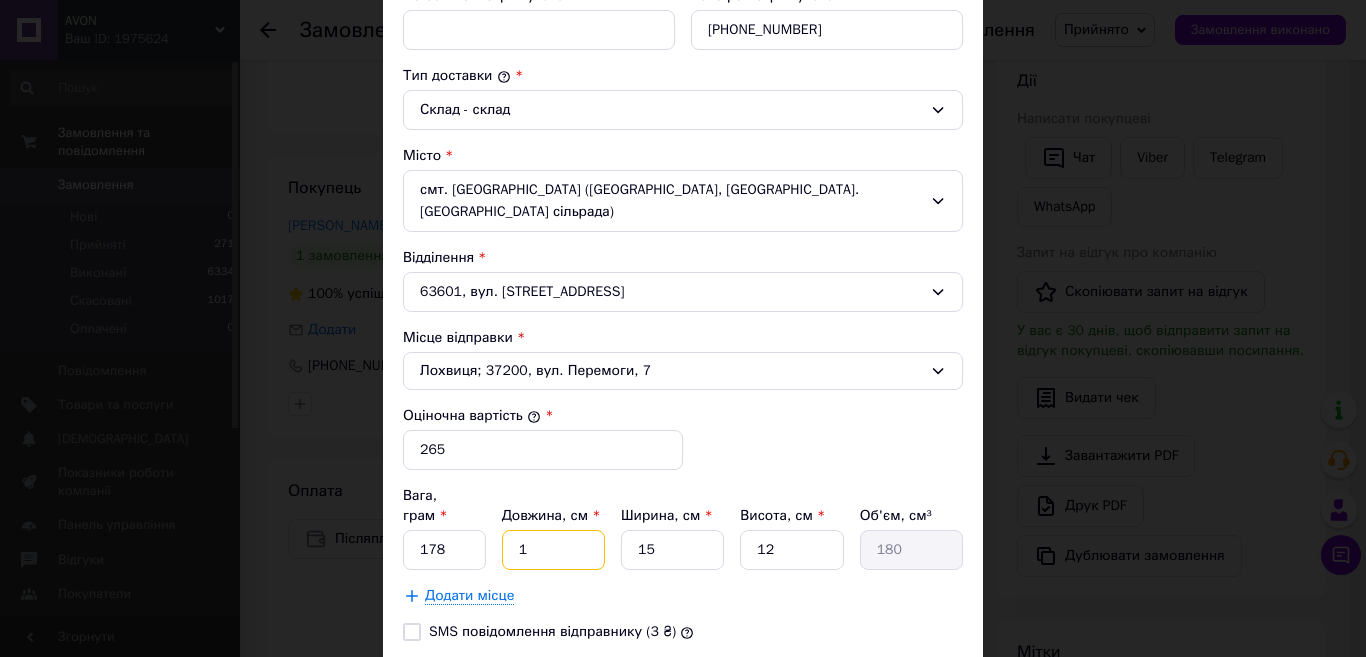 type on "17" 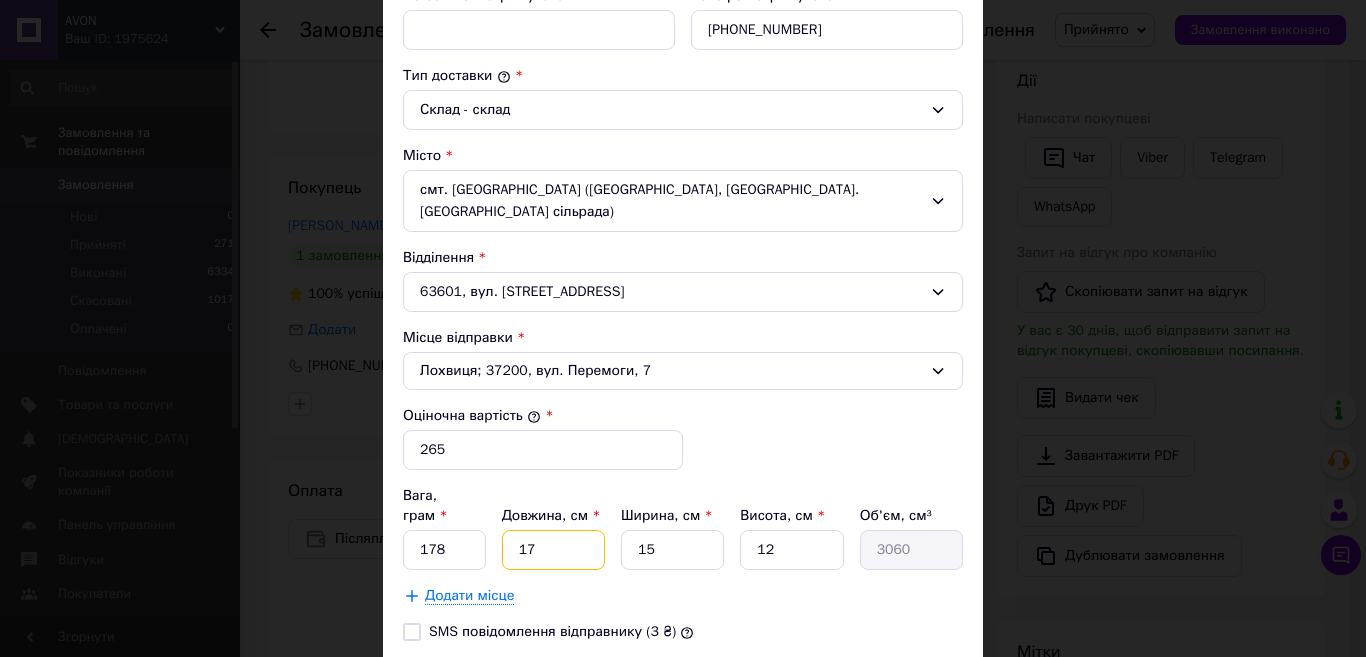 type on "17" 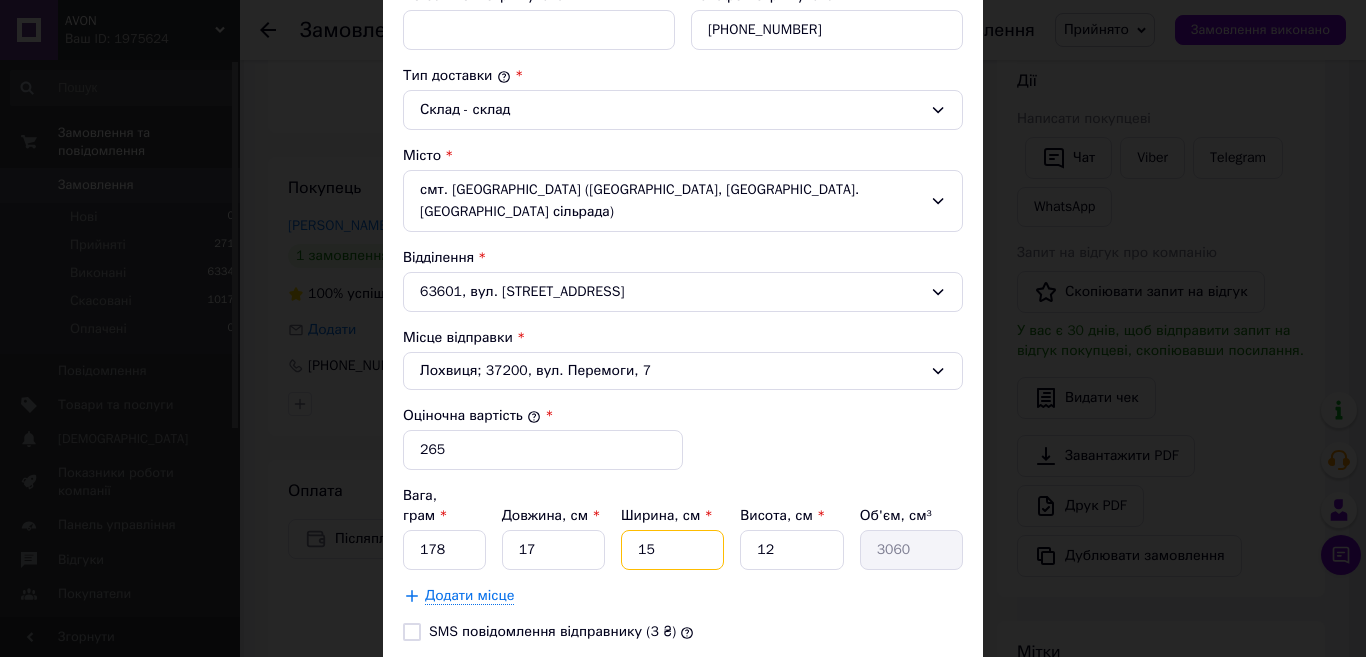 click on "15" at bounding box center (672, 550) 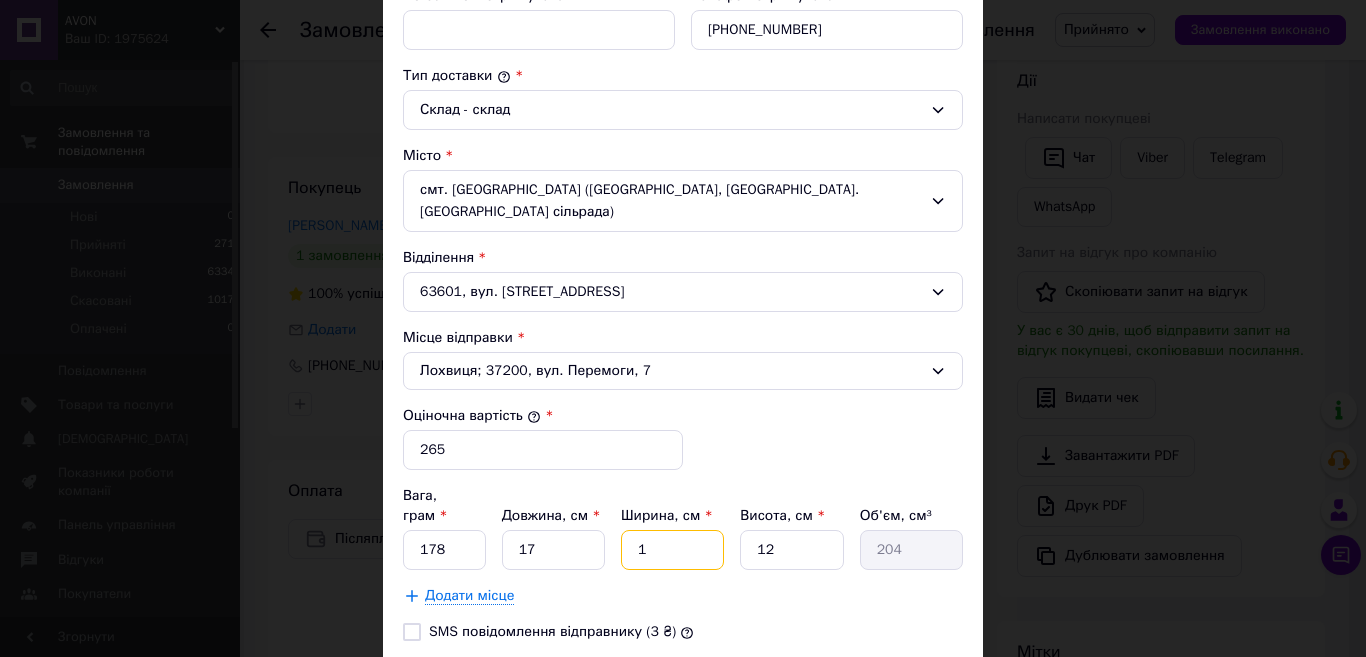 type on "12" 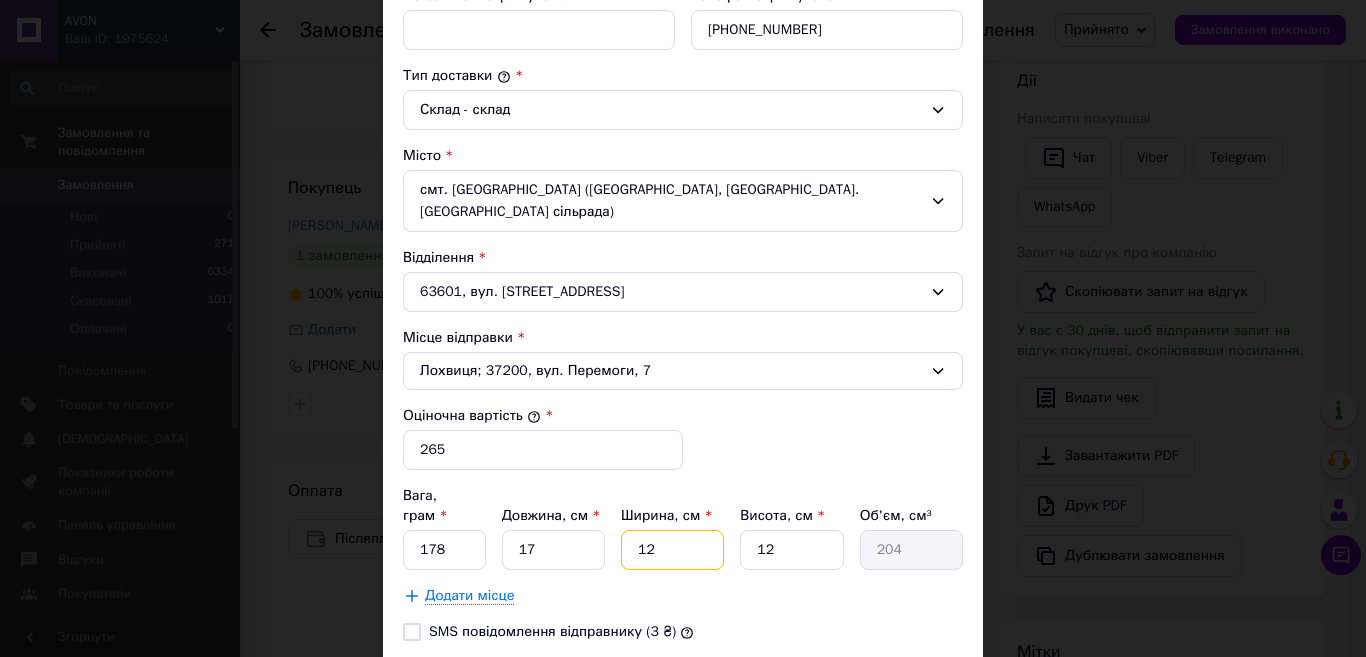 type on "2448" 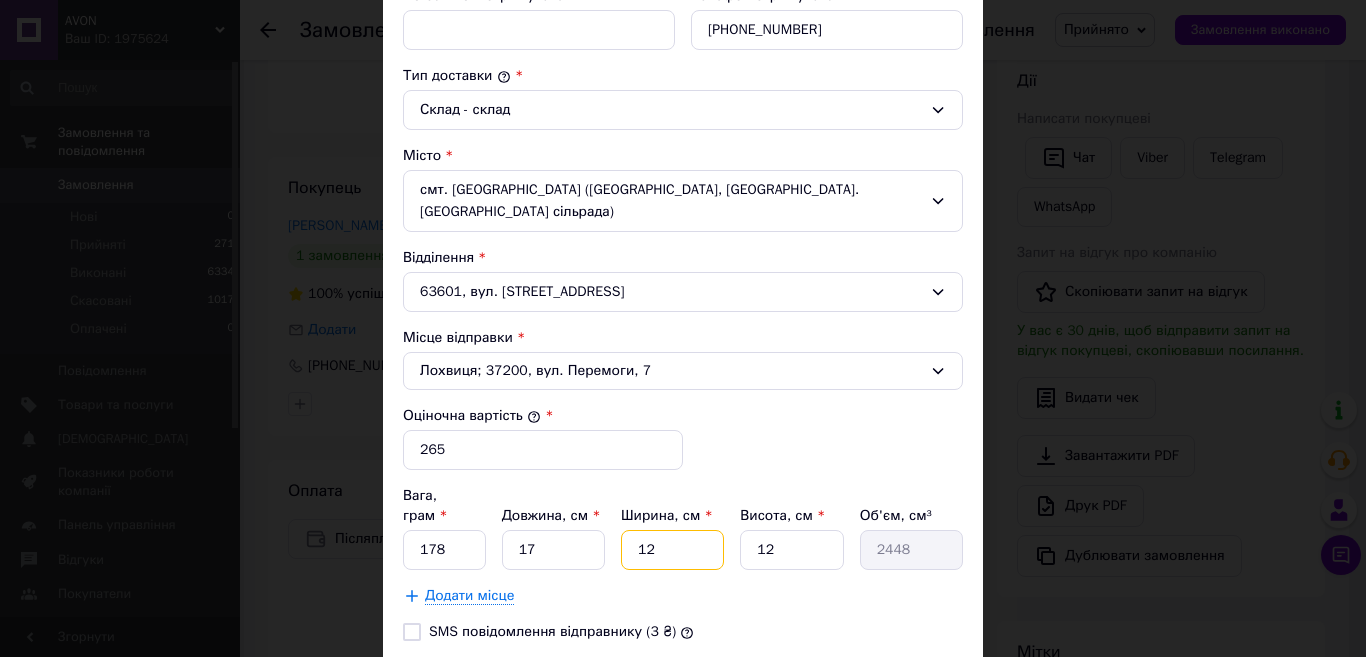 type on "12" 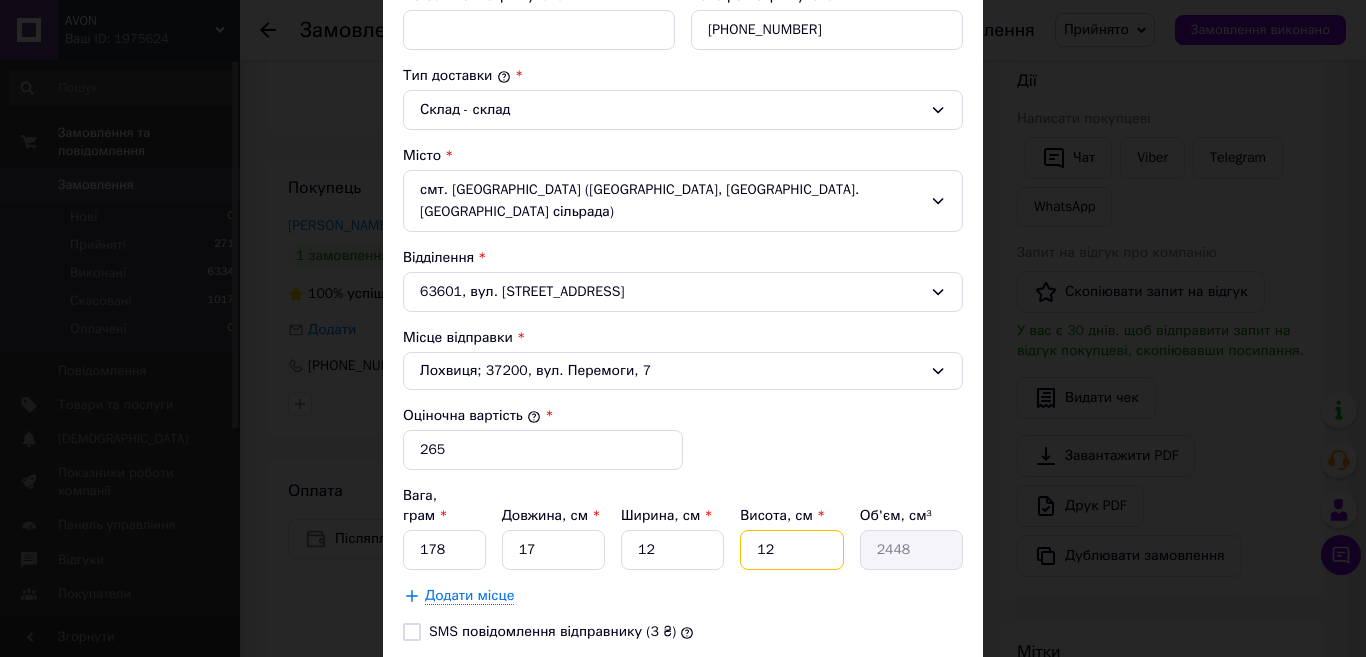 click on "12" at bounding box center (791, 550) 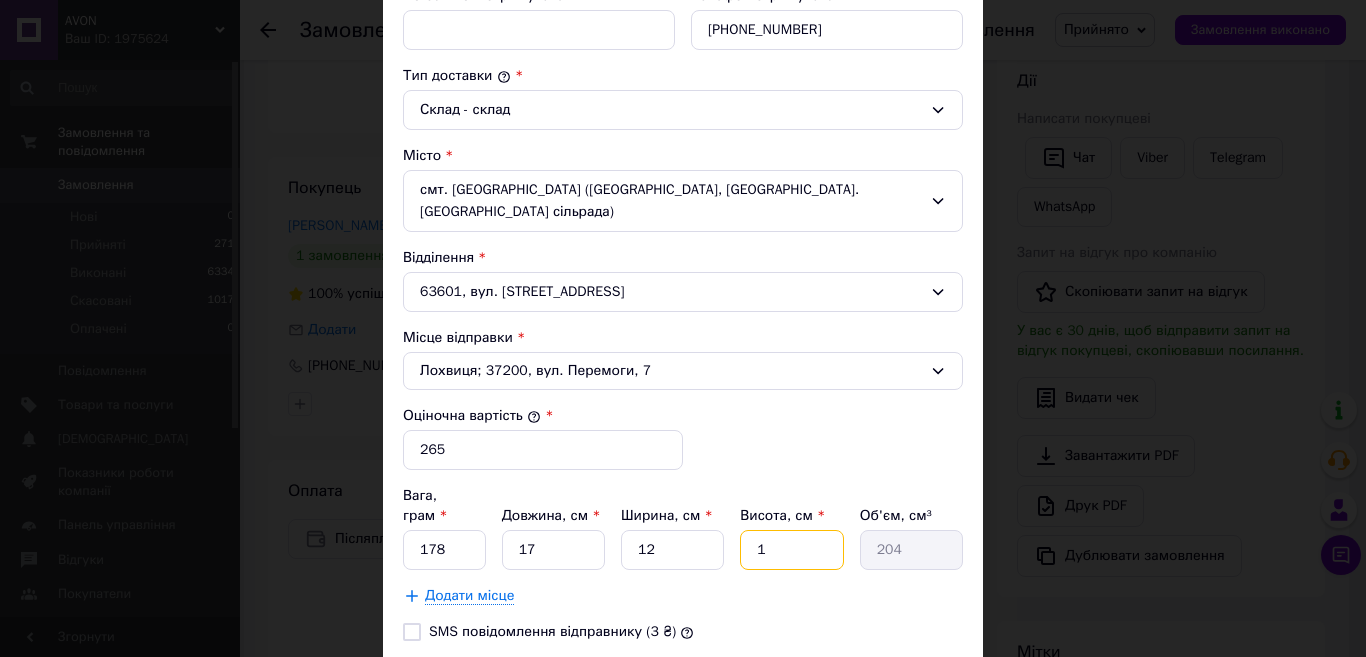 type 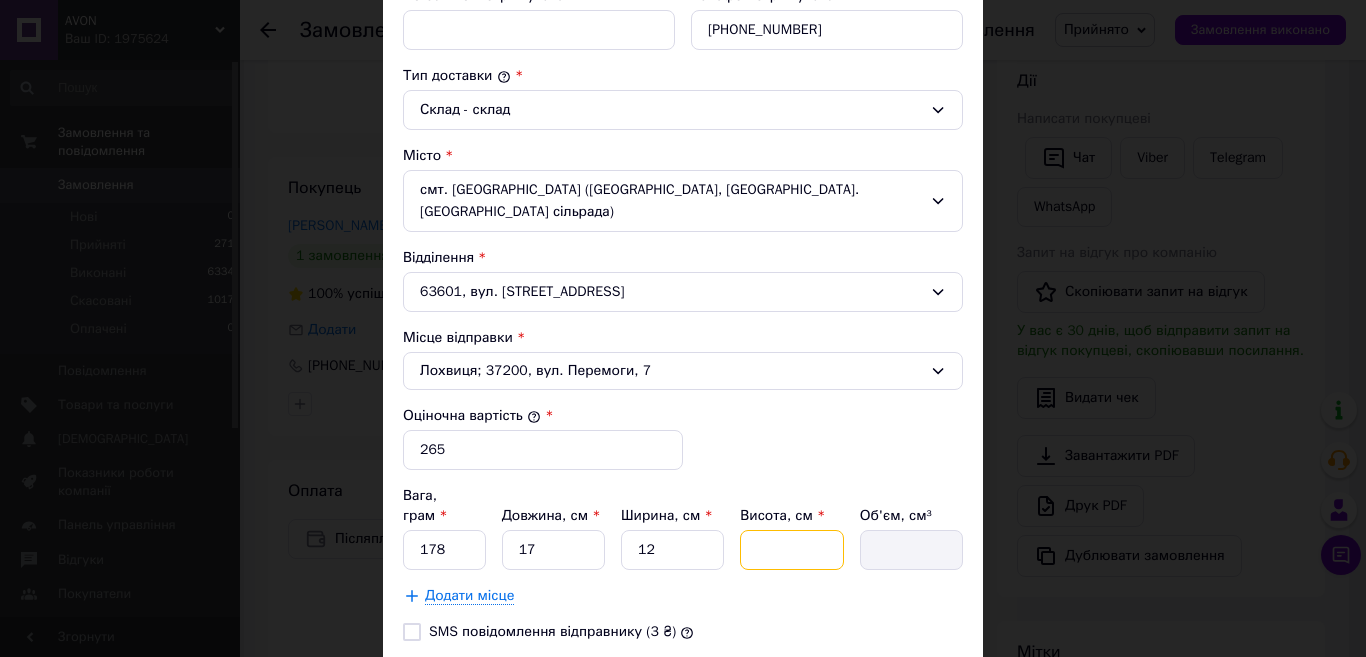 type on "9" 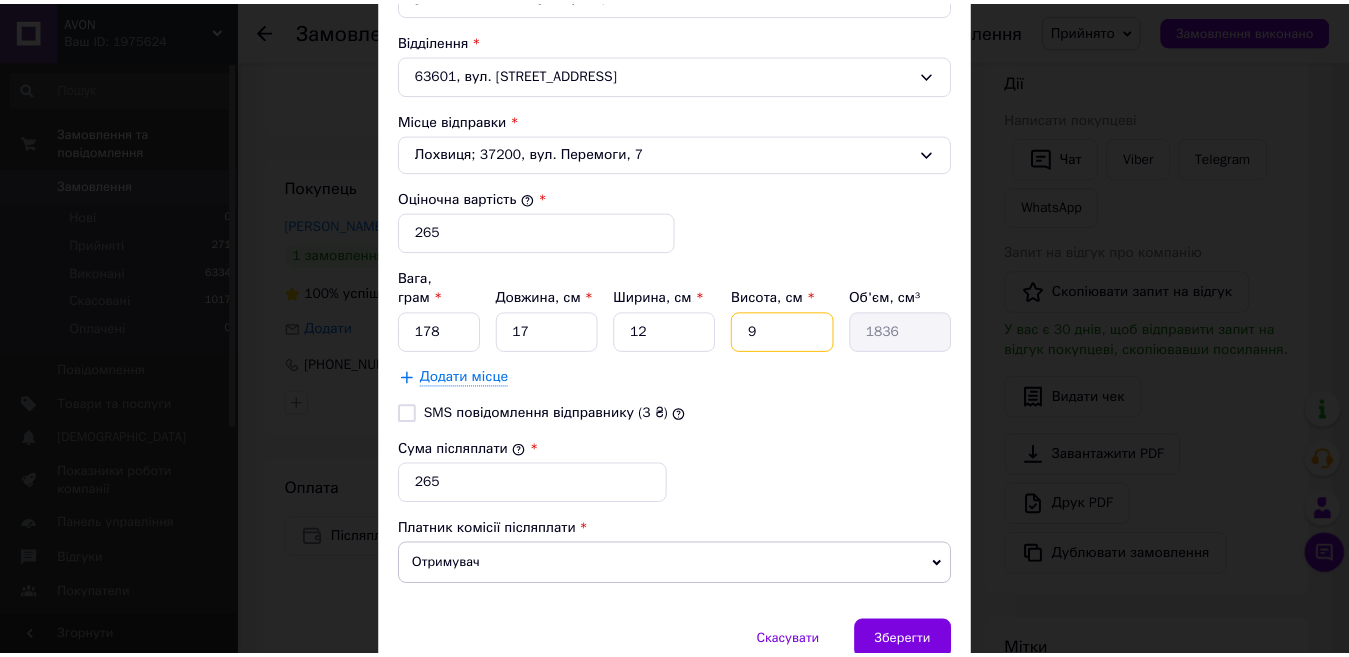 scroll, scrollTop: 756, scrollLeft: 0, axis: vertical 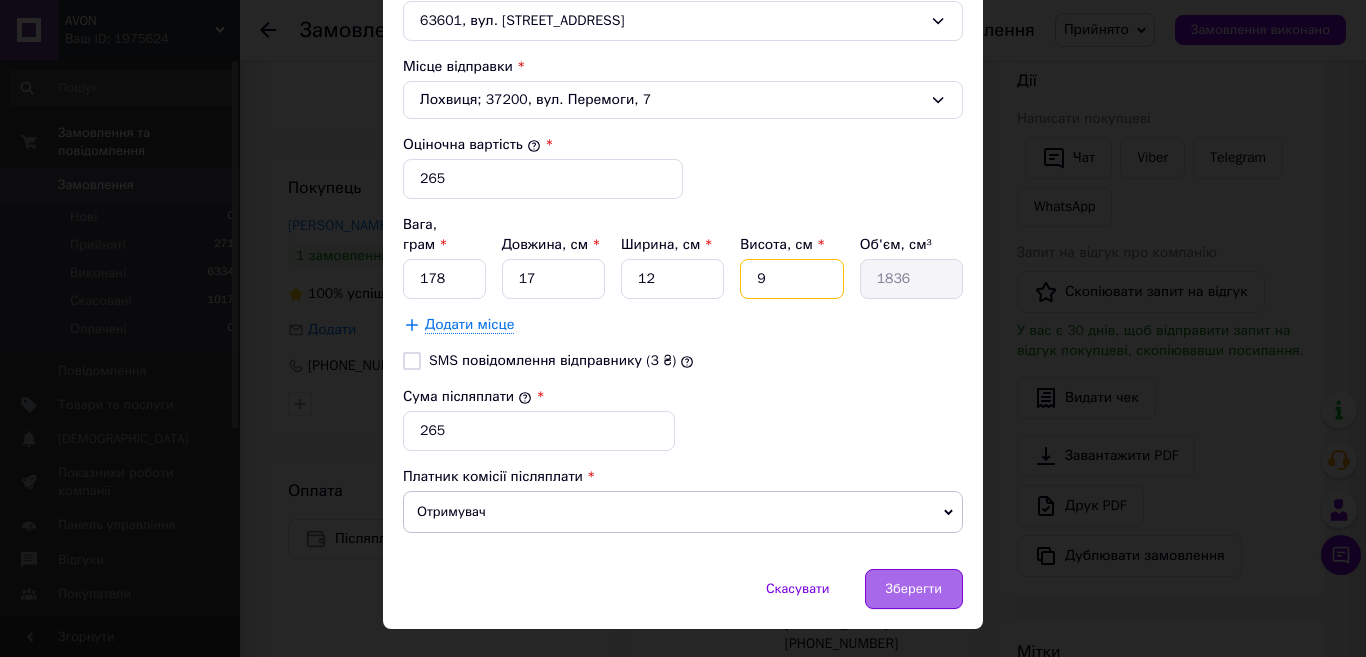type on "9" 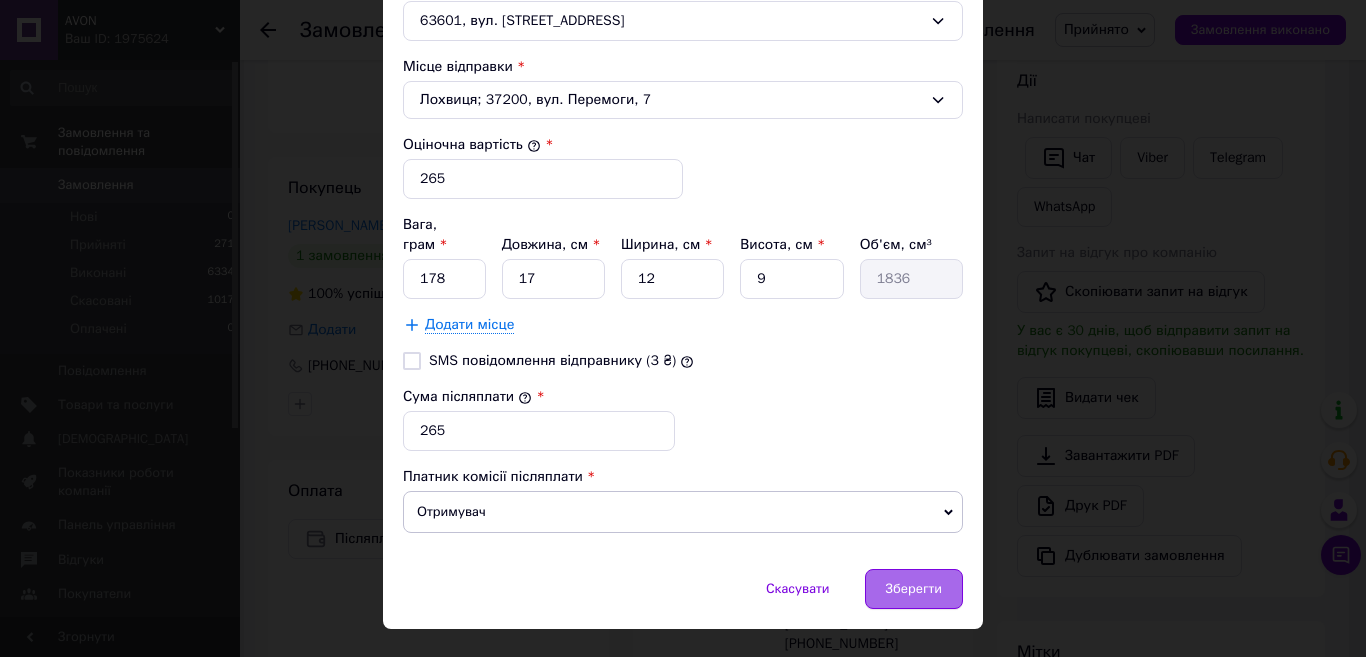 click on "Зберегти" at bounding box center [914, 589] 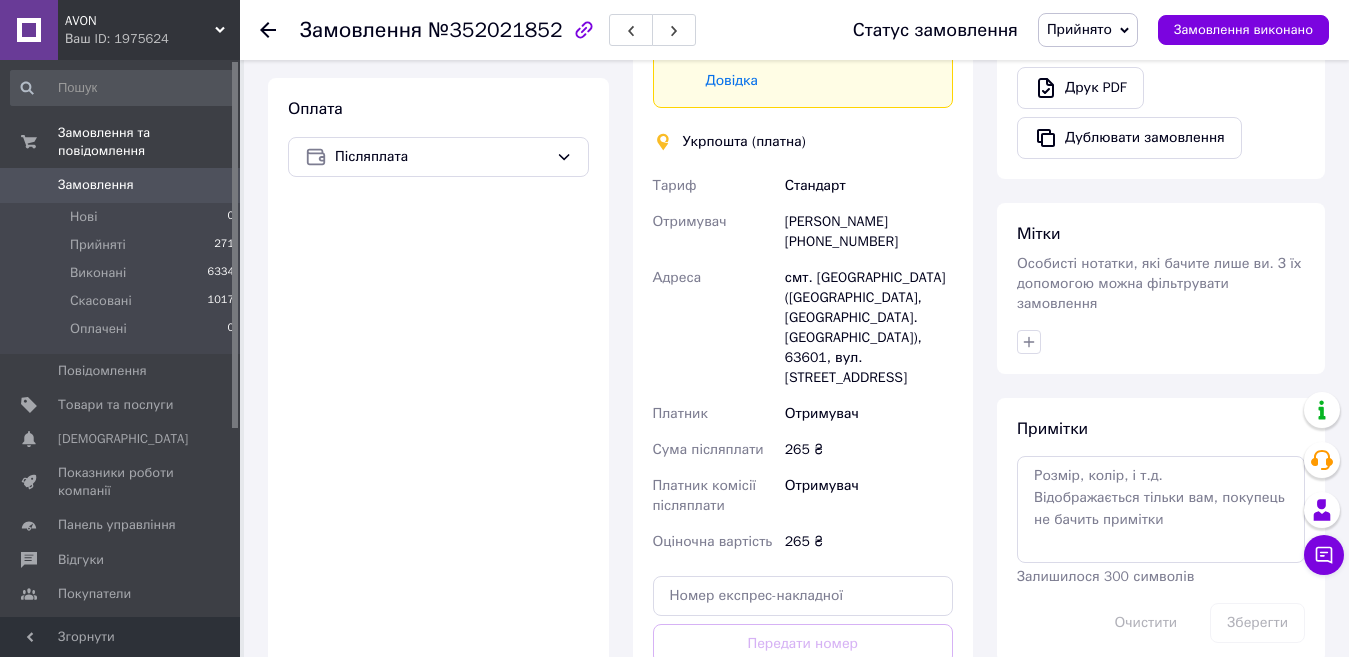 scroll, scrollTop: 741, scrollLeft: 0, axis: vertical 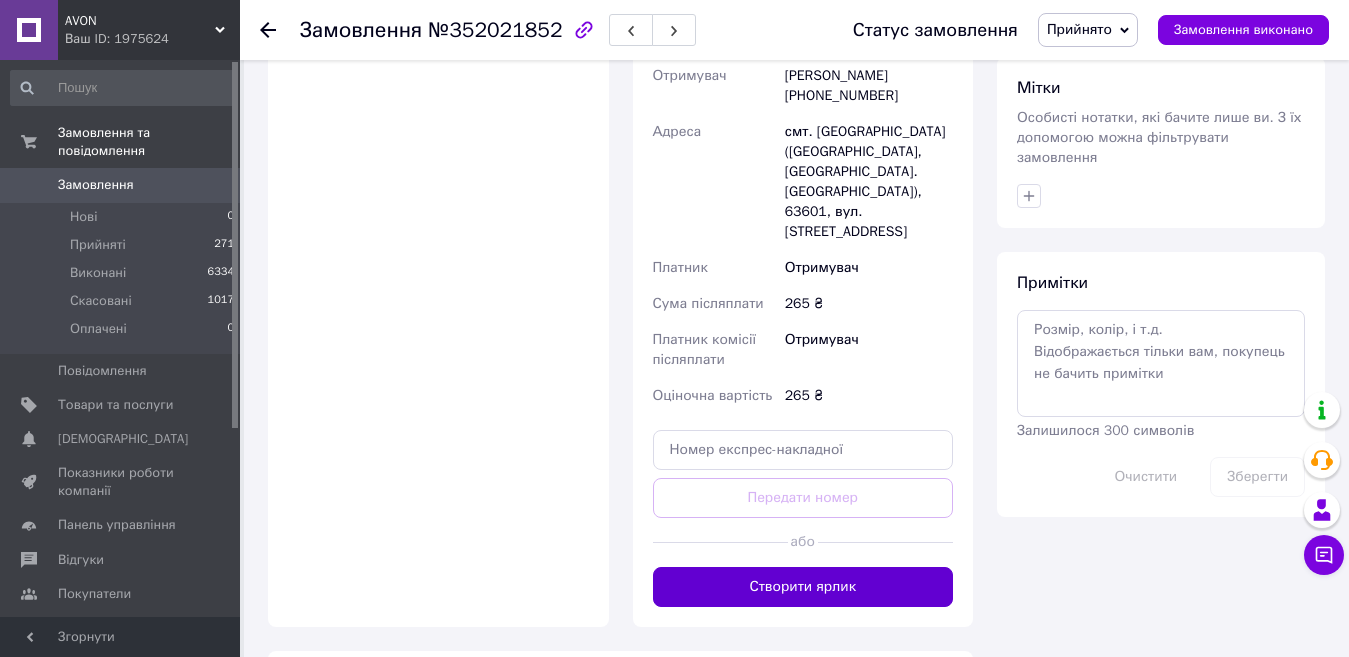 click on "Створити ярлик" at bounding box center (803, 587) 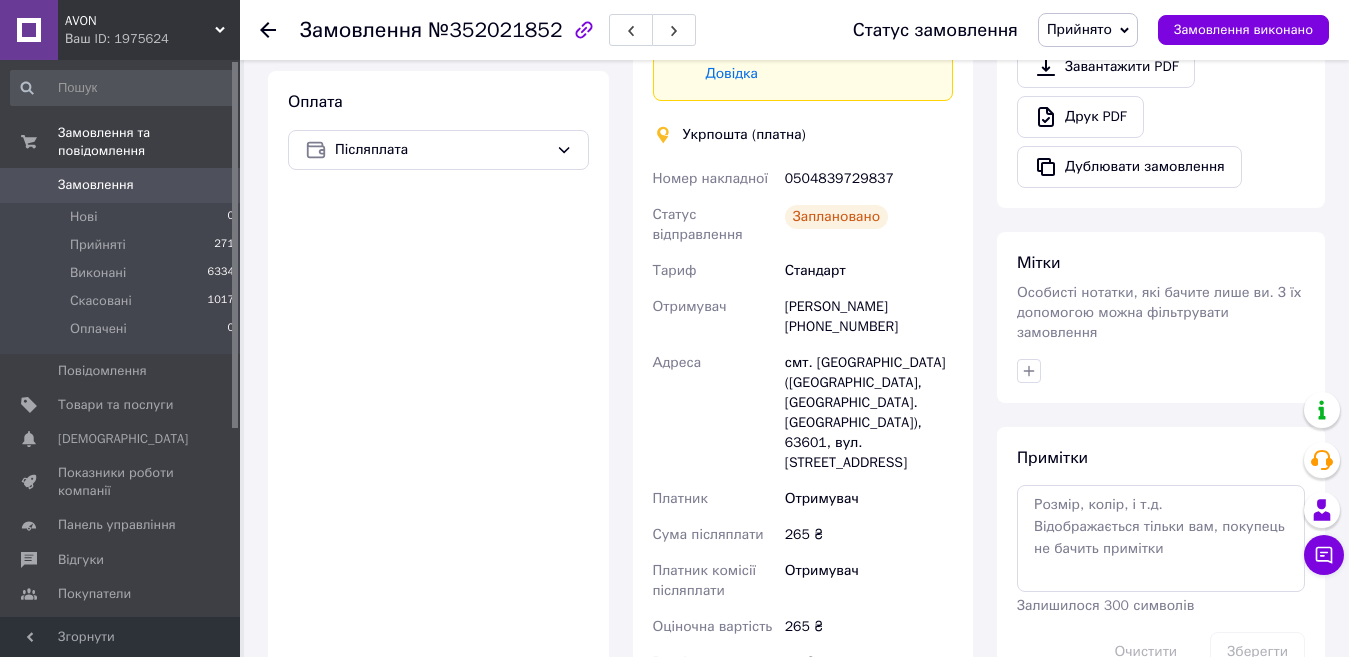 scroll, scrollTop: 712, scrollLeft: 0, axis: vertical 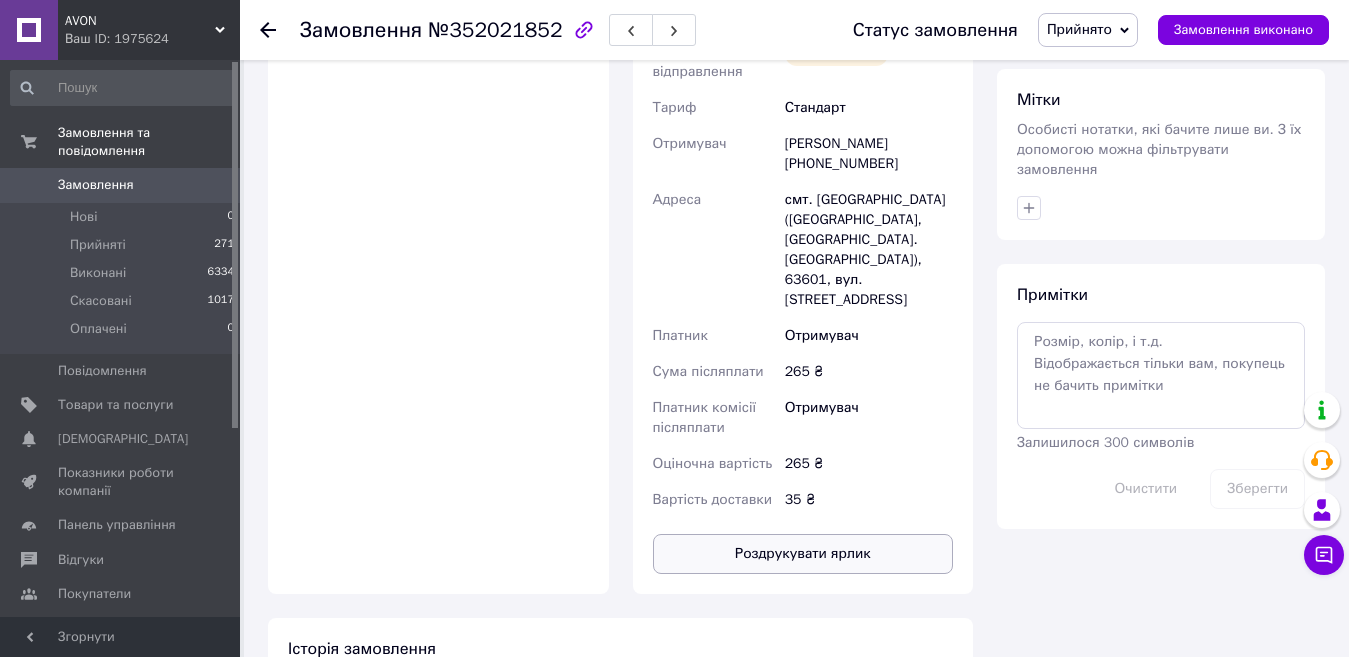 click on "Роздрукувати ярлик" at bounding box center (803, 554) 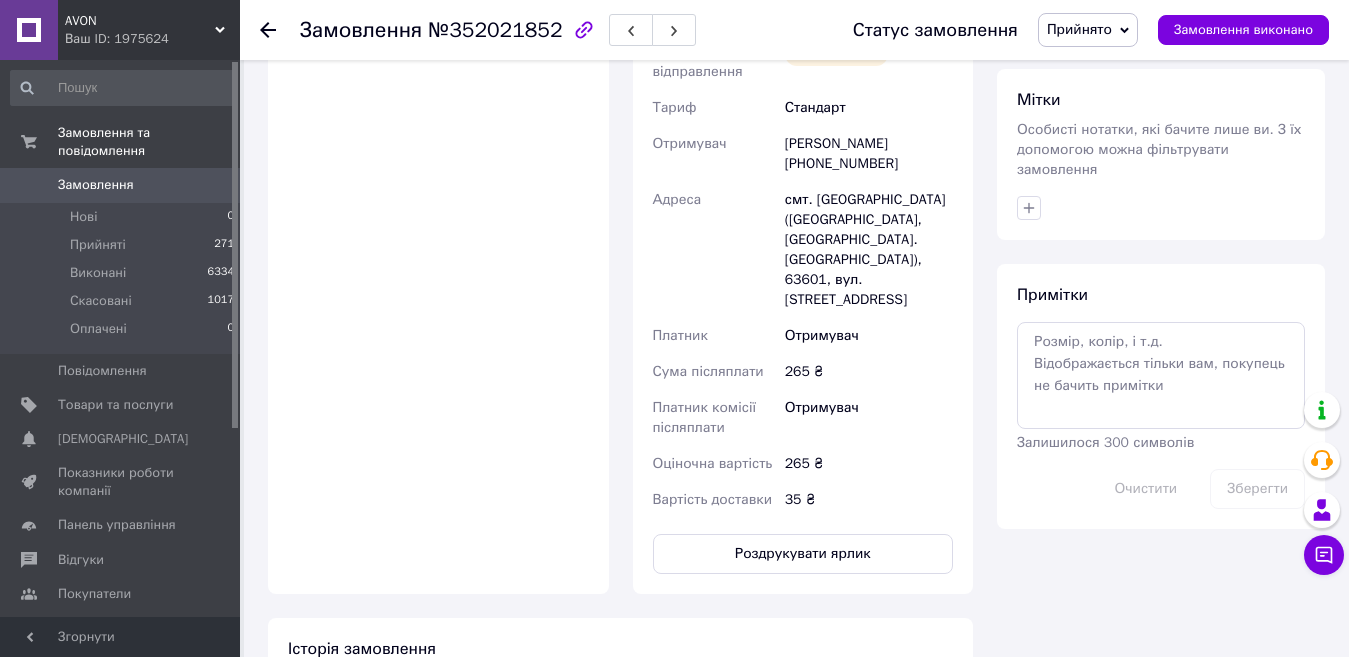 click 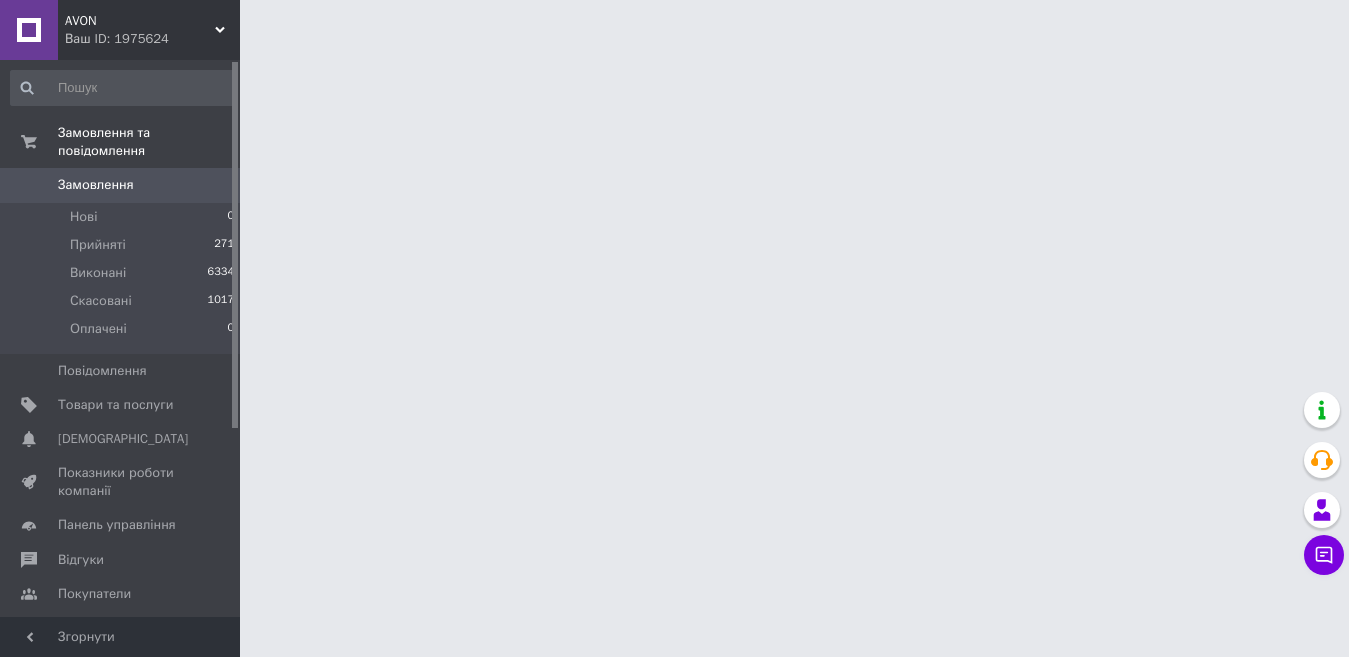 scroll, scrollTop: 0, scrollLeft: 0, axis: both 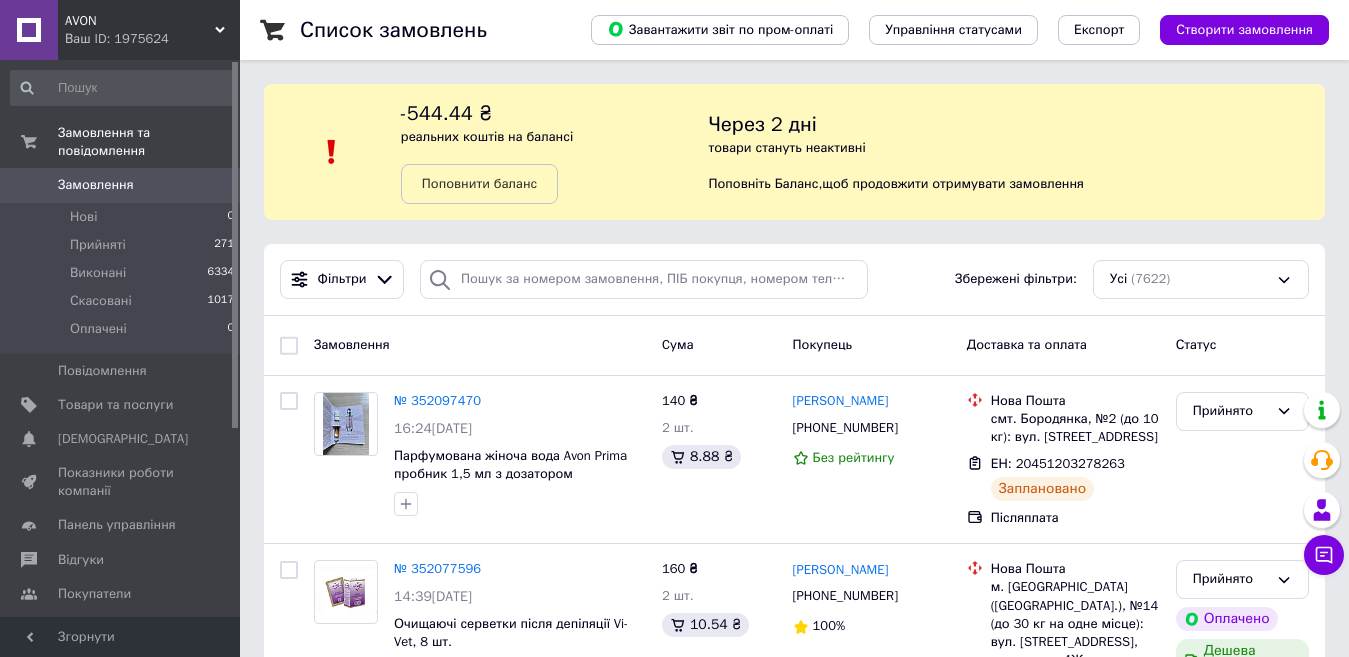 click on "AVON" at bounding box center (140, 21) 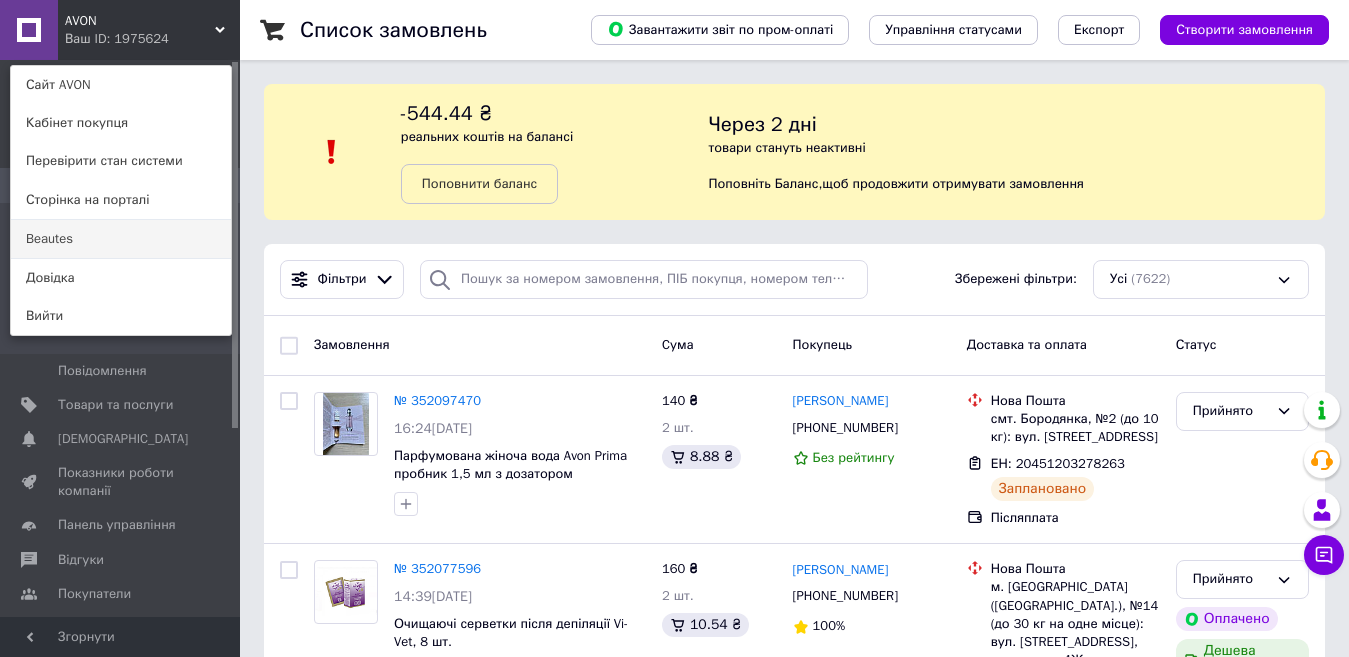 click on "Beautes" at bounding box center [121, 239] 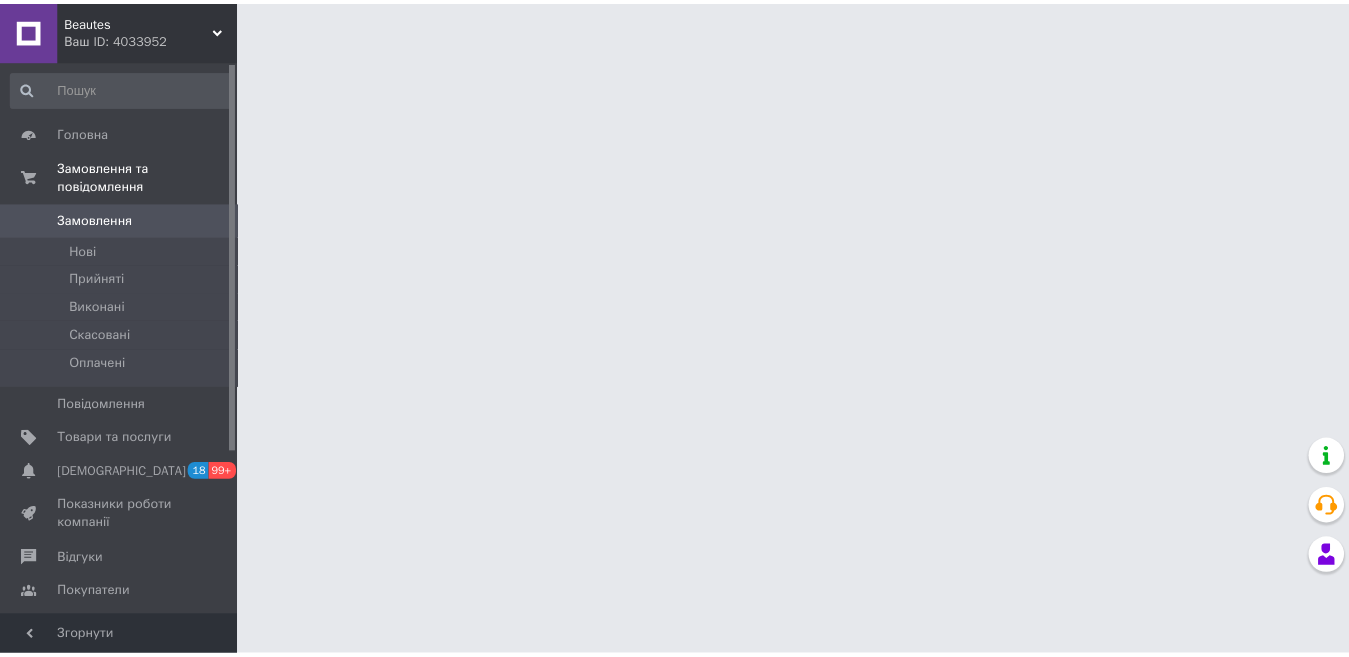scroll, scrollTop: 0, scrollLeft: 0, axis: both 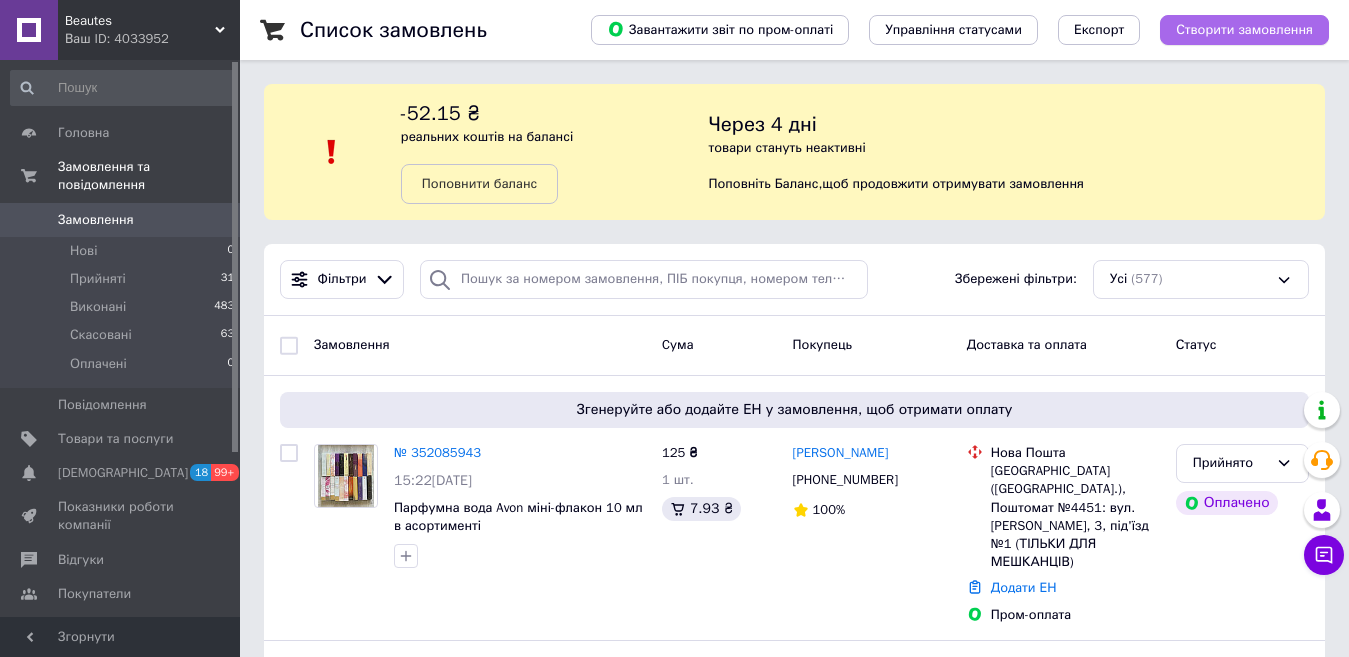 click on "Створити замовлення" at bounding box center [1244, 30] 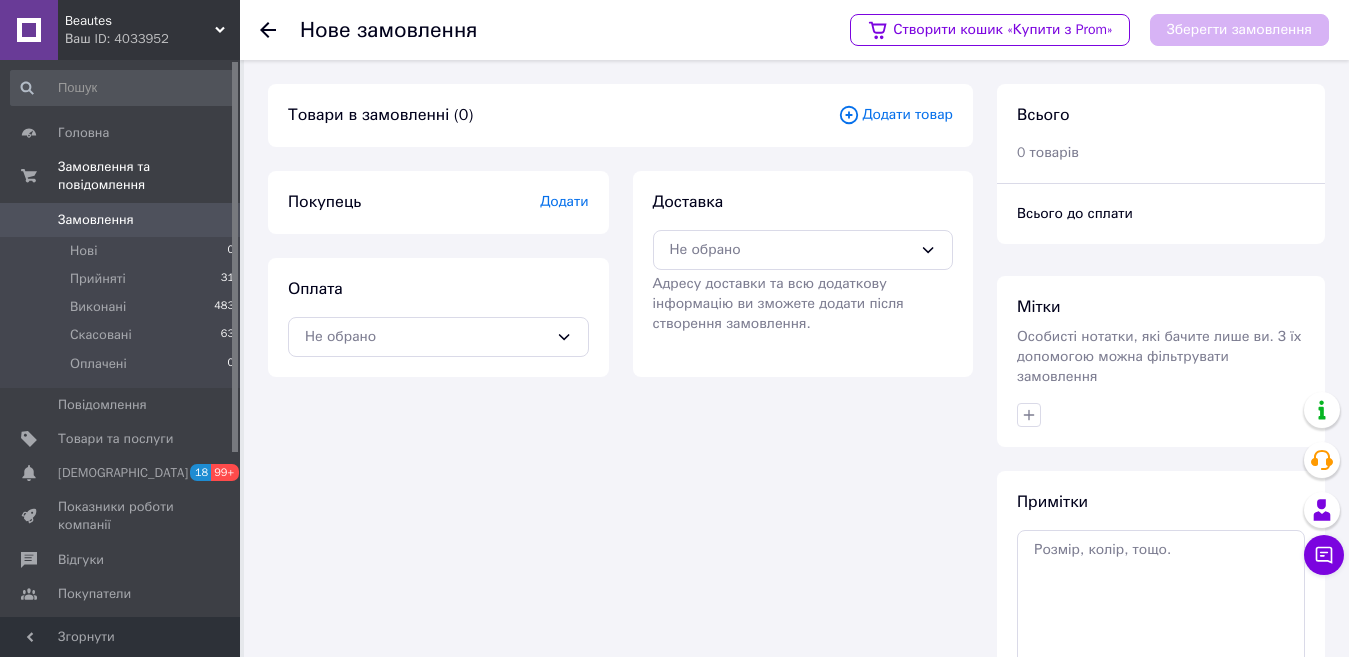 click on "Додати товар" at bounding box center [895, 115] 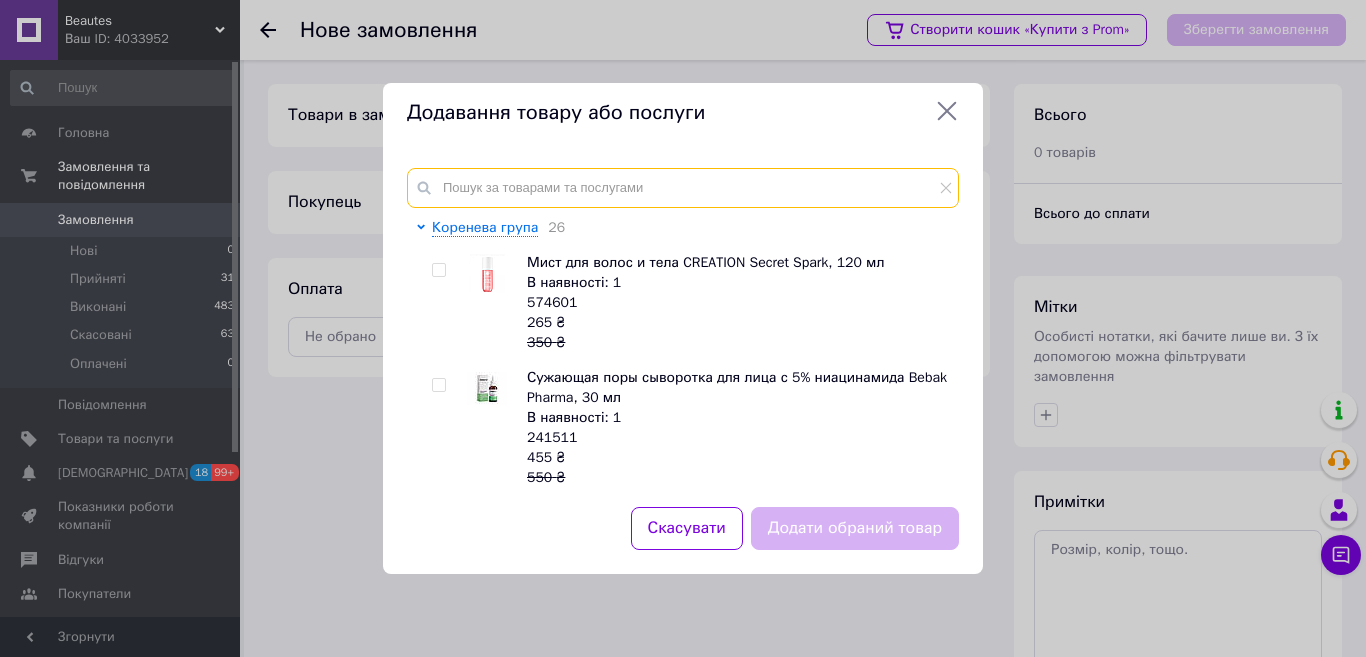 click at bounding box center (683, 188) 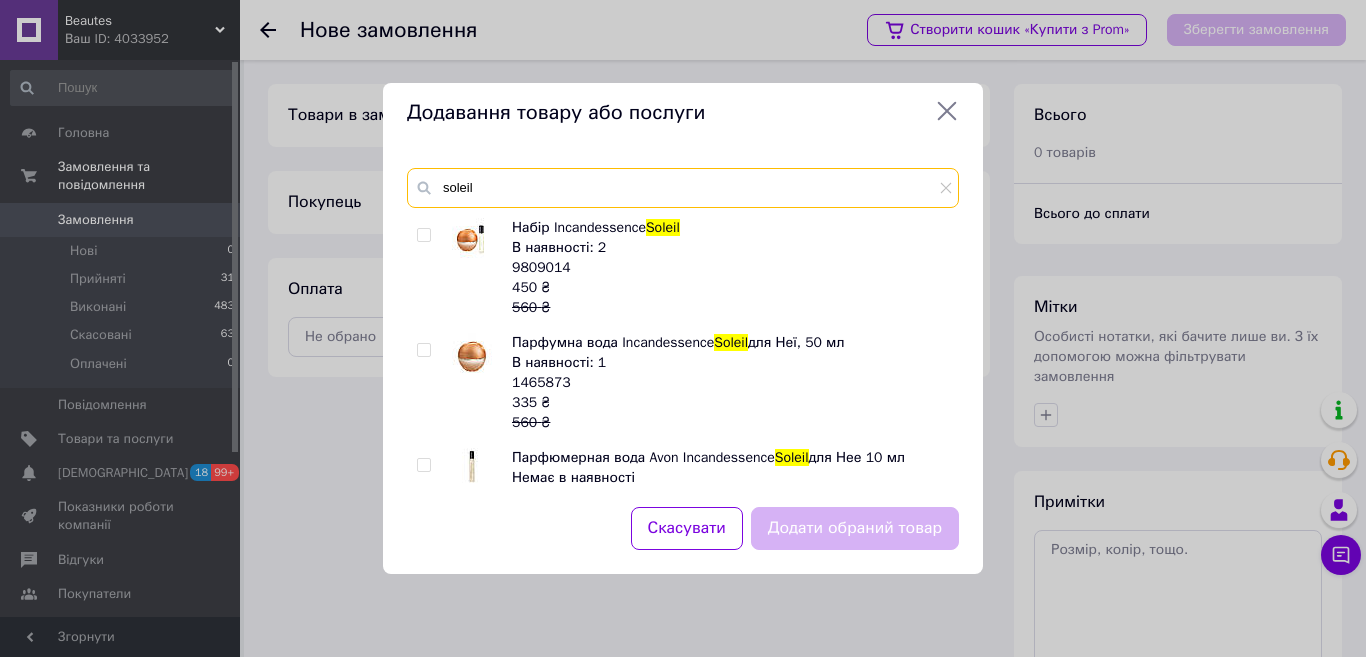 type on "soleil" 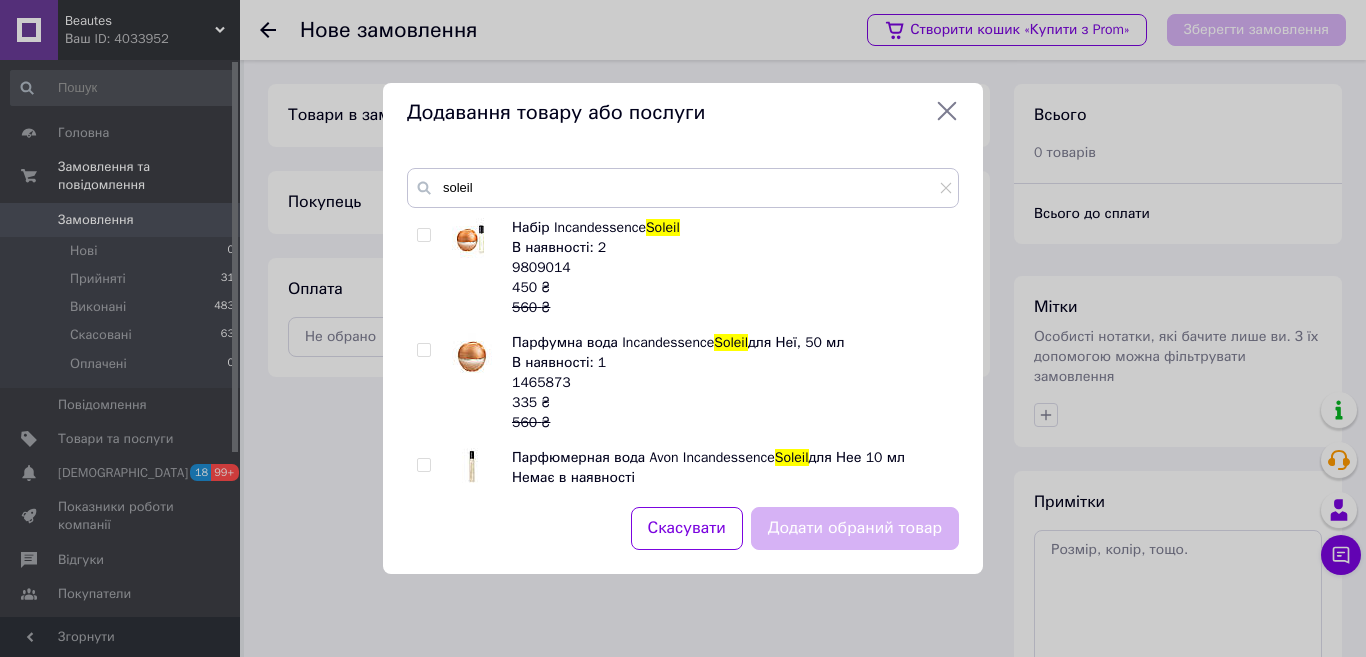 click at bounding box center [423, 350] 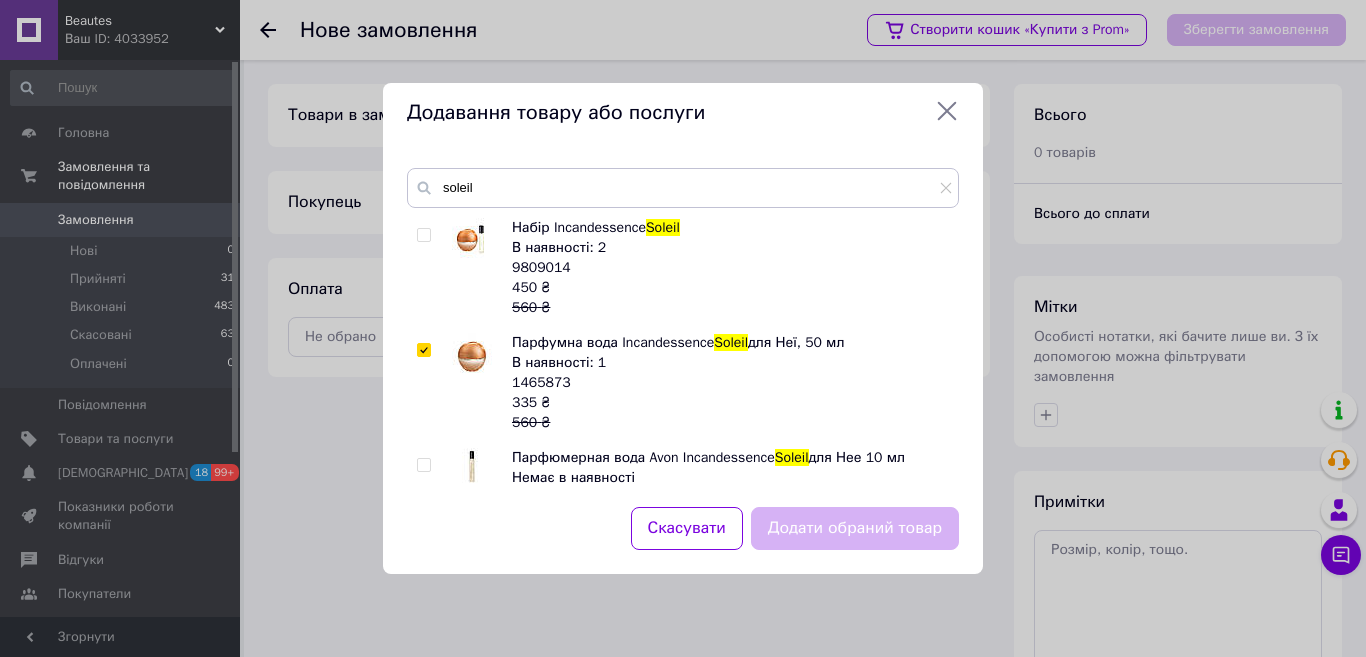 checkbox on "true" 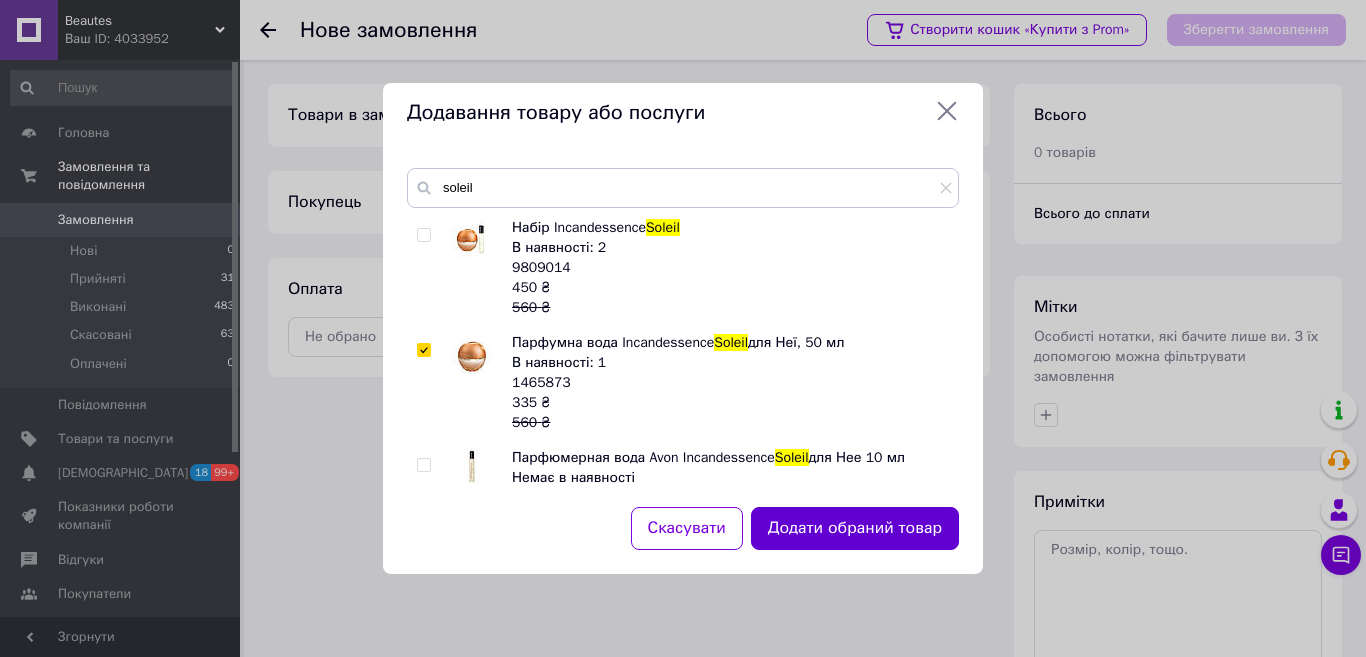click on "Додати обраний товар" at bounding box center (855, 528) 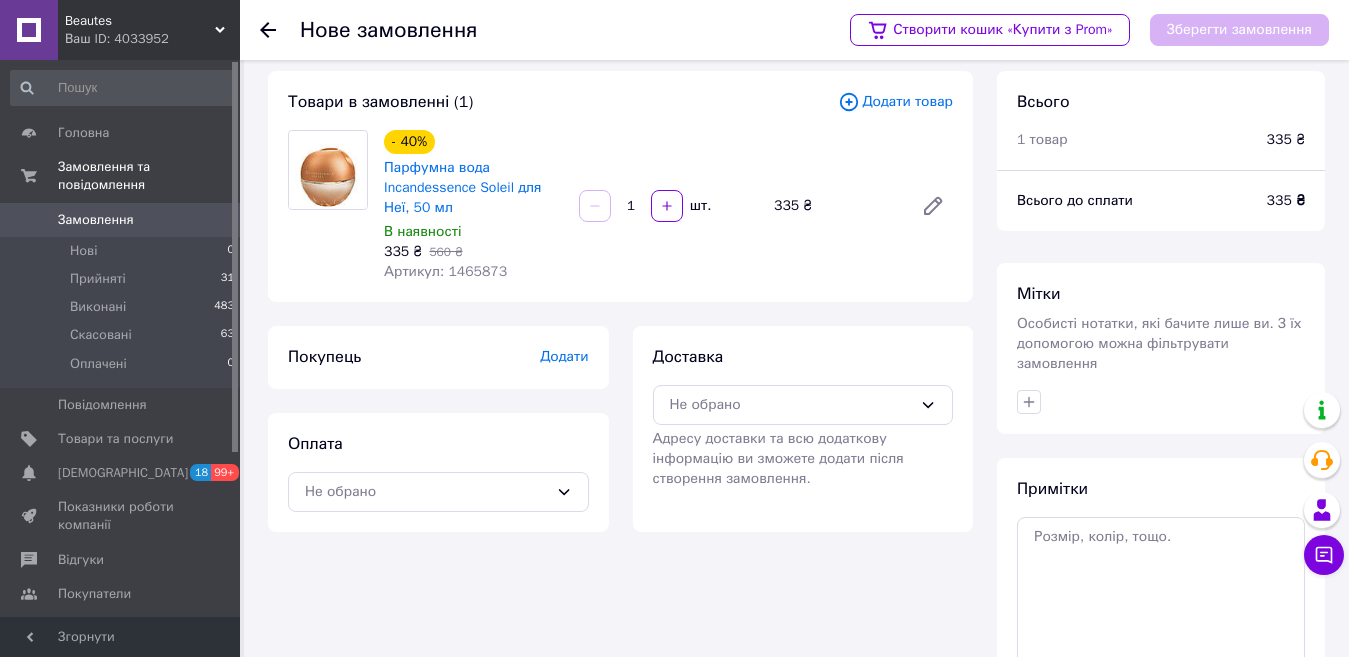 scroll, scrollTop: 0, scrollLeft: 0, axis: both 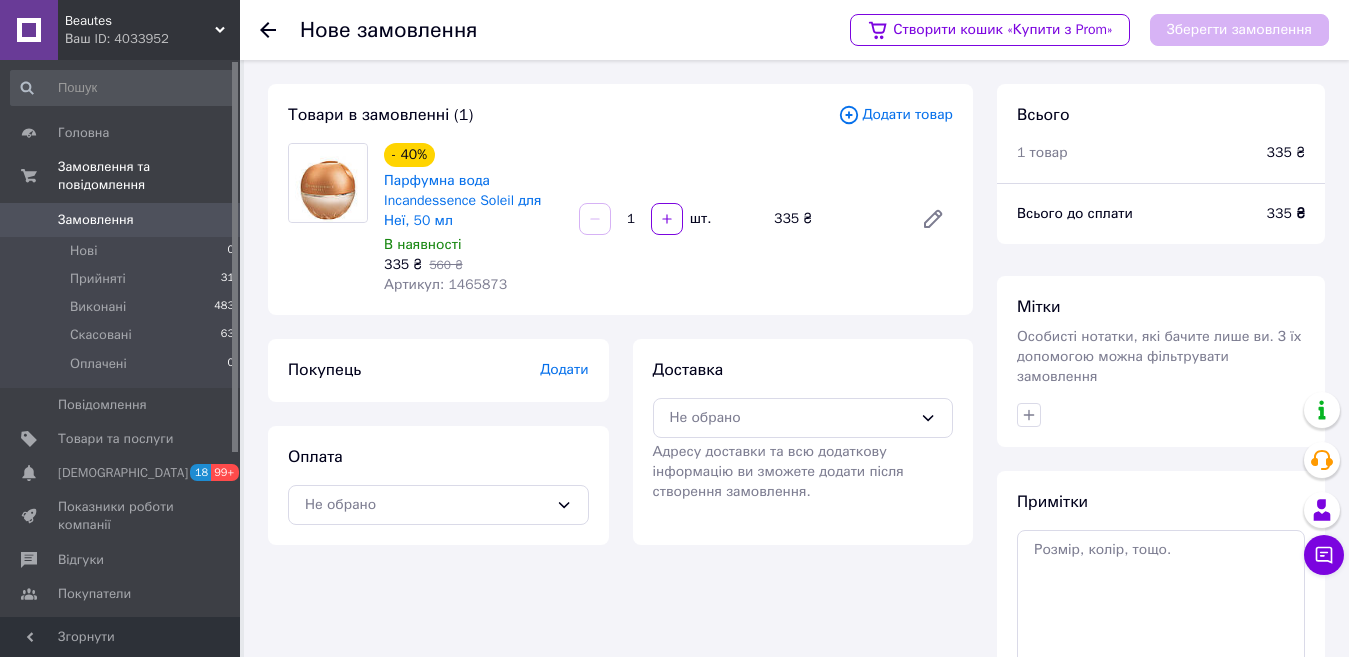 click on "Додати" at bounding box center (564, 369) 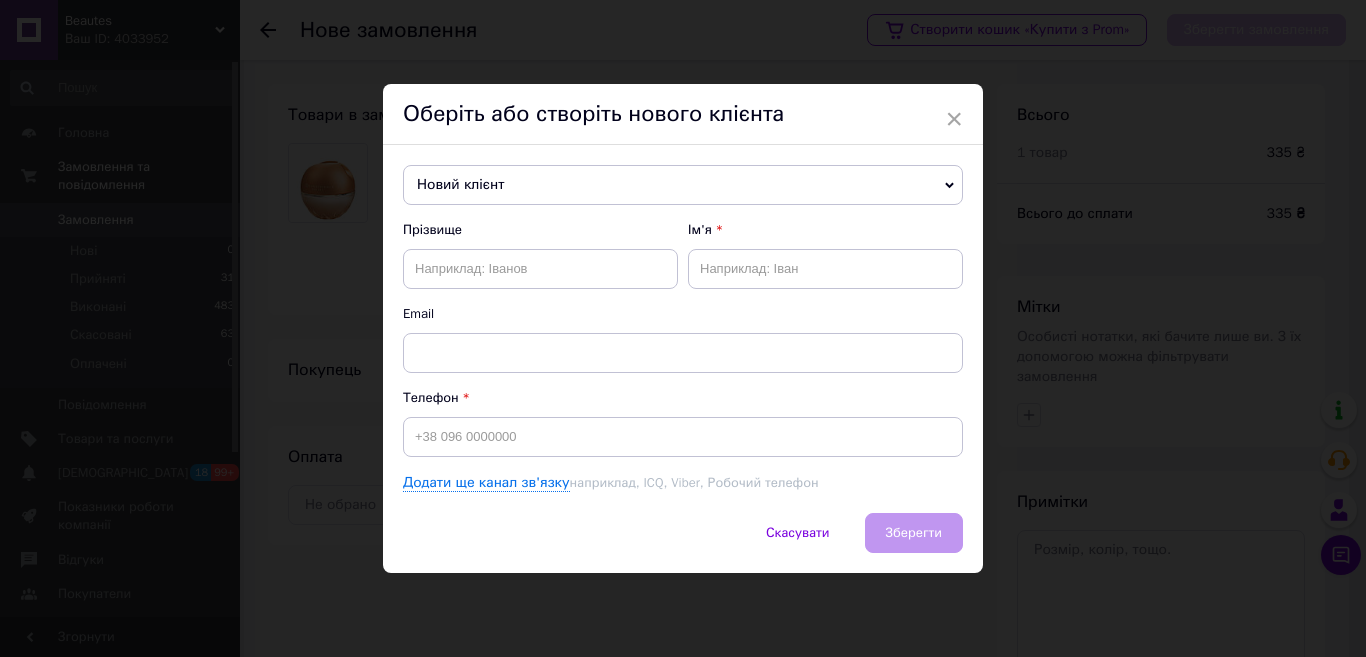 click on "Новий клієнт" at bounding box center [683, 185] 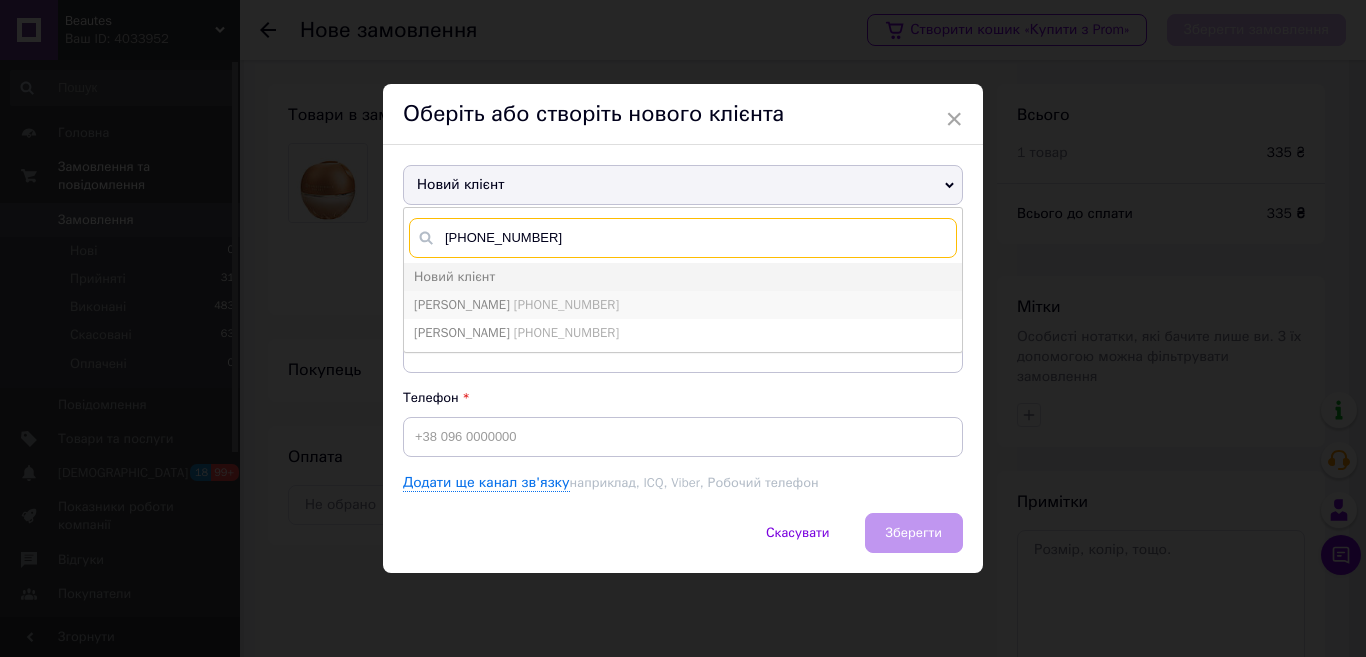 type on "[PHONE_NUMBER]" 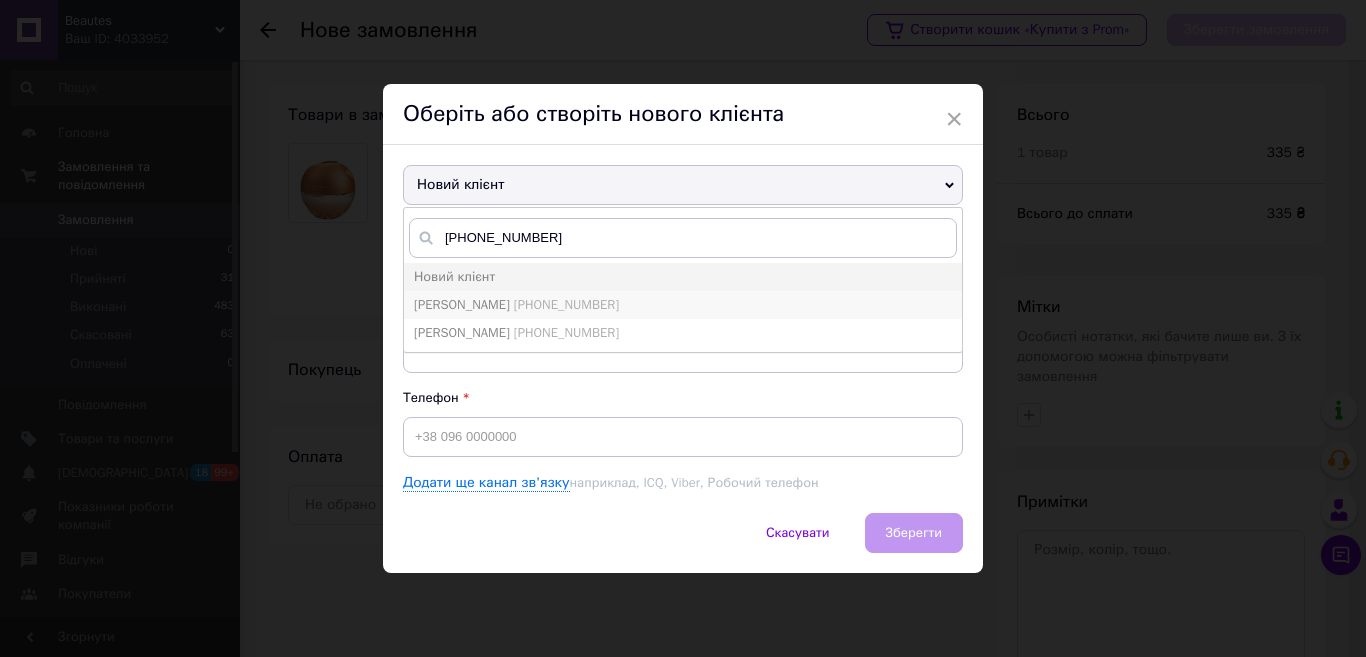 click on "[PERSON_NAME]" at bounding box center [462, 304] 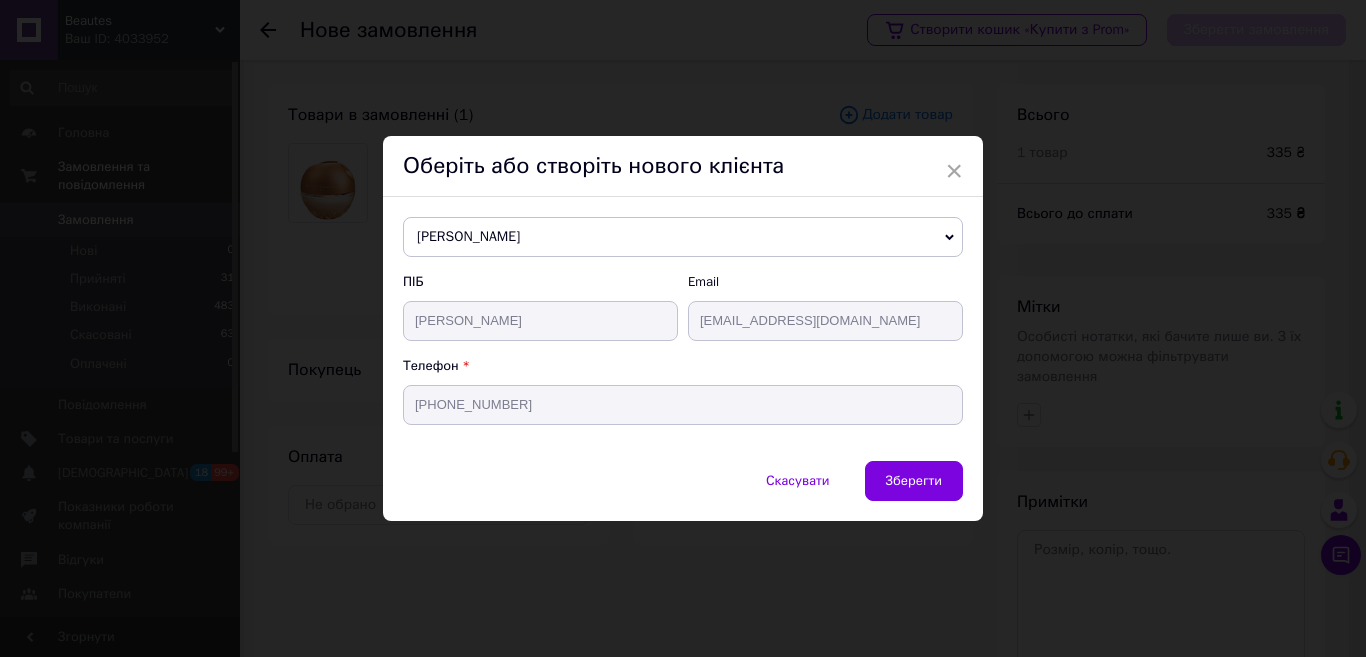 type on "[PERSON_NAME]" 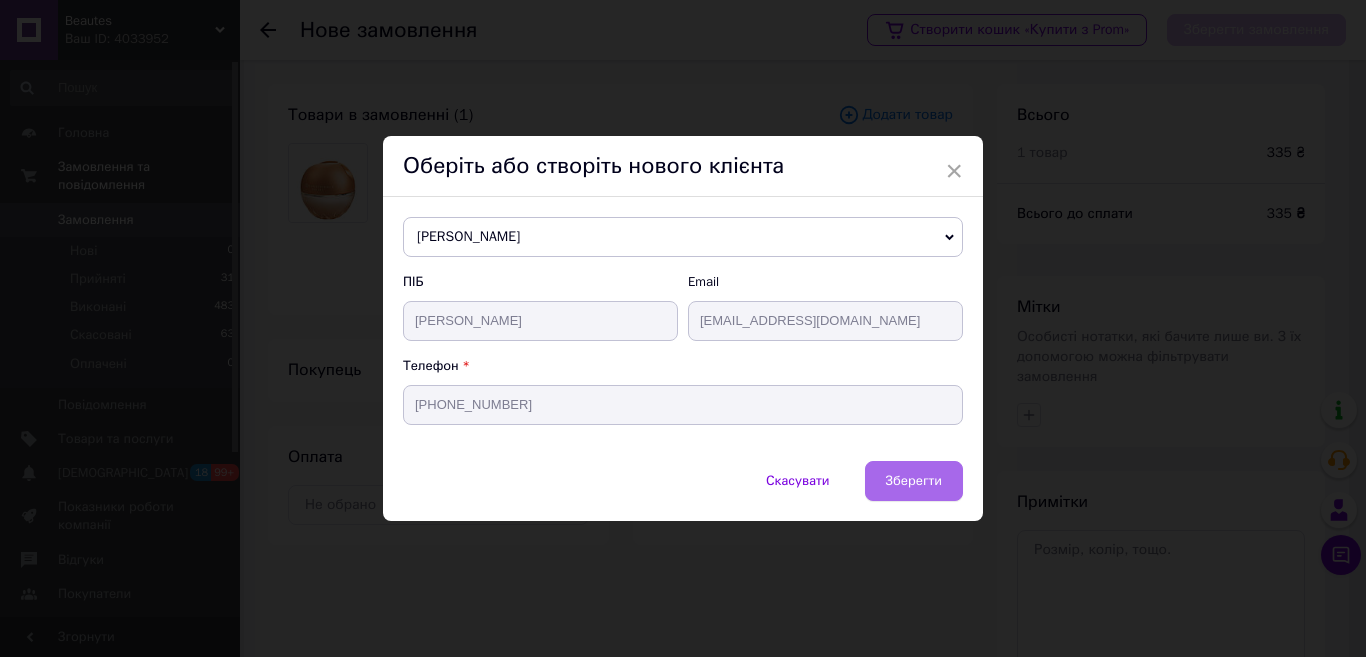 click on "Зберегти" at bounding box center (914, 480) 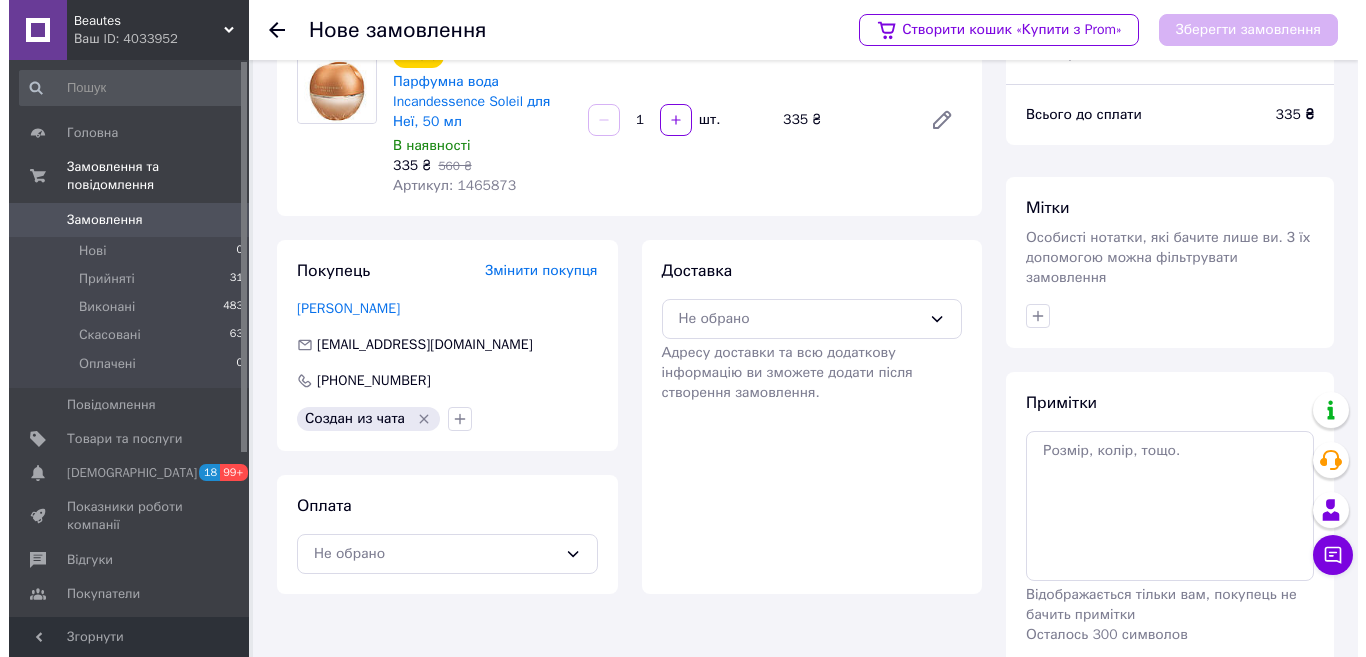 scroll, scrollTop: 103, scrollLeft: 0, axis: vertical 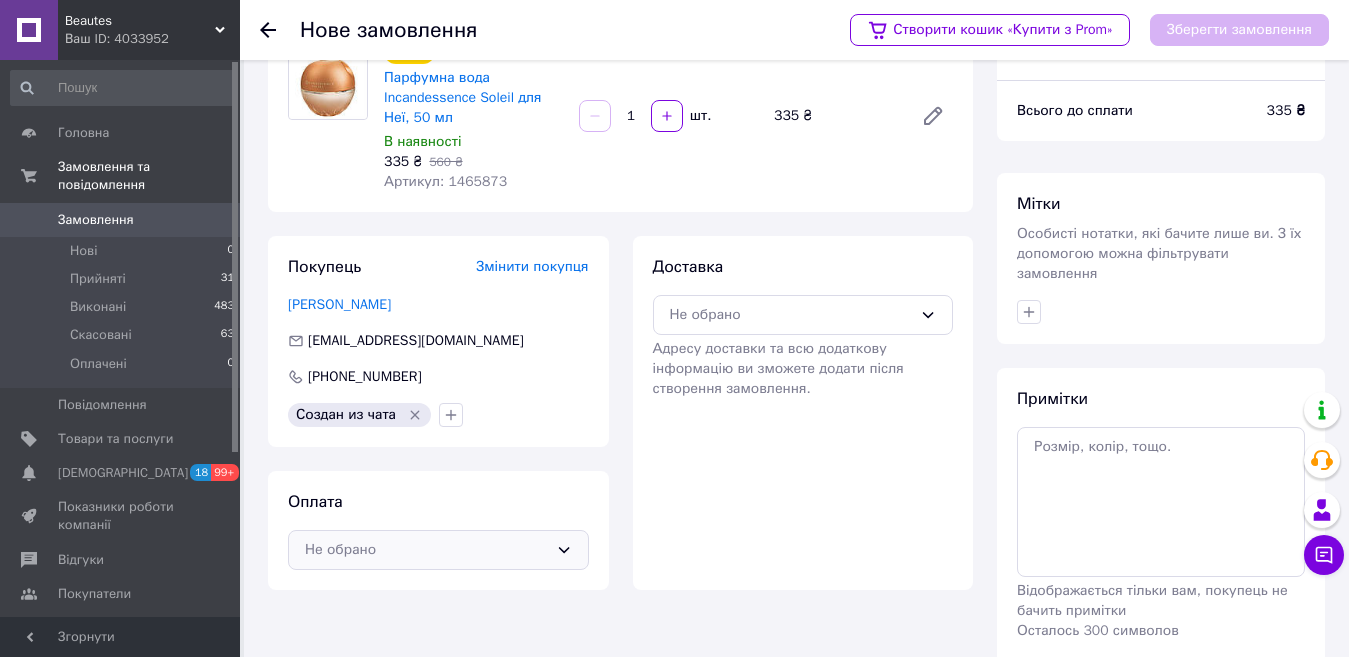 click on "Не обрано" at bounding box center [426, 550] 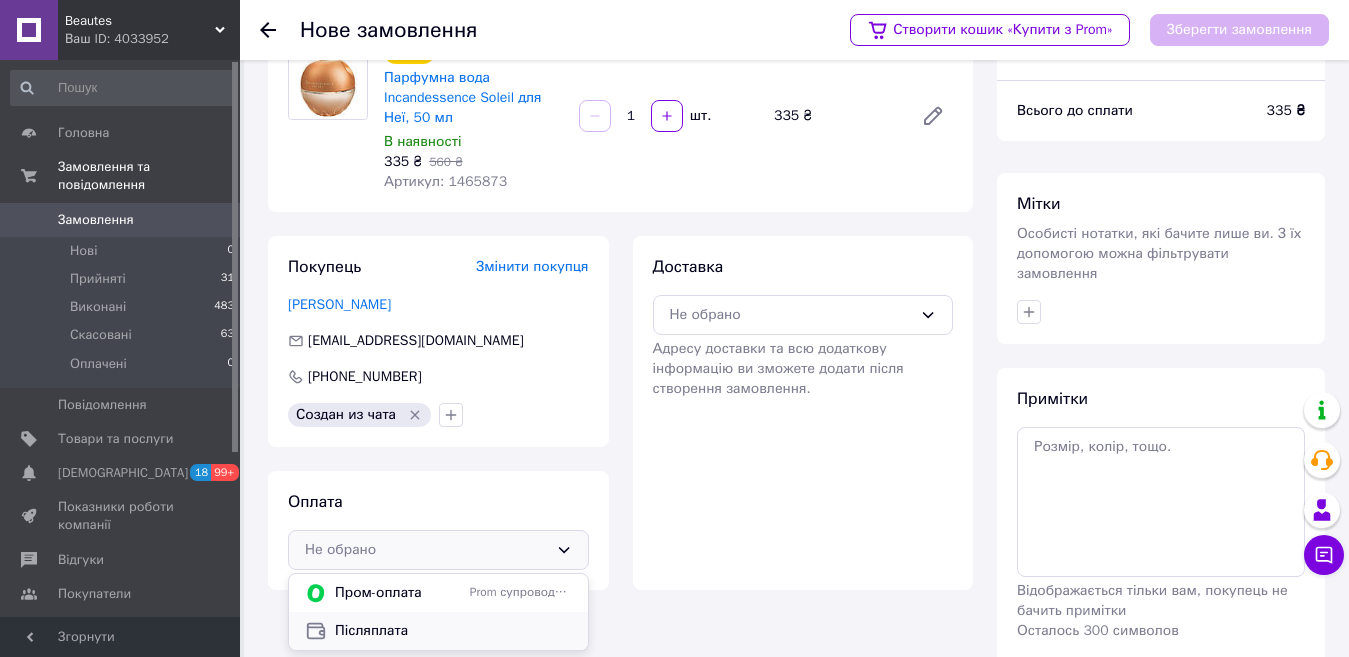 click on "Післяплата" at bounding box center (453, 631) 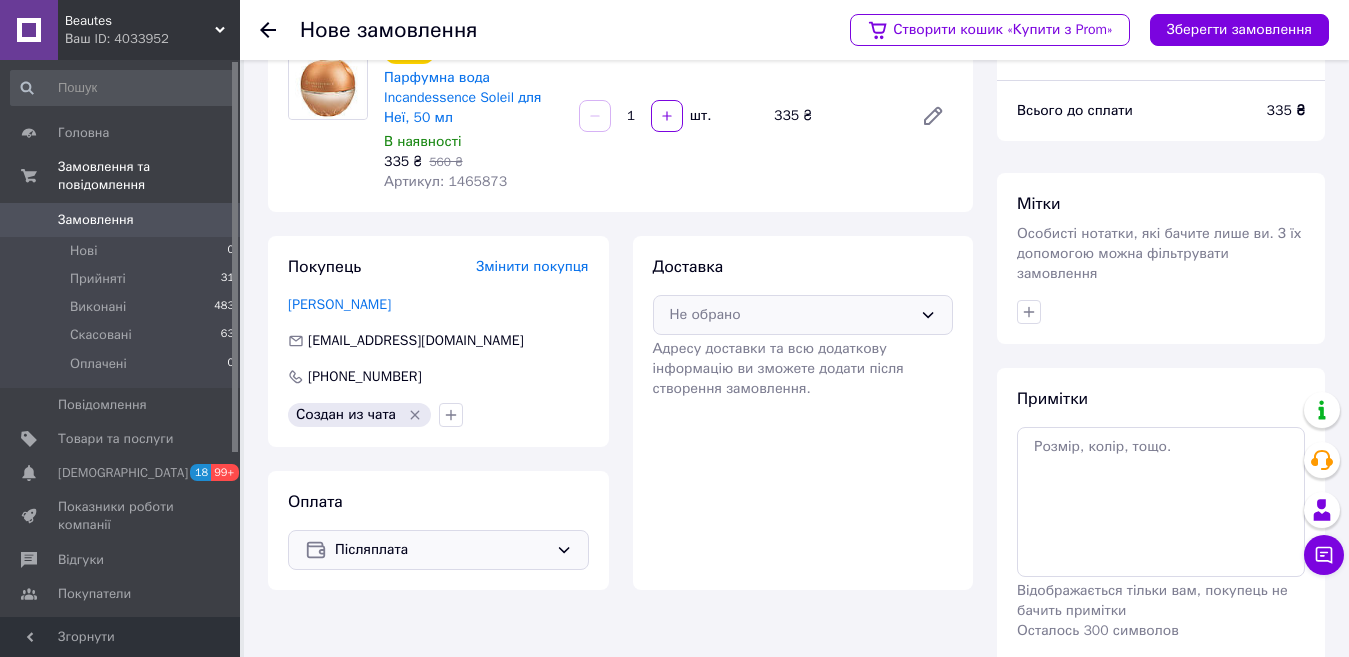 click on "Не обрано" at bounding box center (803, 315) 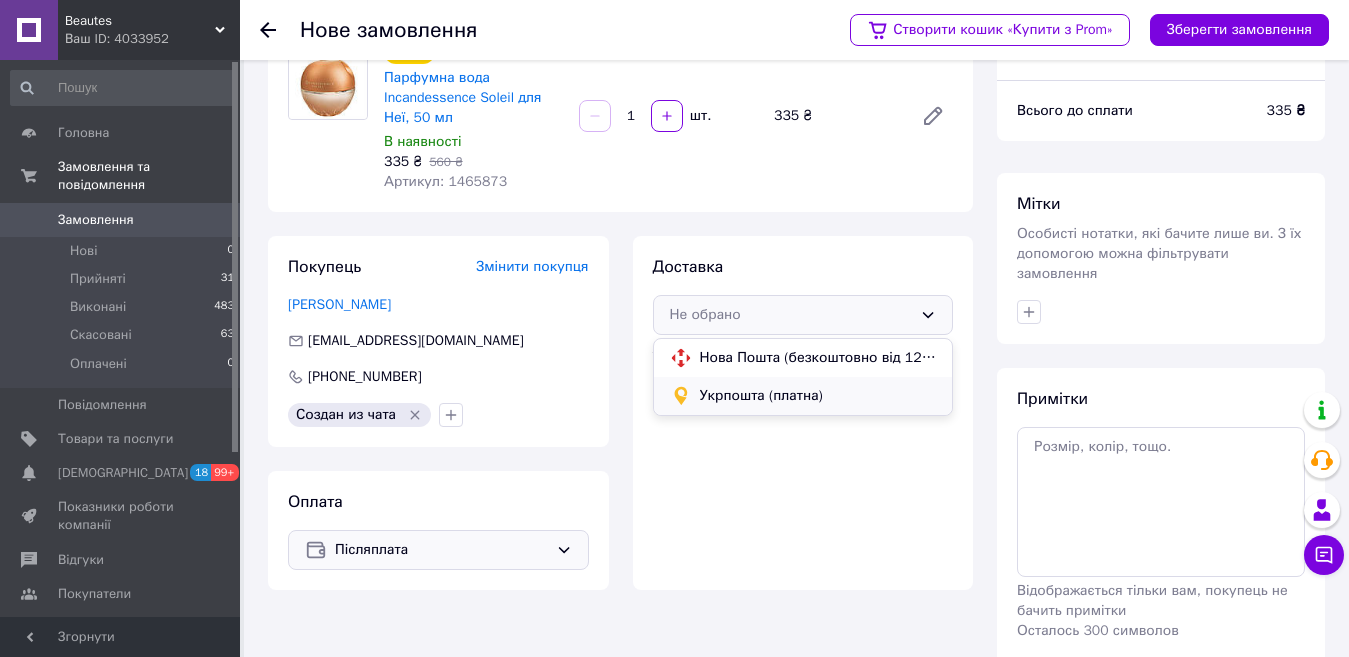 click on "Укрпошта (платна)" at bounding box center (818, 396) 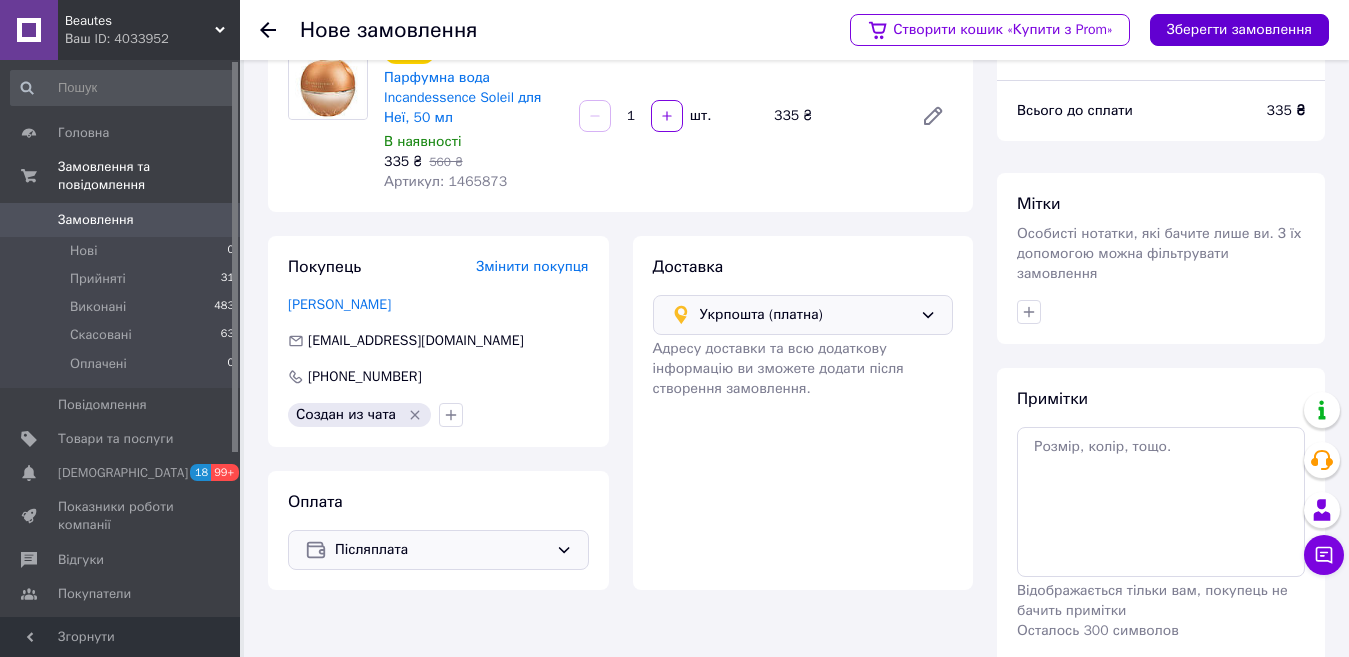 click on "Зберегти замовлення" at bounding box center (1239, 30) 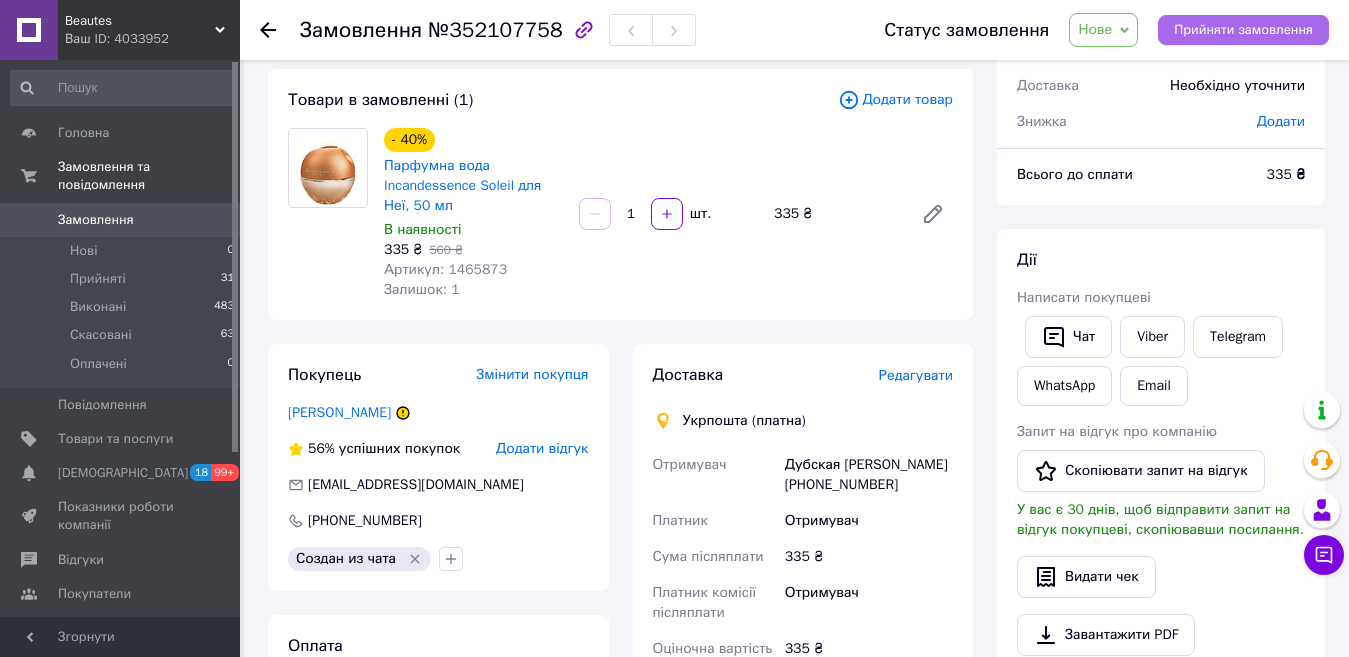 click on "Прийняти замовлення" at bounding box center (1243, 30) 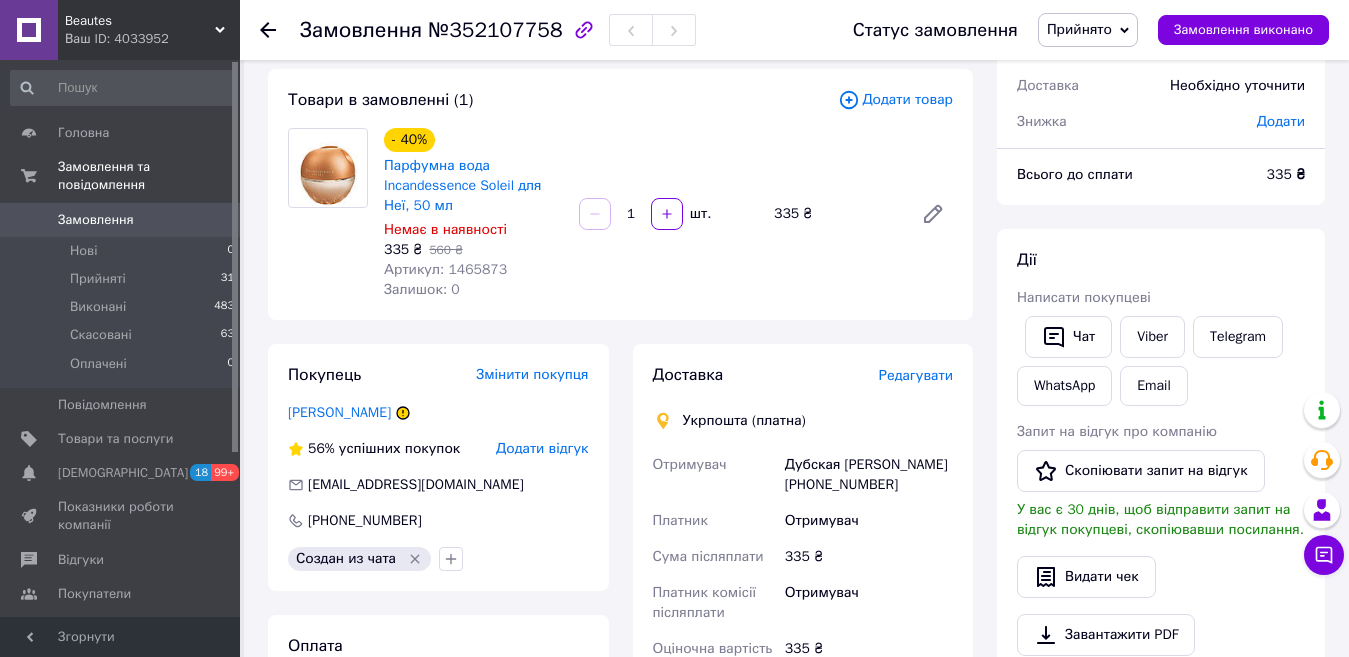 click on "Редагувати" at bounding box center (916, 375) 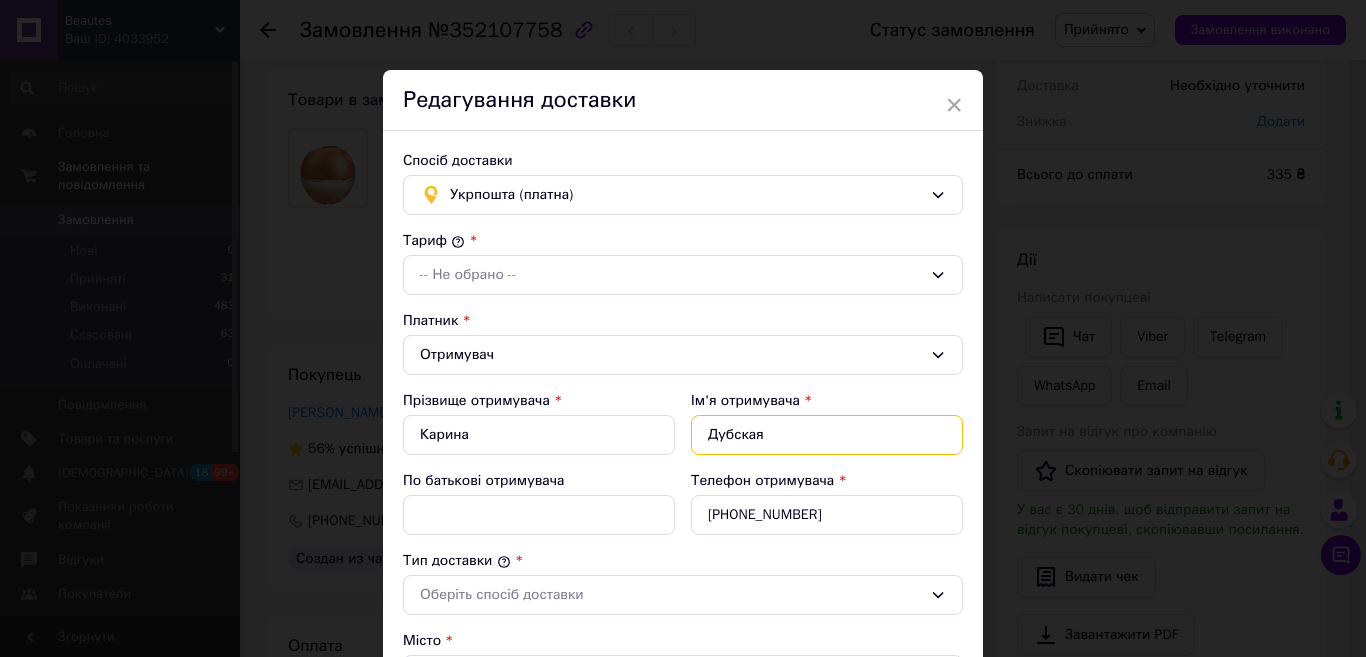 click on "Дубская" at bounding box center (827, 435) 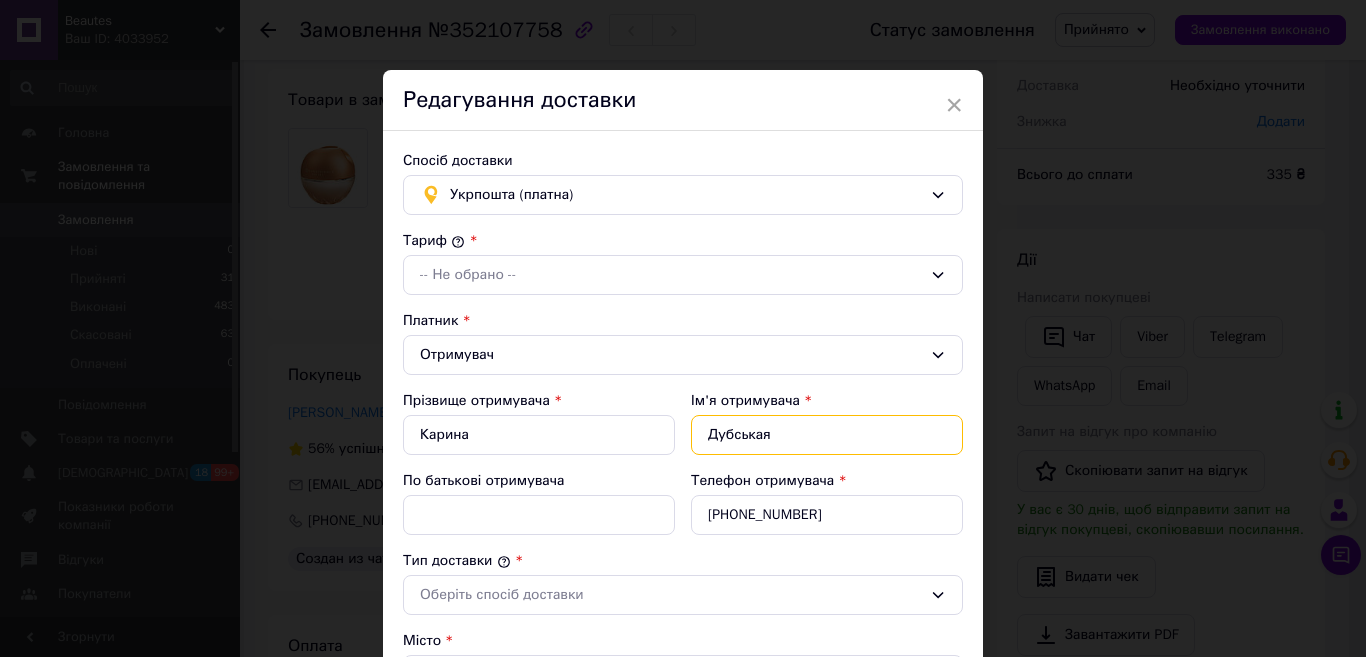 click on "Дубськая" at bounding box center (827, 435) 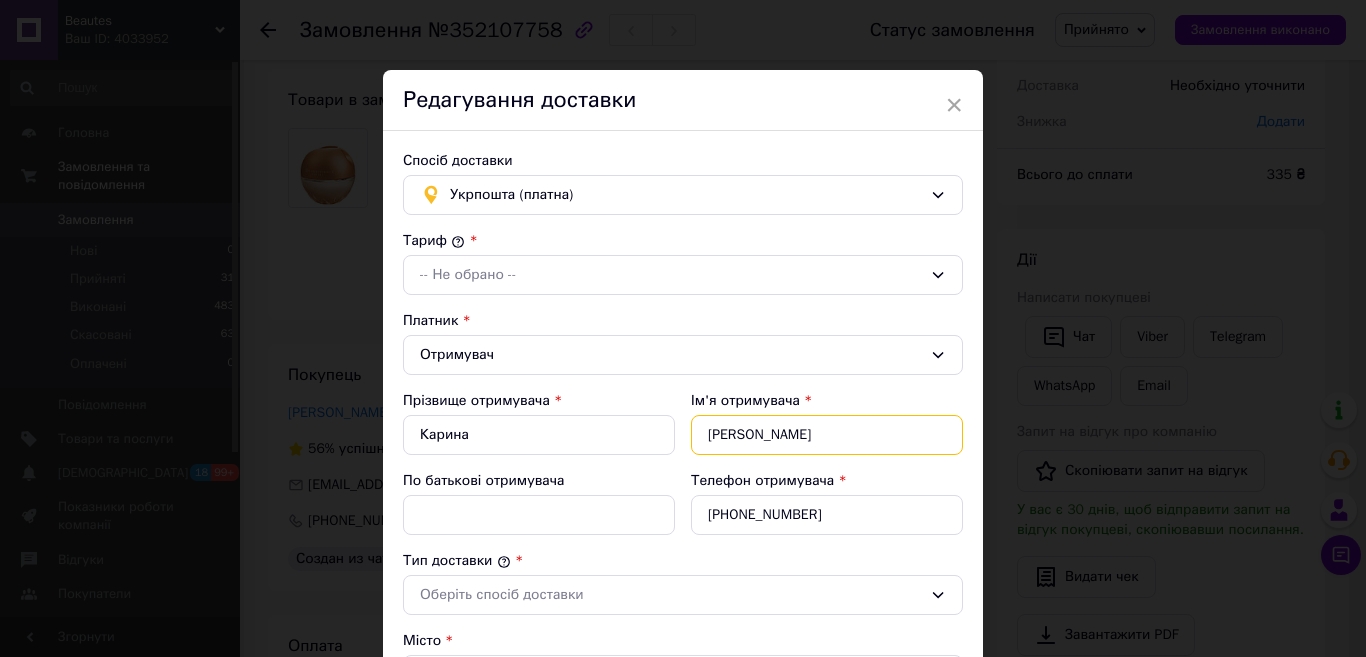 type on "[PERSON_NAME]" 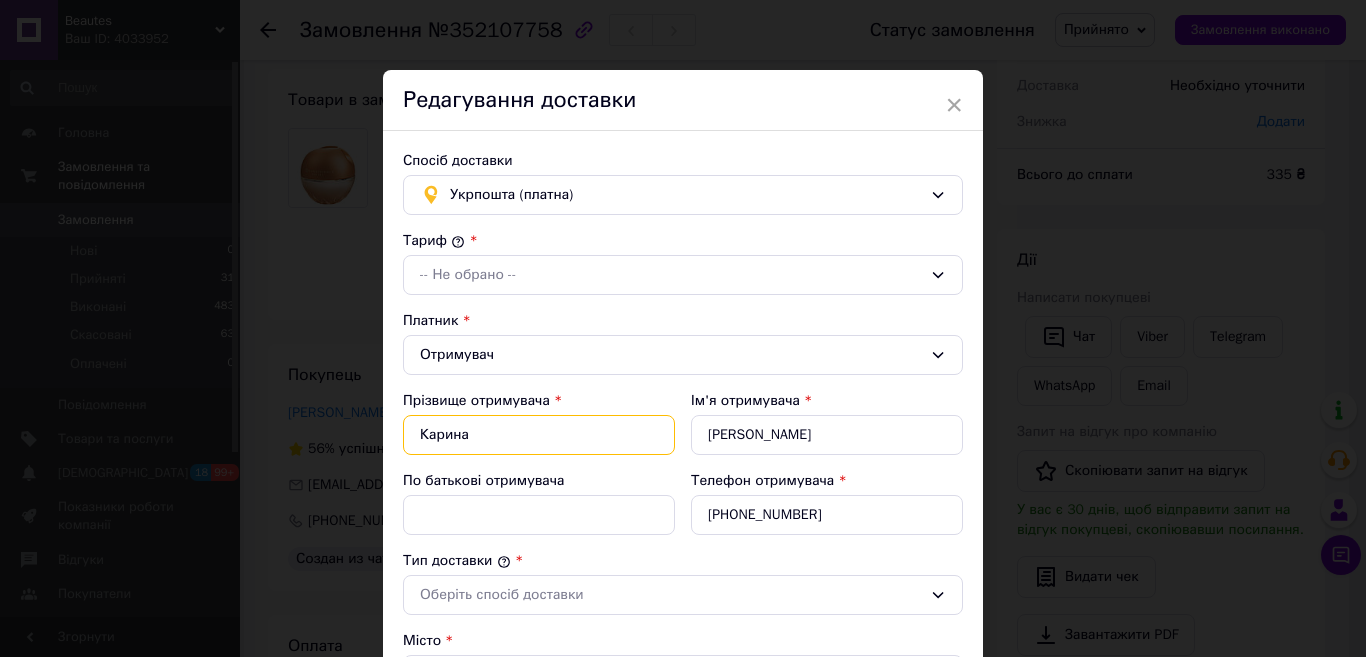 click on "Карина" at bounding box center (539, 435) 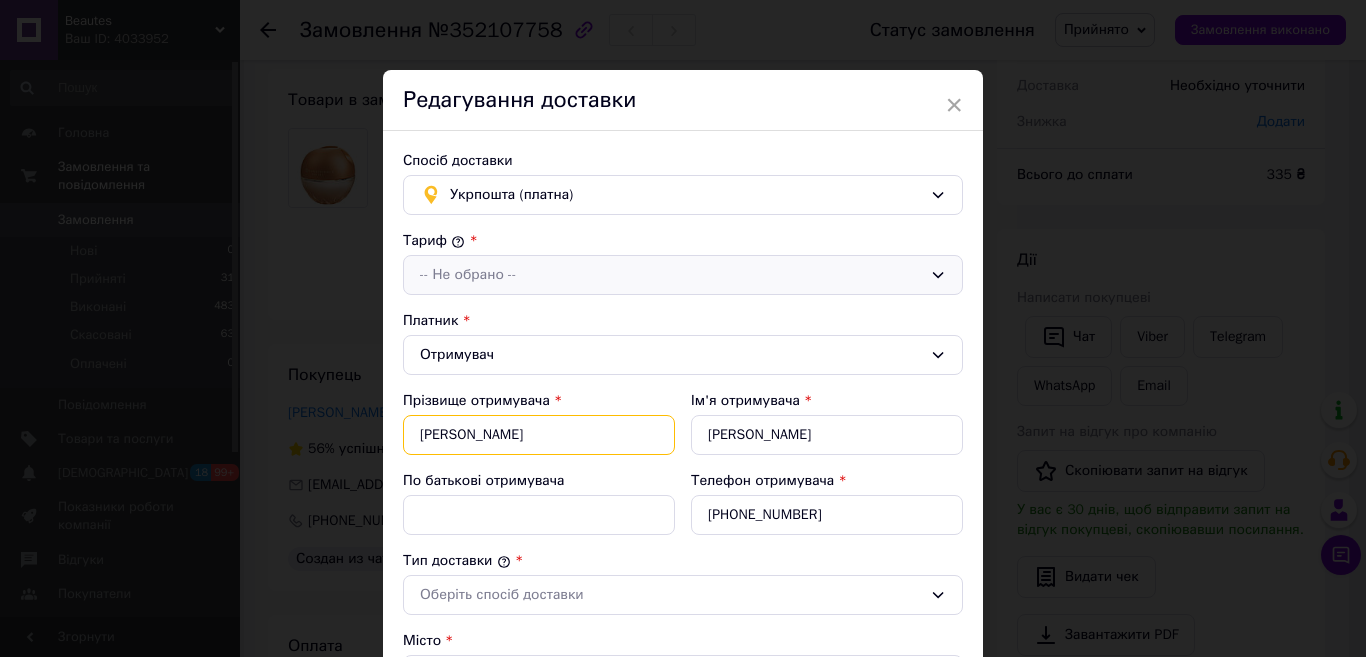 type on "[PERSON_NAME]" 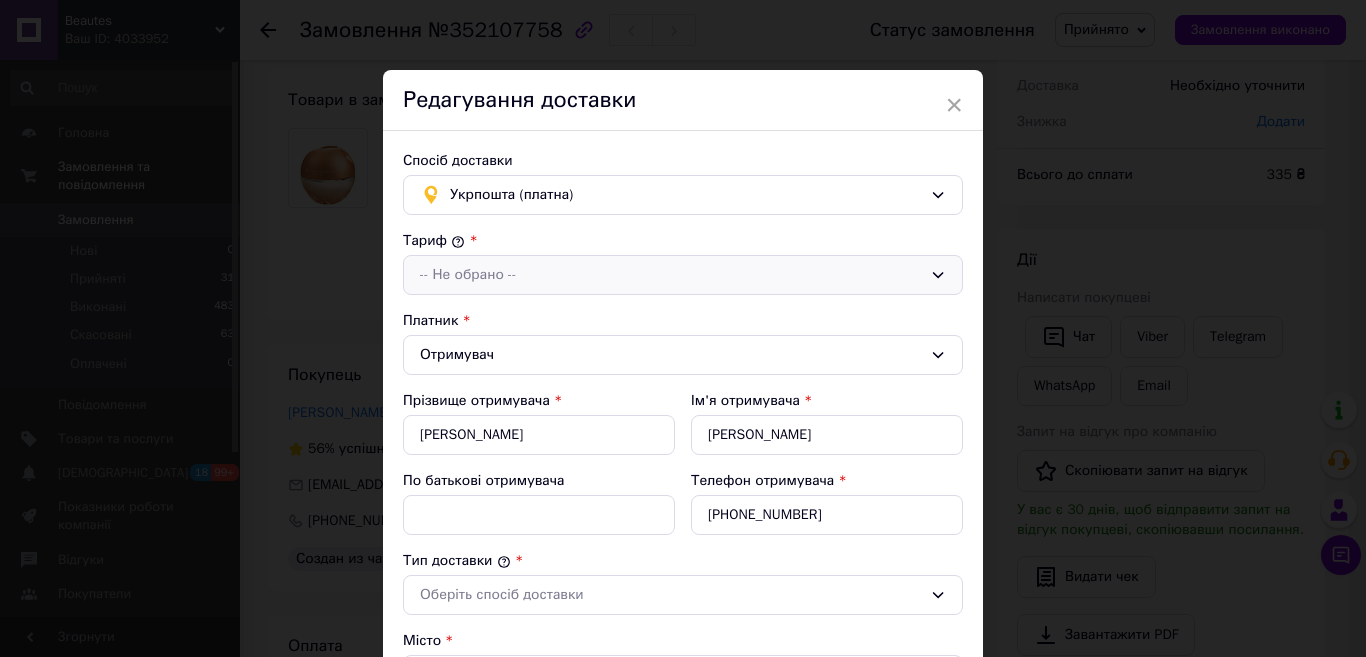 click on "-- Не обрано --" at bounding box center [671, 275] 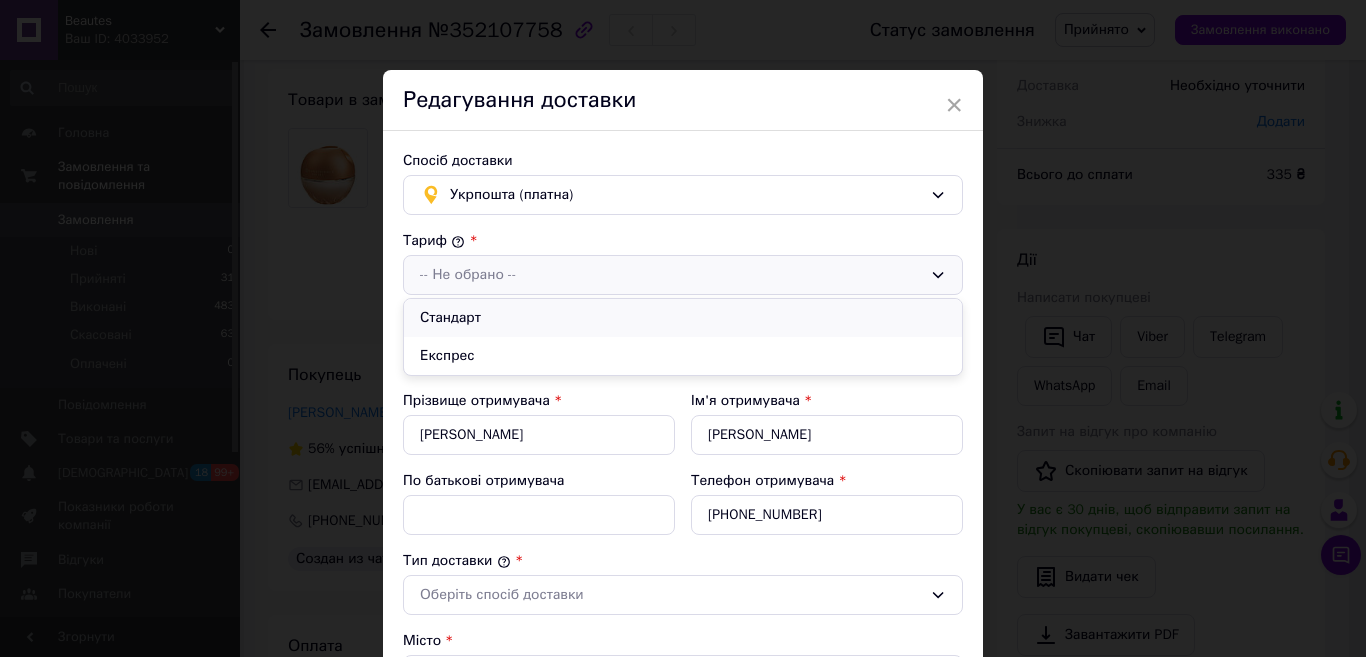 click on "Стандарт" at bounding box center (683, 318) 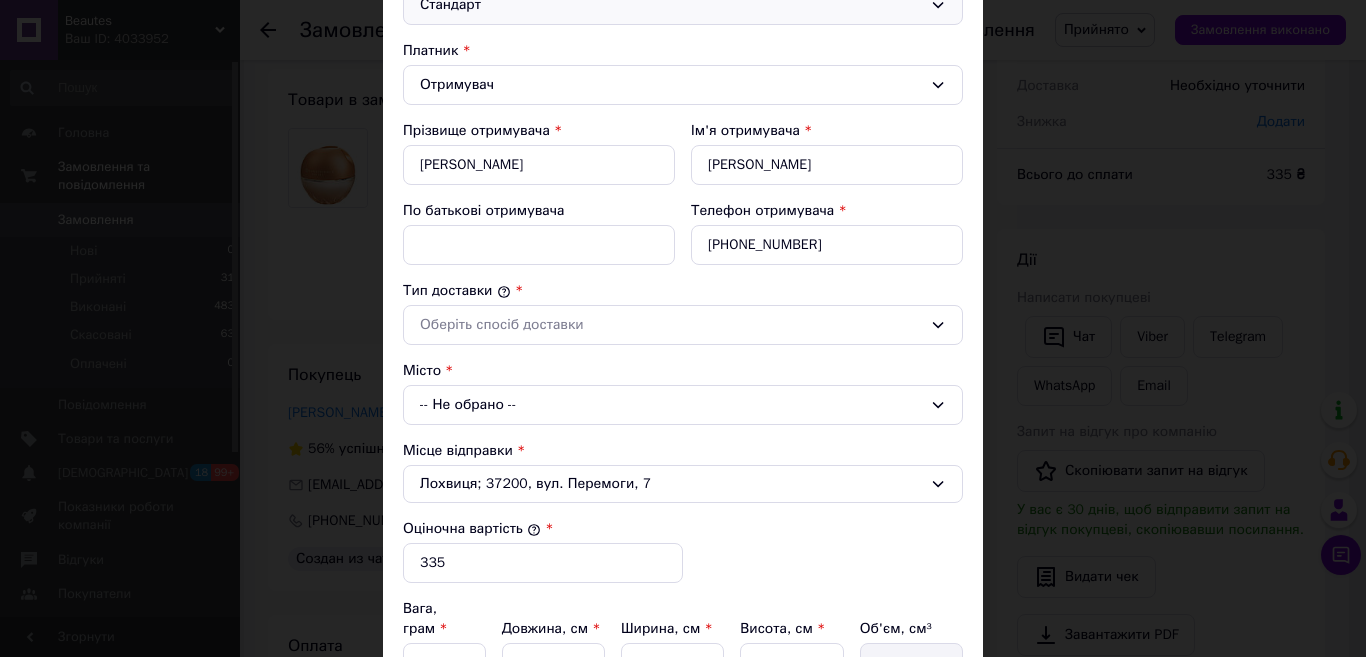 scroll, scrollTop: 277, scrollLeft: 0, axis: vertical 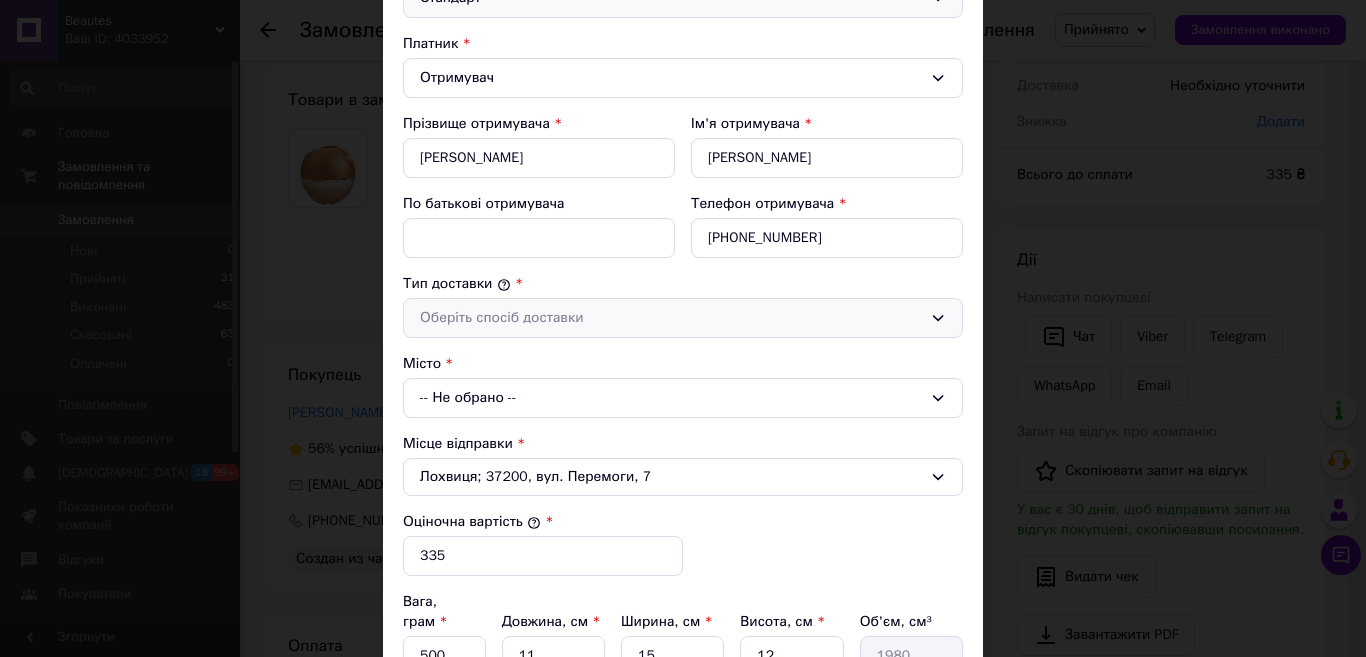 click on "Оберіть спосіб доставки" at bounding box center [671, 318] 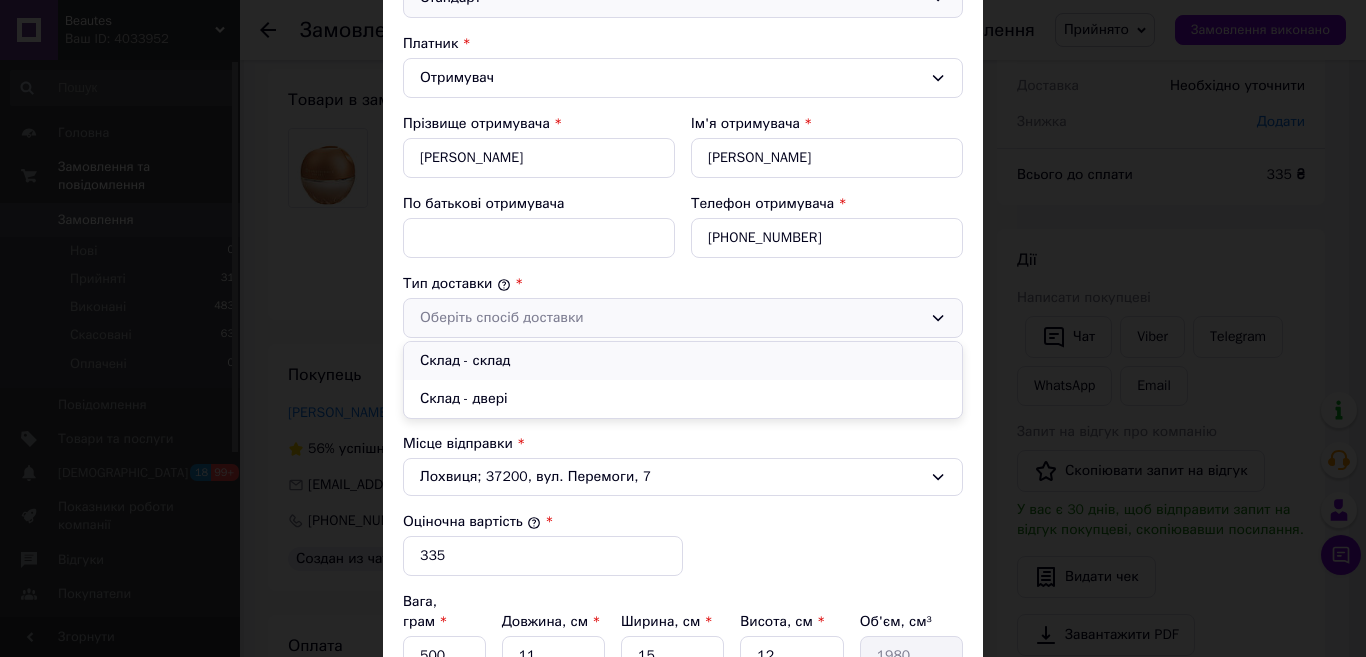 click on "Склад - склад" at bounding box center [683, 361] 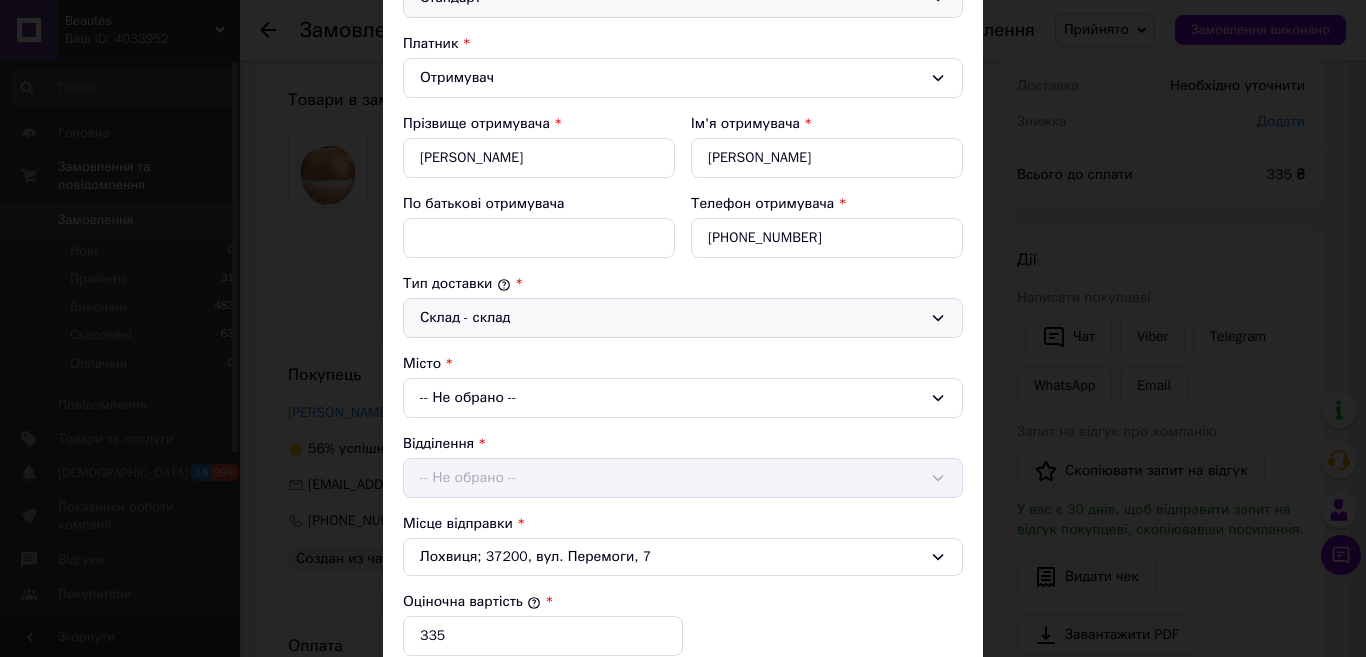 click on "-- Не обрано --" at bounding box center (683, 398) 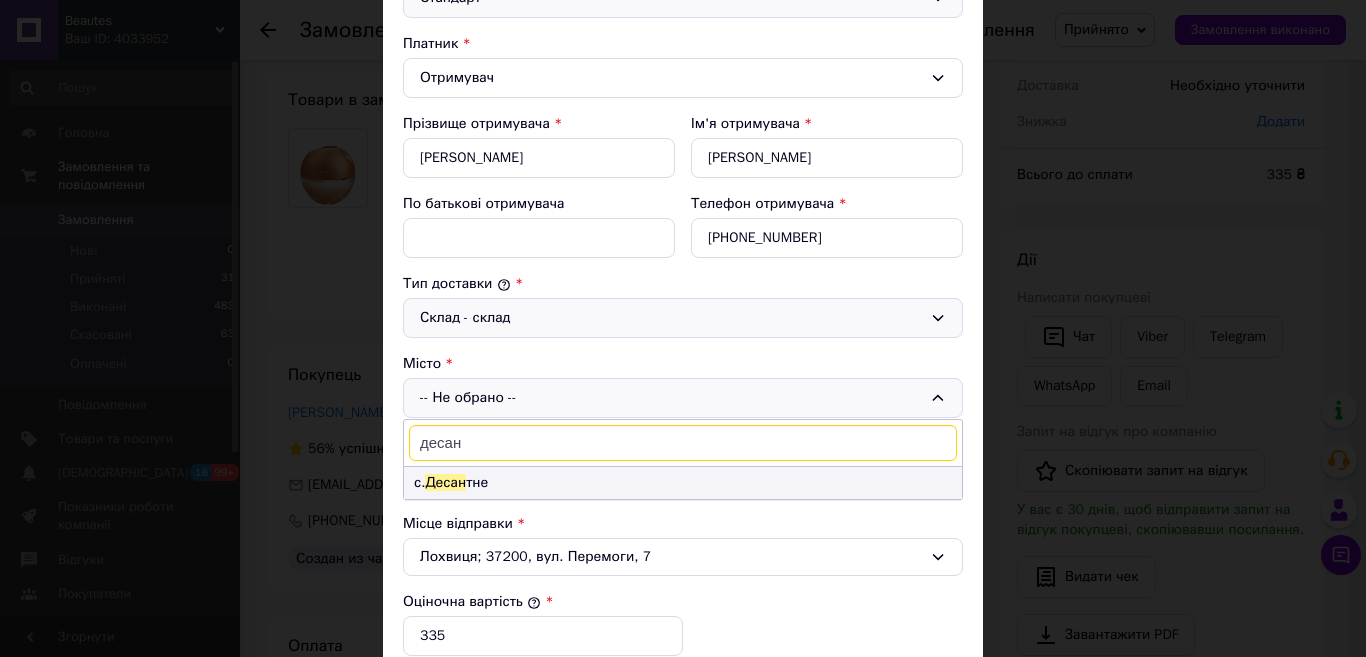 type on "десан" 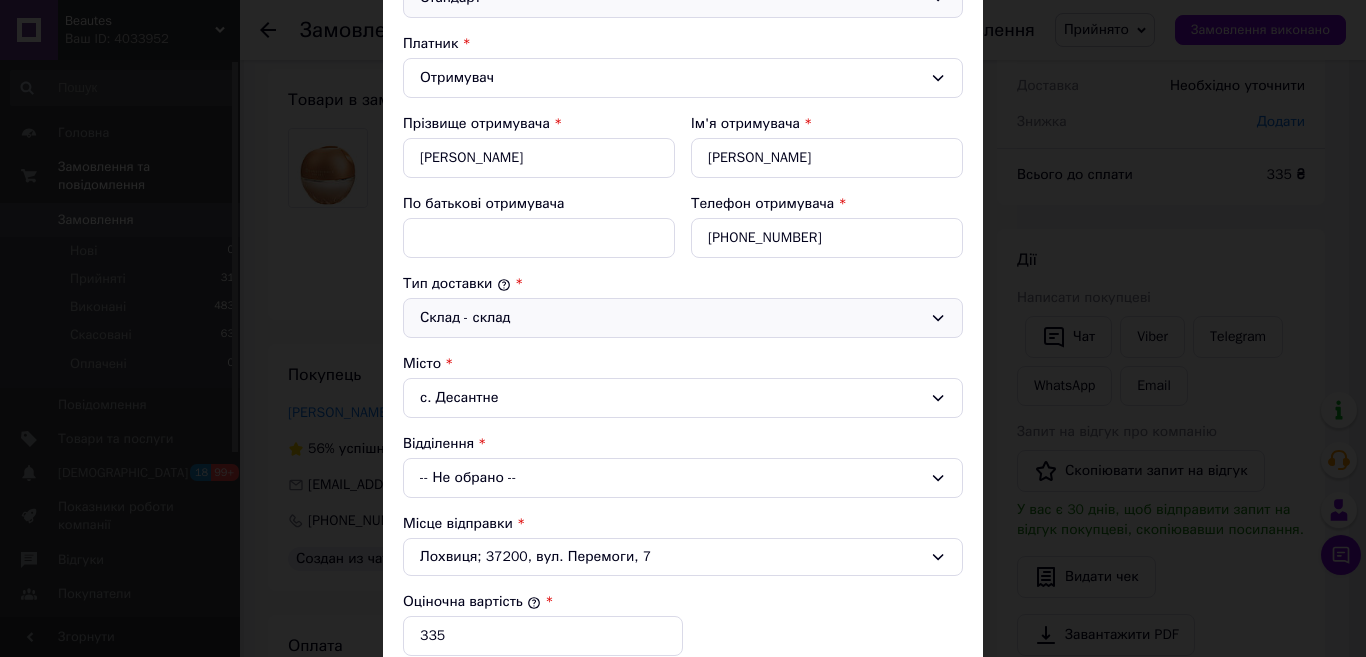 click on "-- Не обрано --" at bounding box center [683, 478] 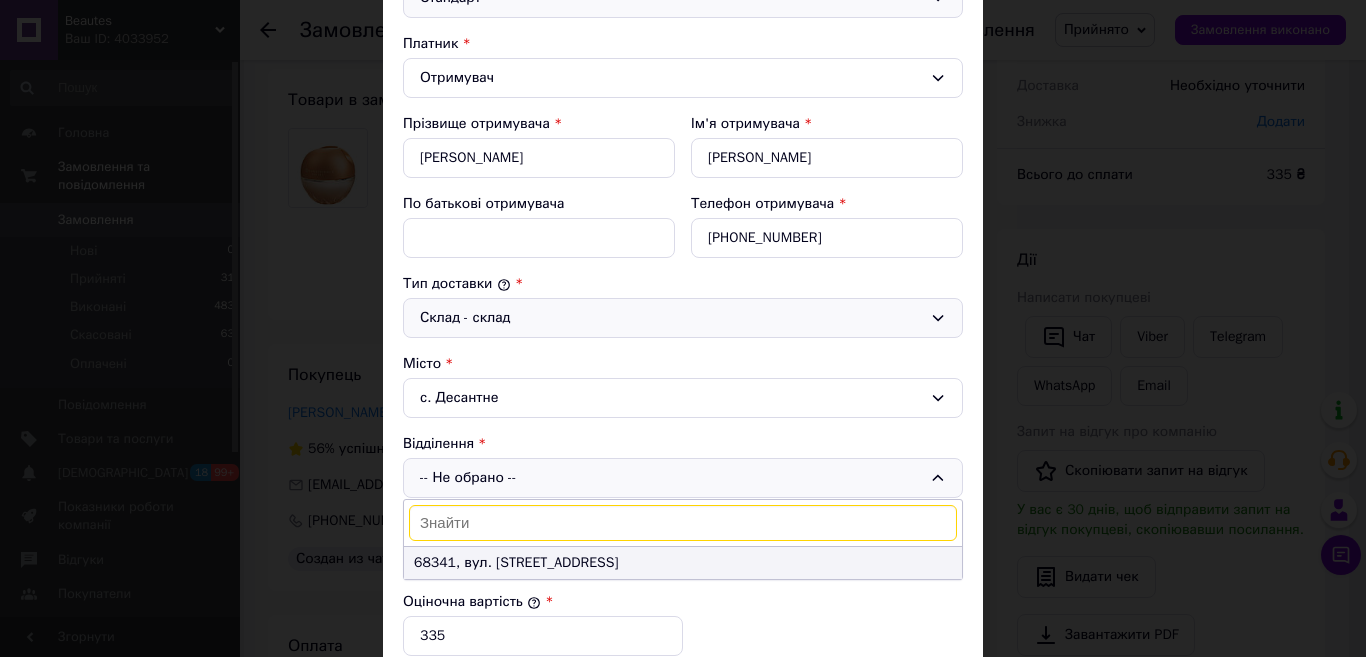 click on "68341, вул. [STREET_ADDRESS]" at bounding box center [683, 563] 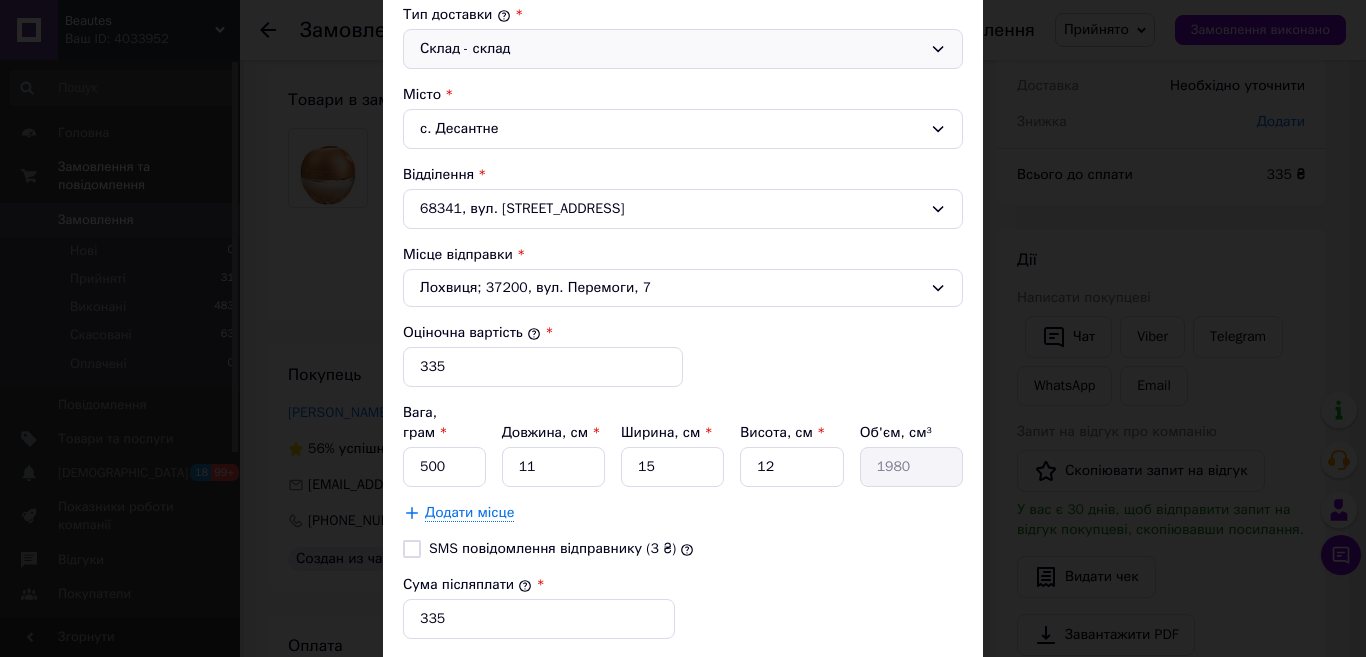scroll, scrollTop: 552, scrollLeft: 0, axis: vertical 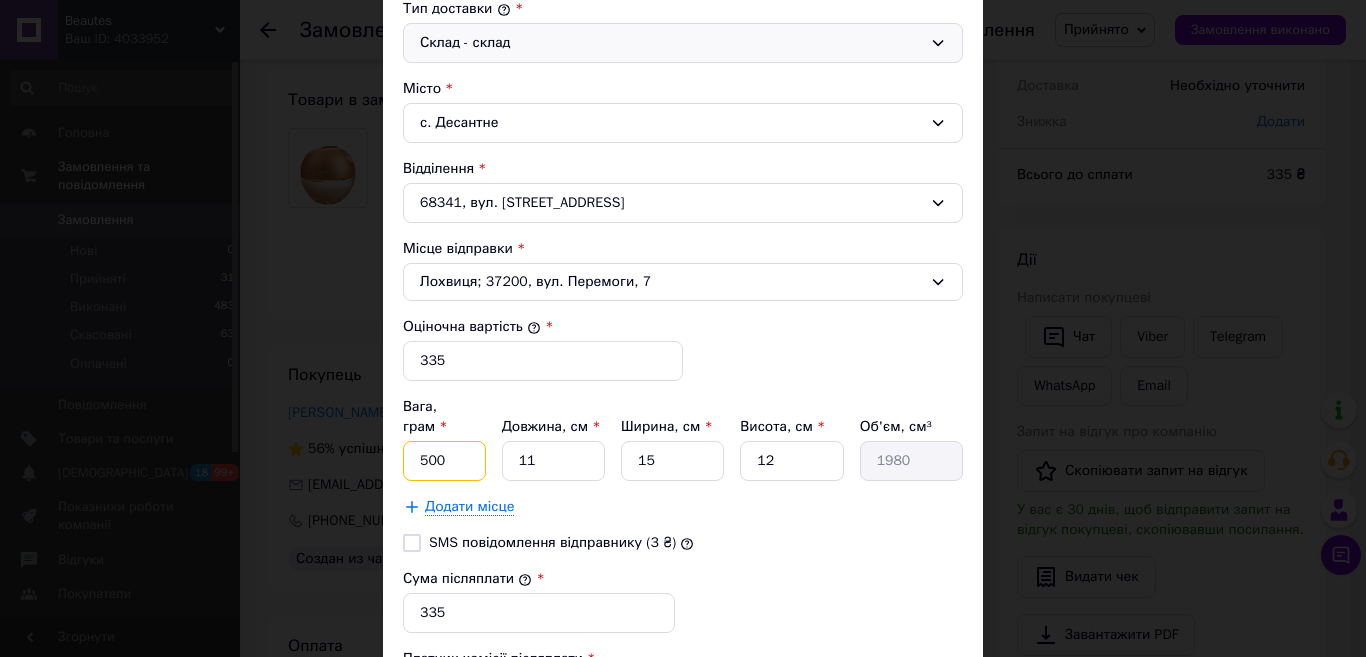 drag, startPoint x: 452, startPoint y: 441, endPoint x: 418, endPoint y: 439, distance: 34.058773 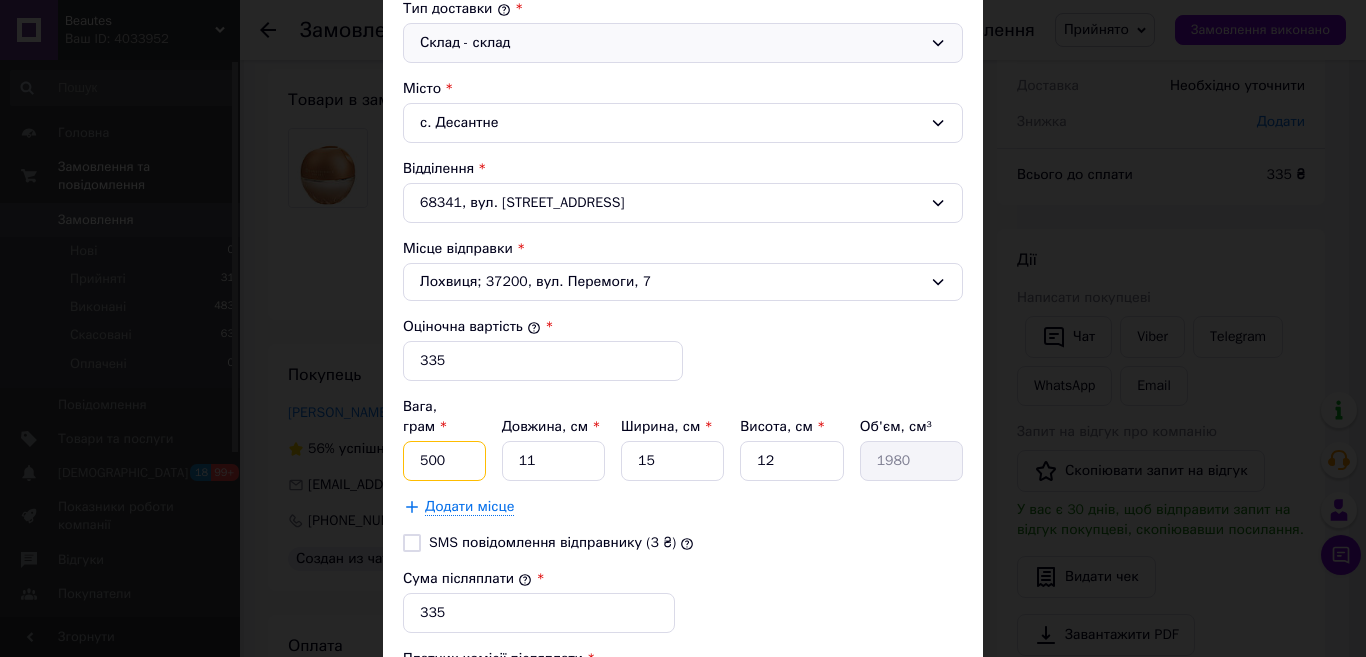 click on "500" at bounding box center (444, 461) 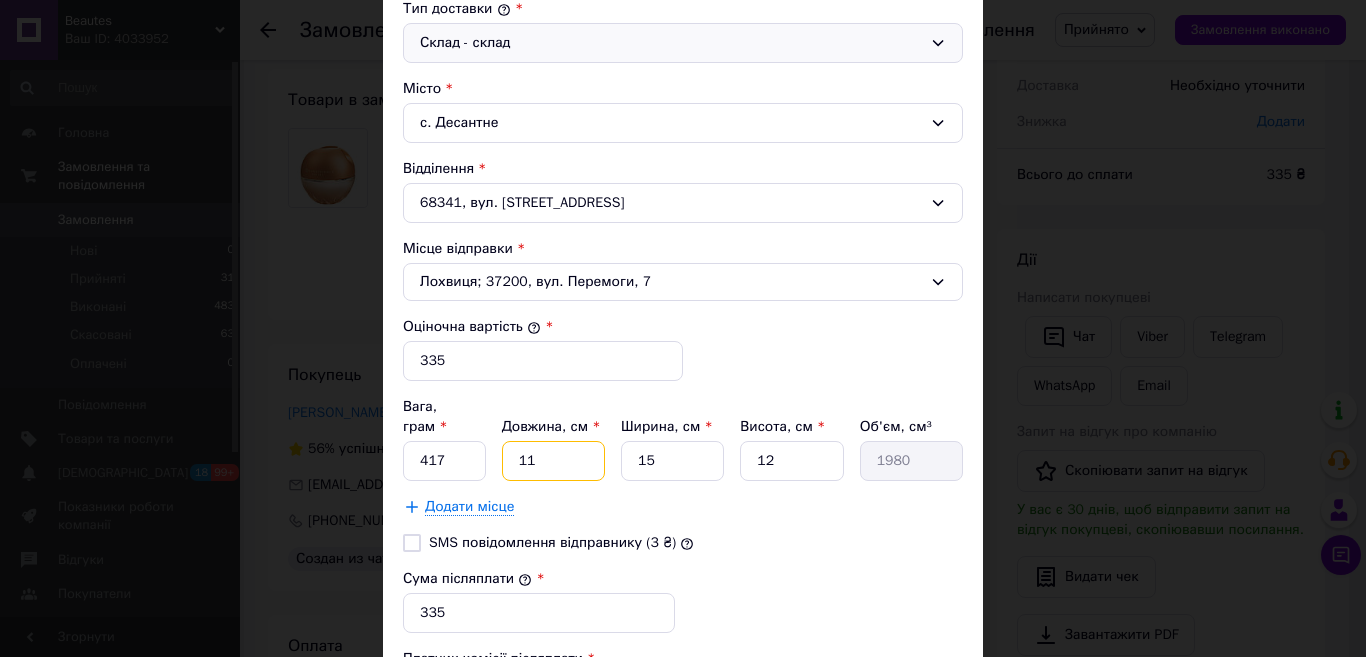 drag, startPoint x: 539, startPoint y: 432, endPoint x: 513, endPoint y: 438, distance: 26.683329 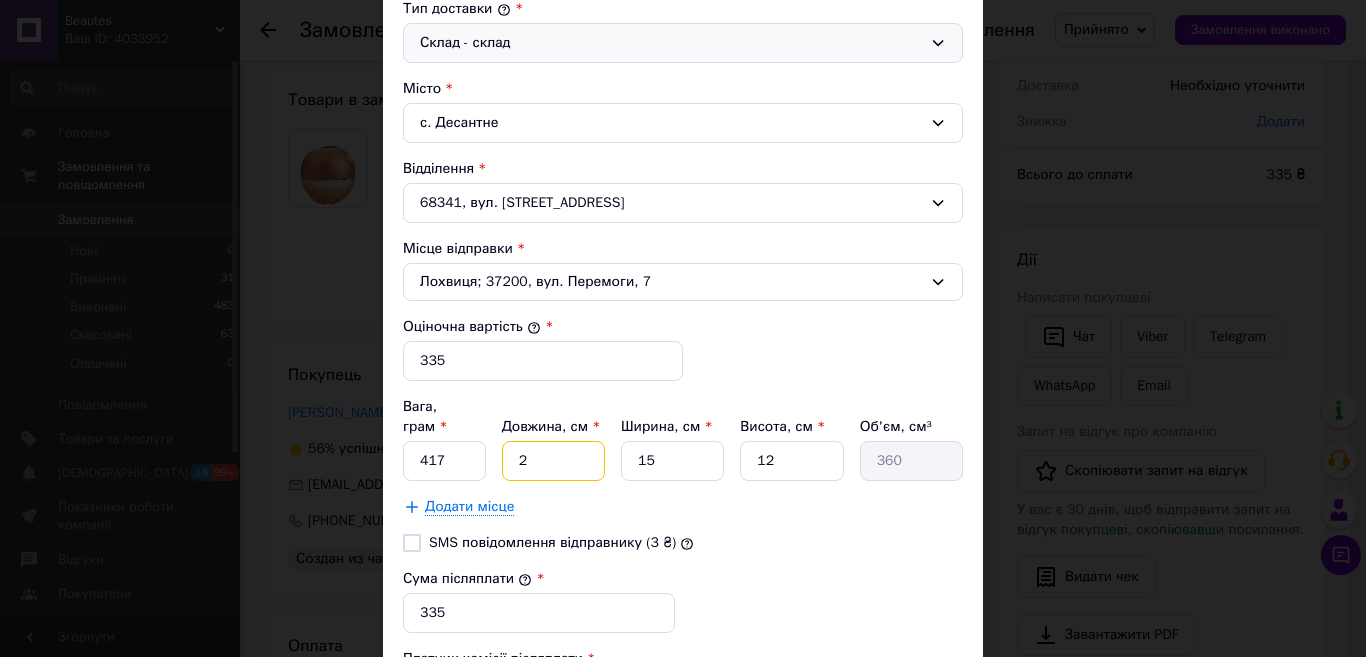type on "24" 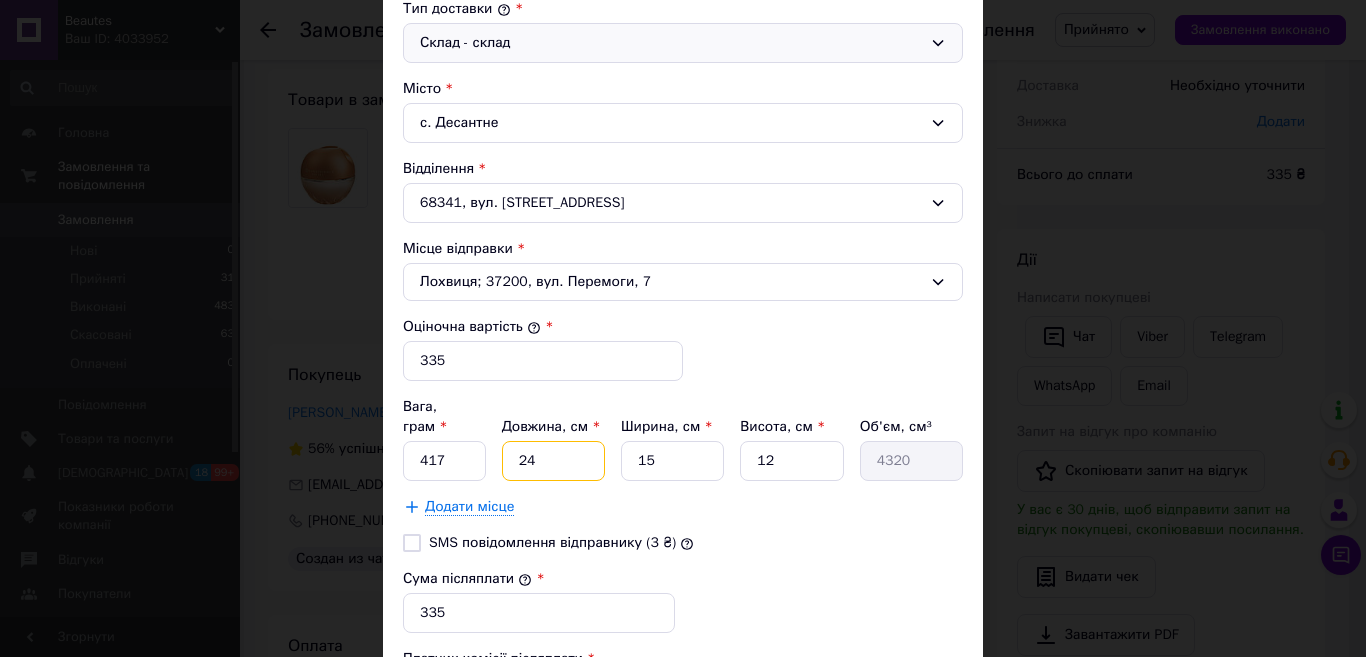 type on "24" 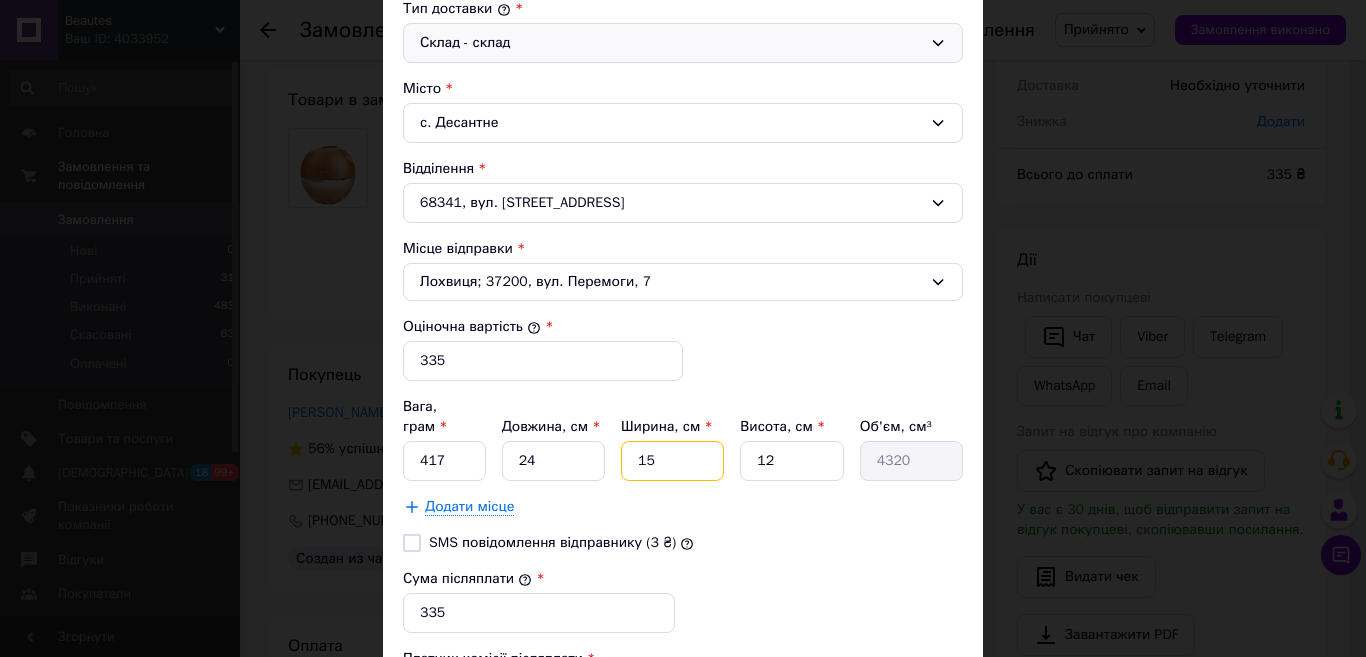 click on "15" at bounding box center [672, 461] 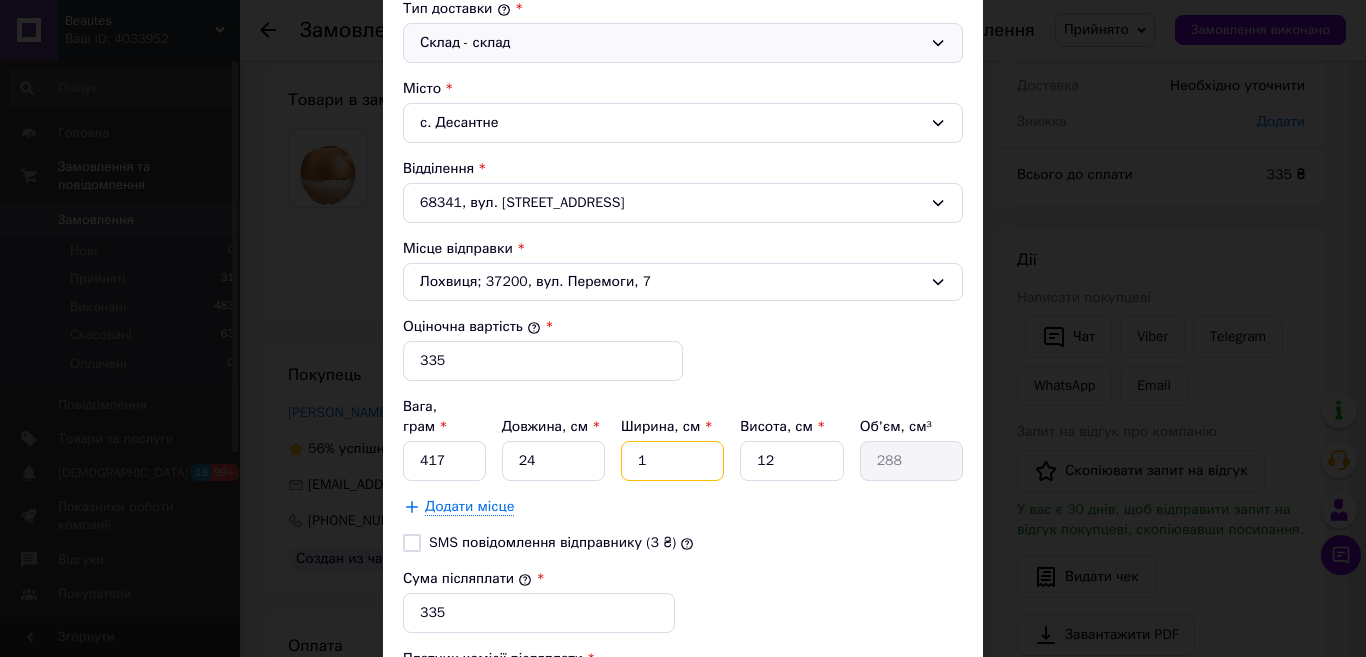 type on "17" 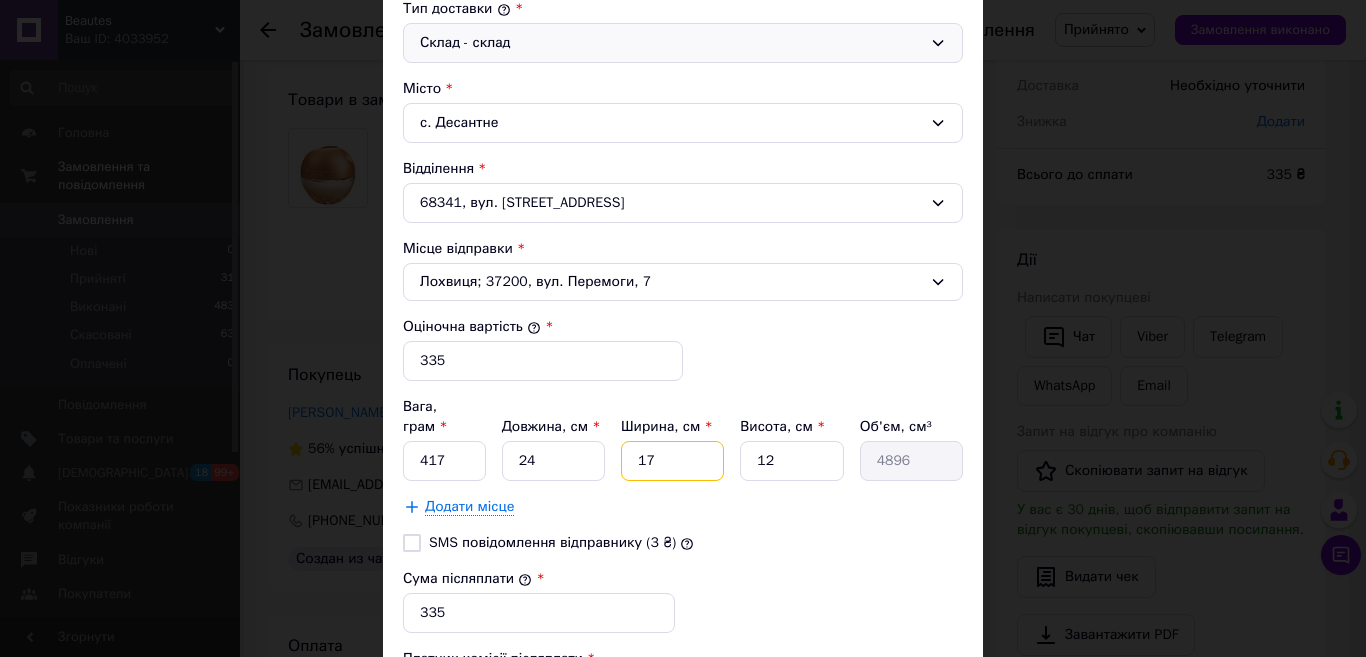 type on "17" 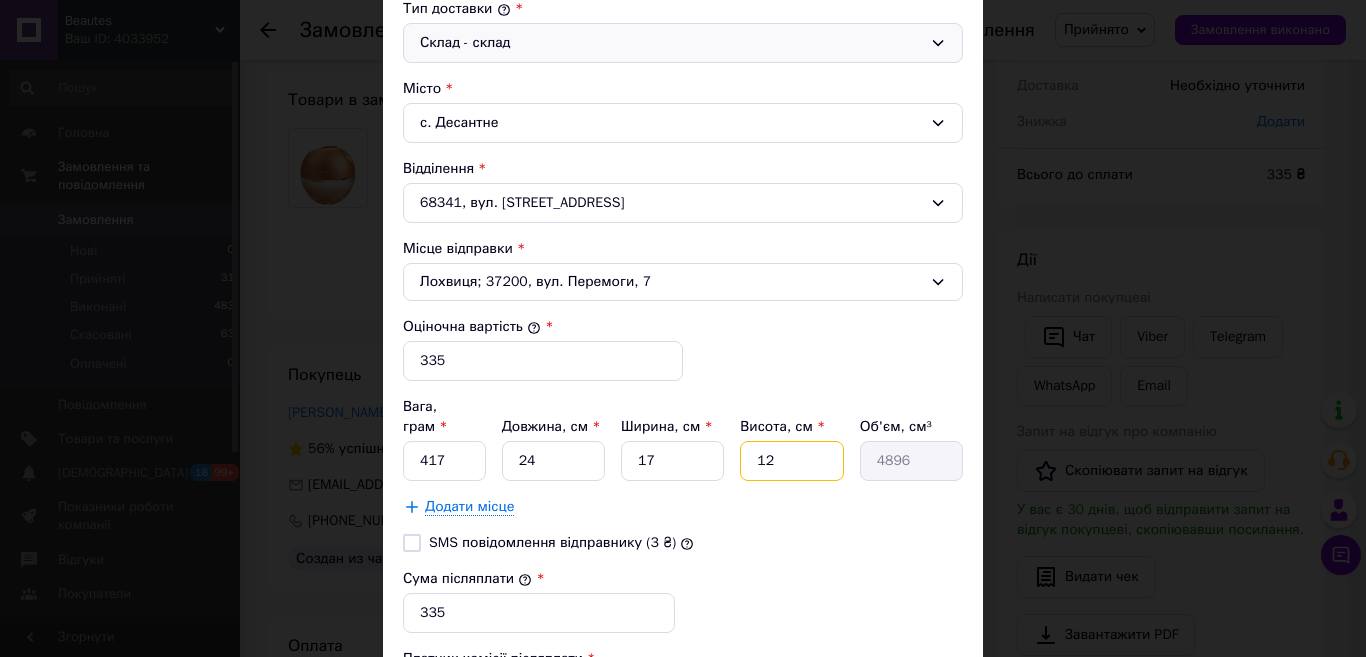 click on "12" at bounding box center (791, 461) 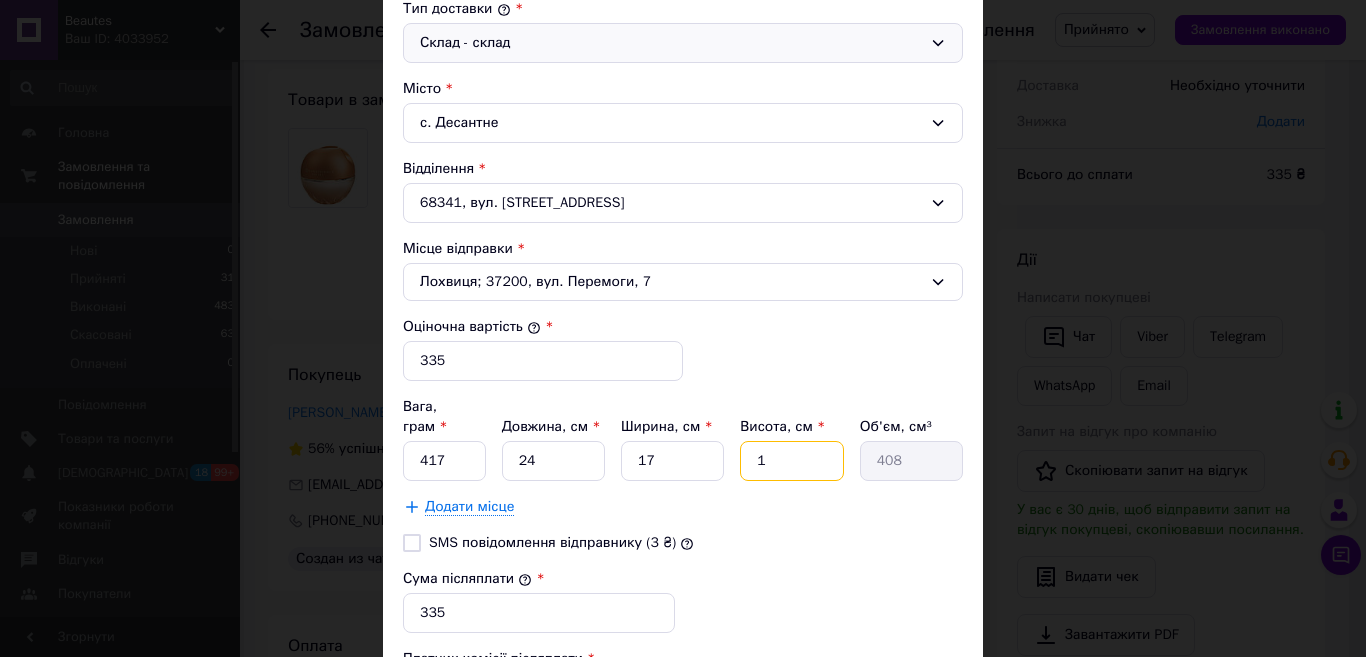 type 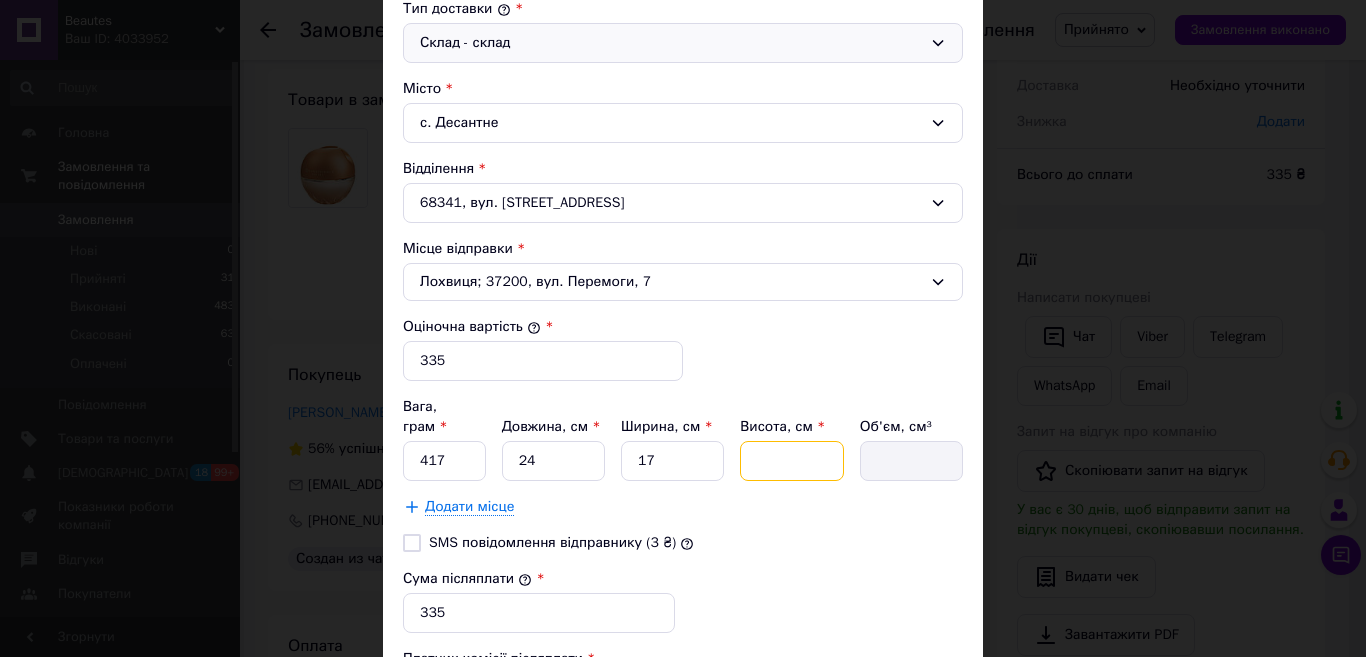 type on "9" 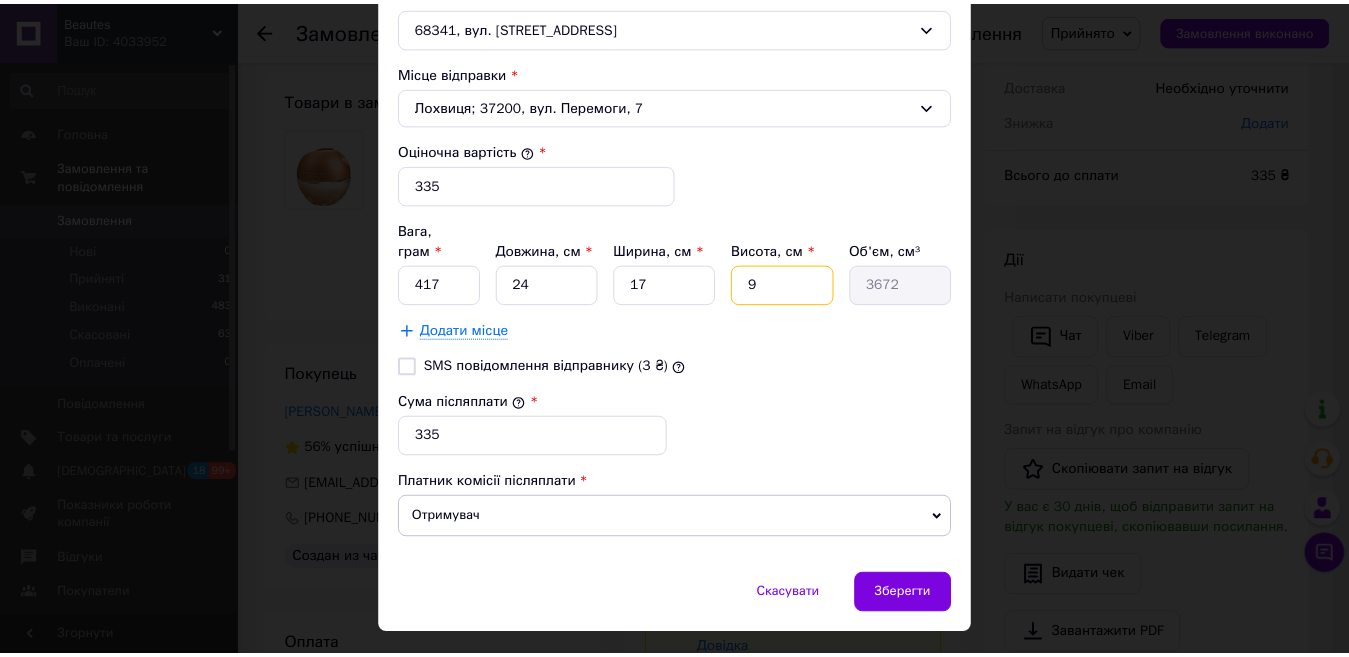 scroll, scrollTop: 730, scrollLeft: 0, axis: vertical 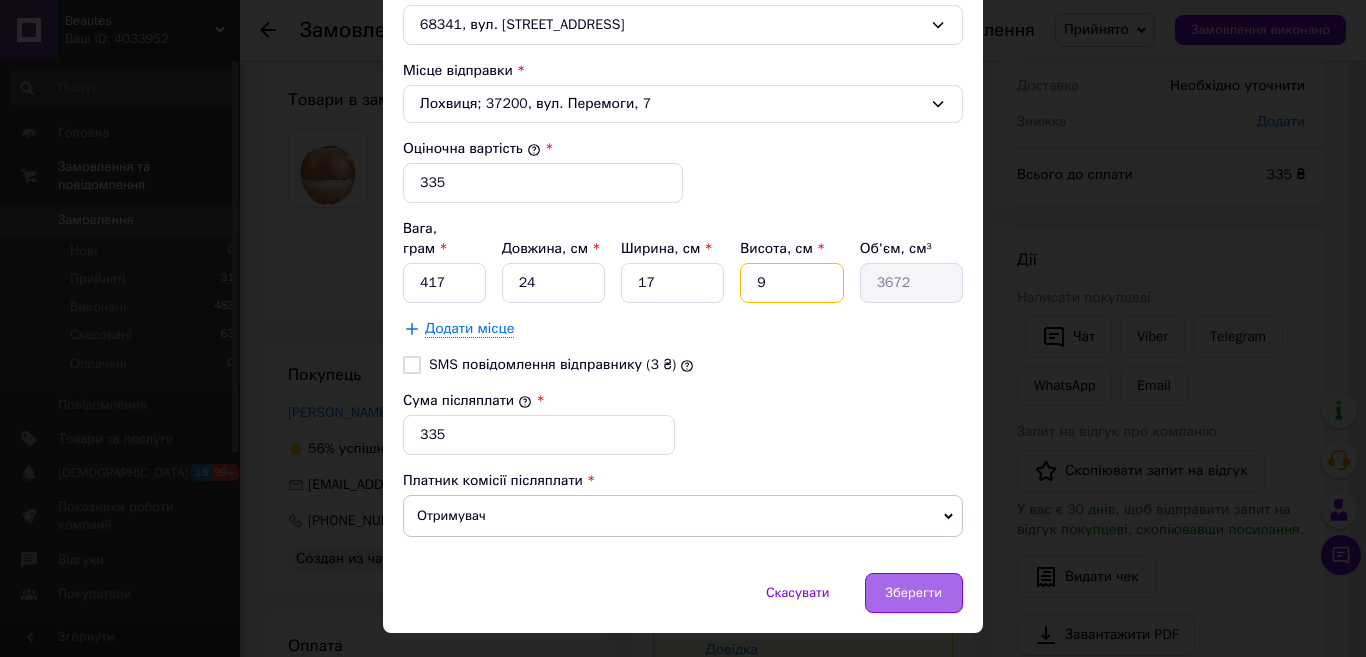 type on "9" 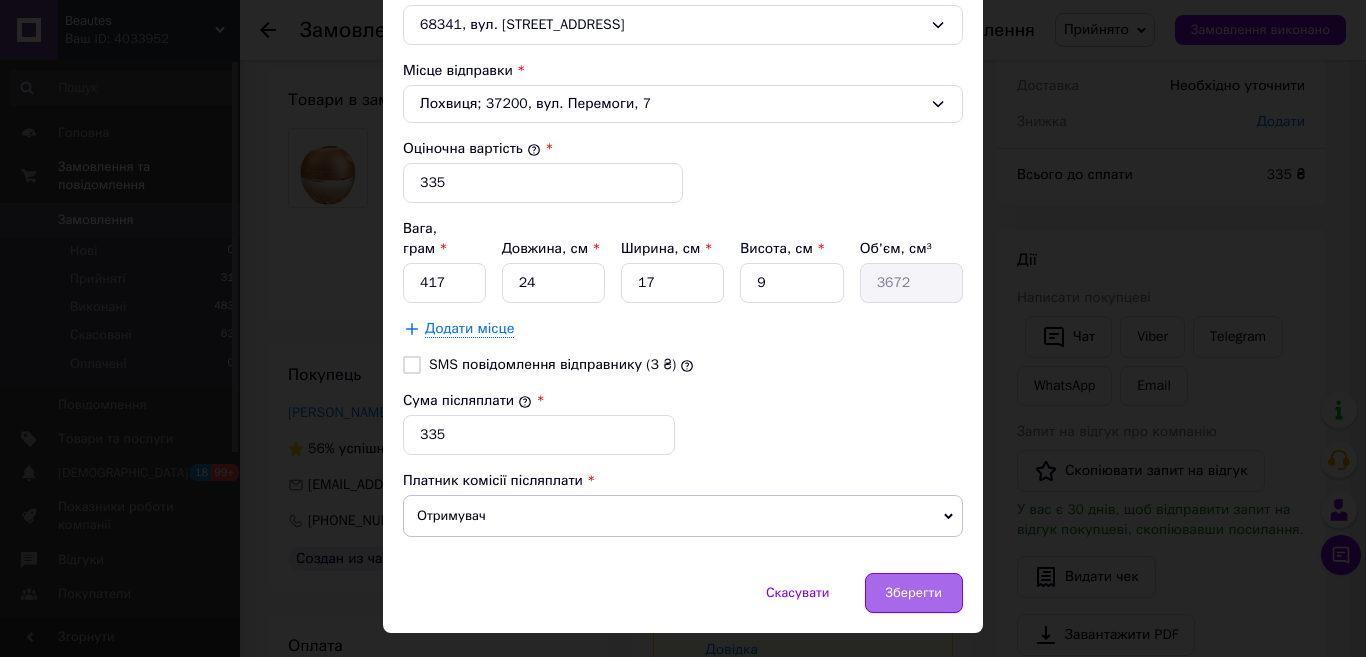 click on "Зберегти" at bounding box center [914, 593] 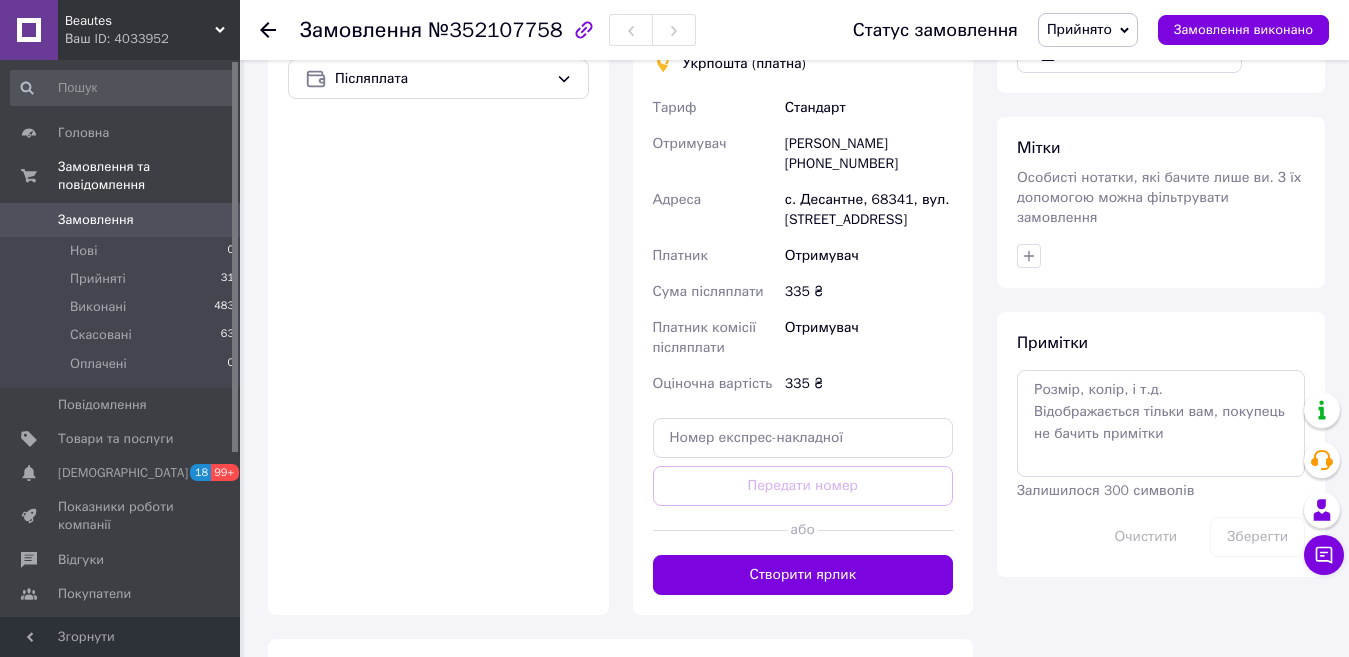 scroll, scrollTop: 753, scrollLeft: 0, axis: vertical 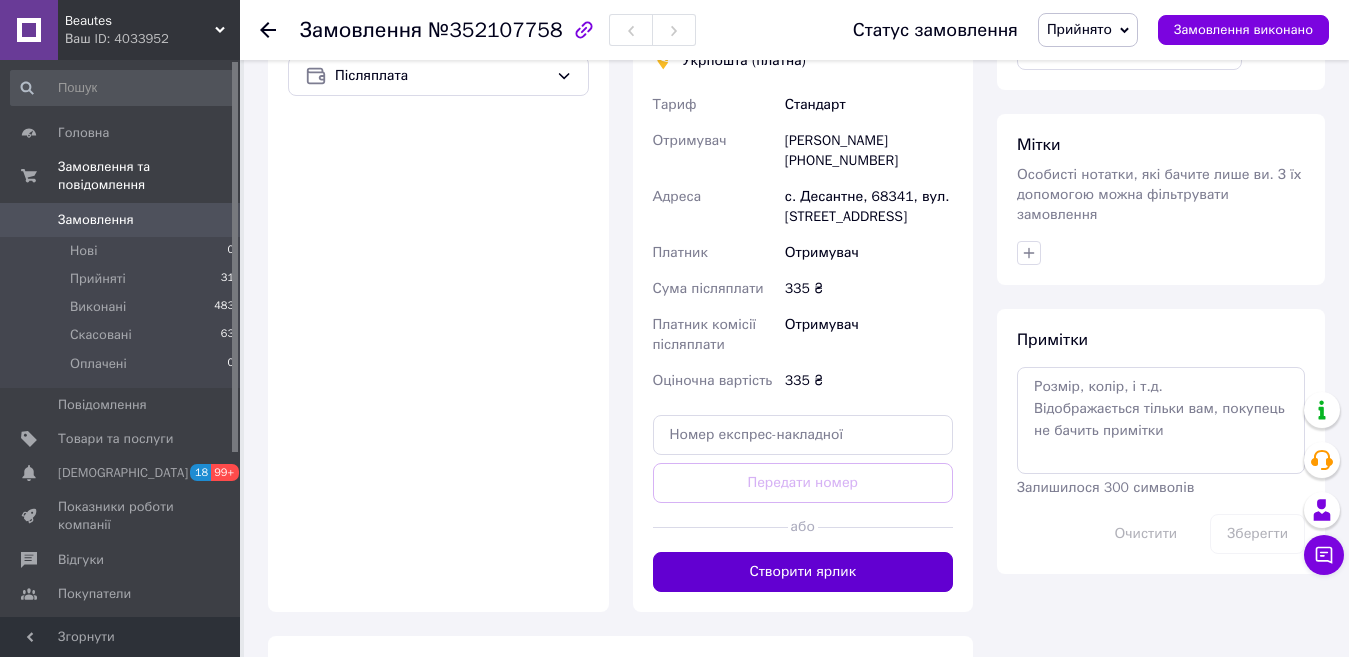 click on "Створити ярлик" at bounding box center (803, 572) 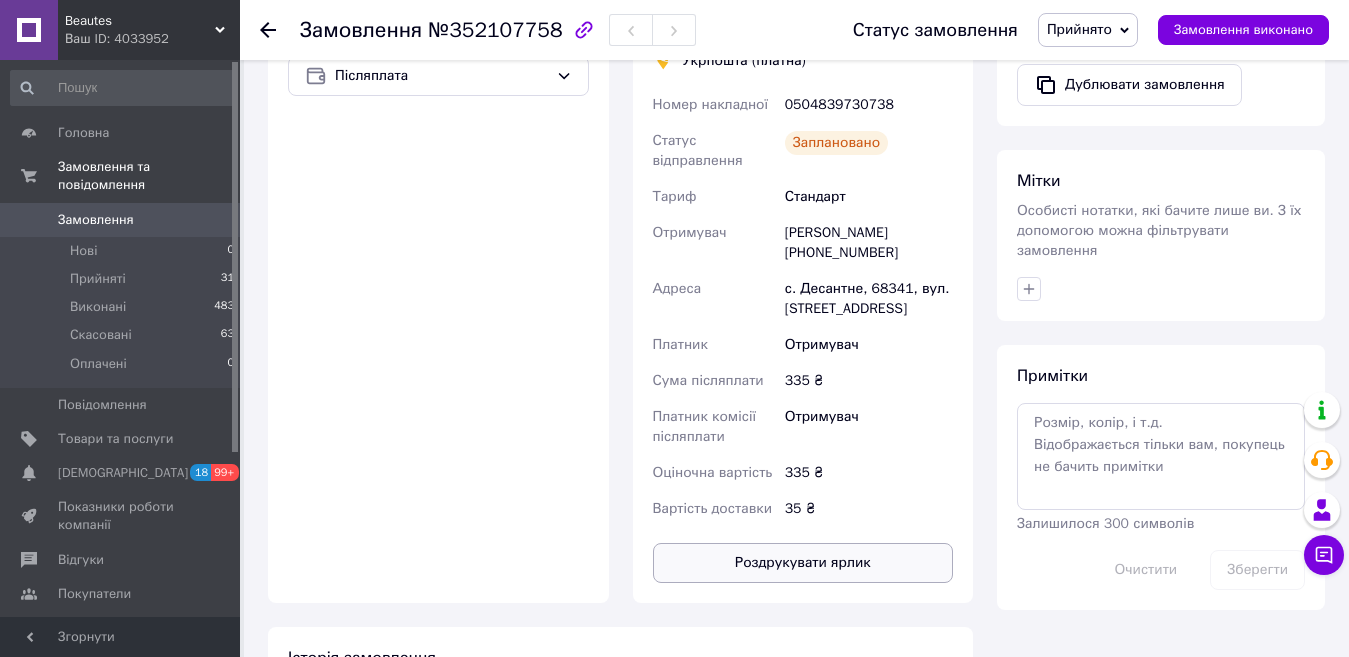 click on "Роздрукувати ярлик" at bounding box center (803, 563) 